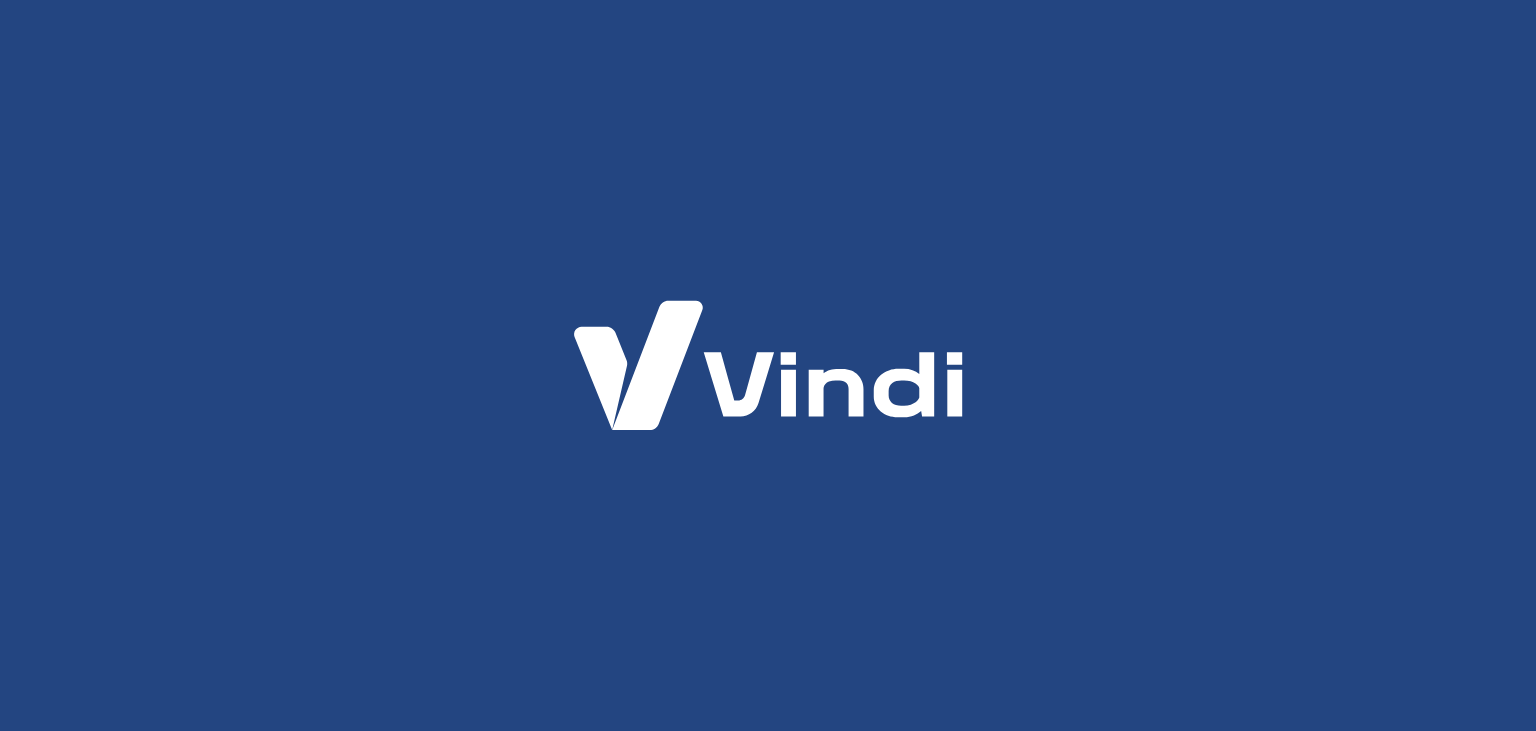 scroll, scrollTop: 0, scrollLeft: 0, axis: both 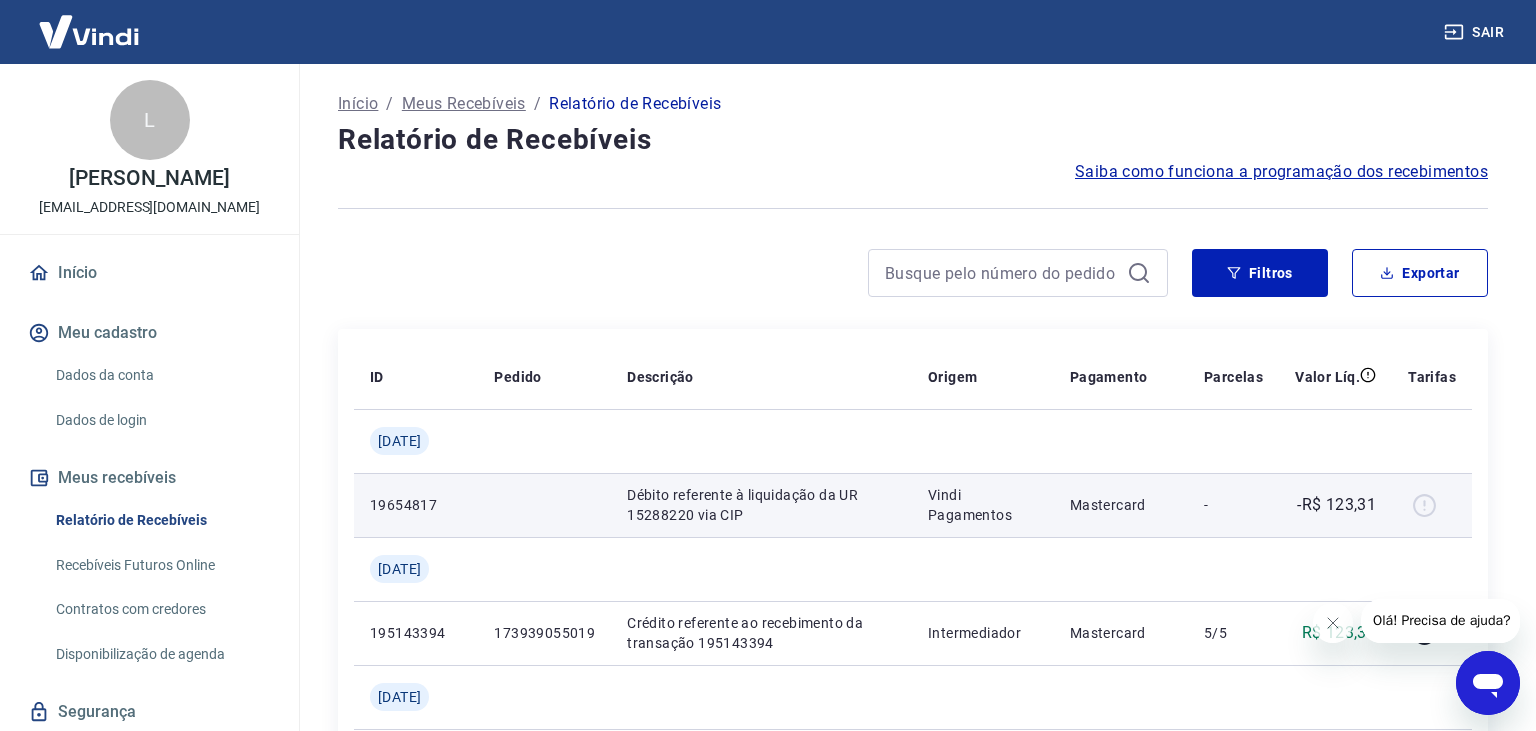 click at bounding box center [1432, 505] 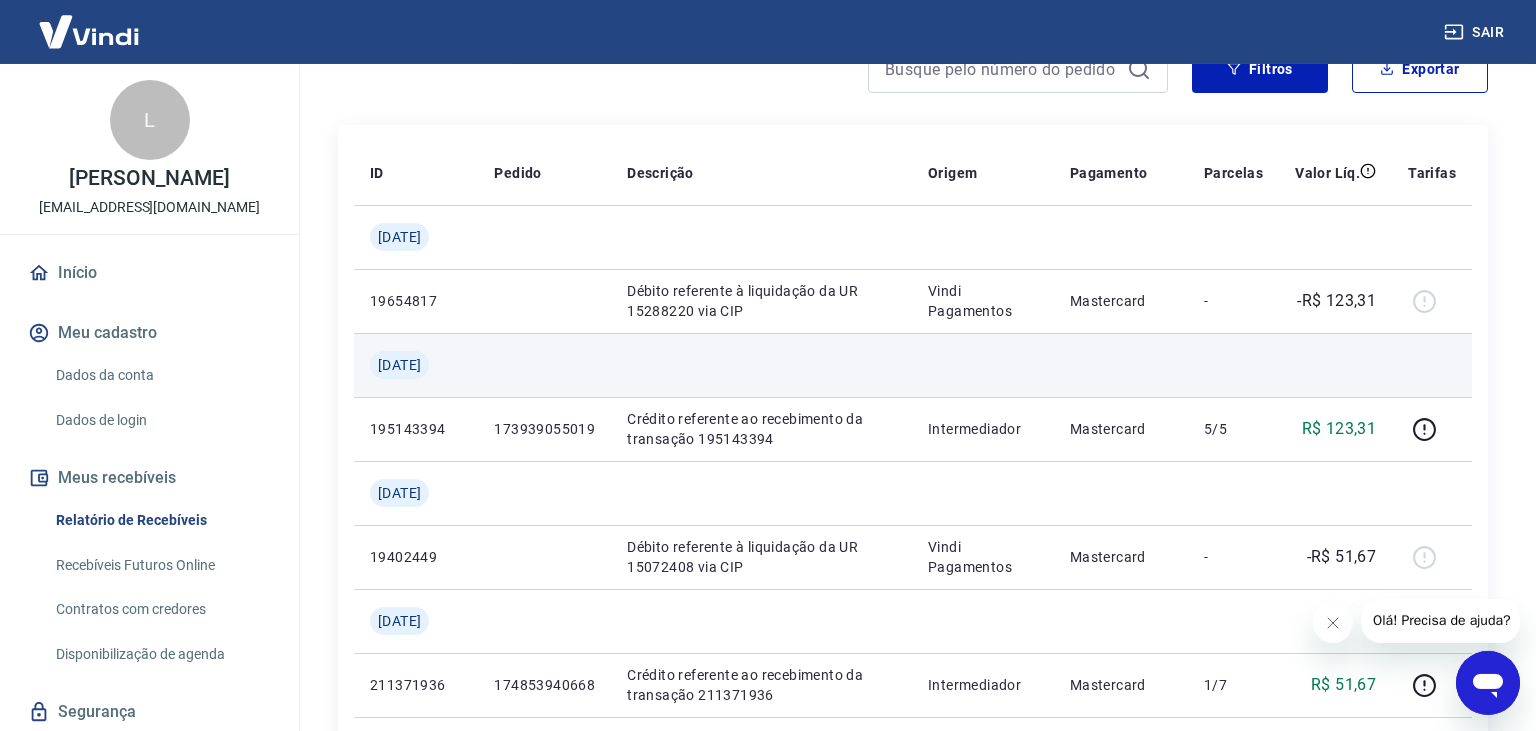 scroll, scrollTop: 211, scrollLeft: 0, axis: vertical 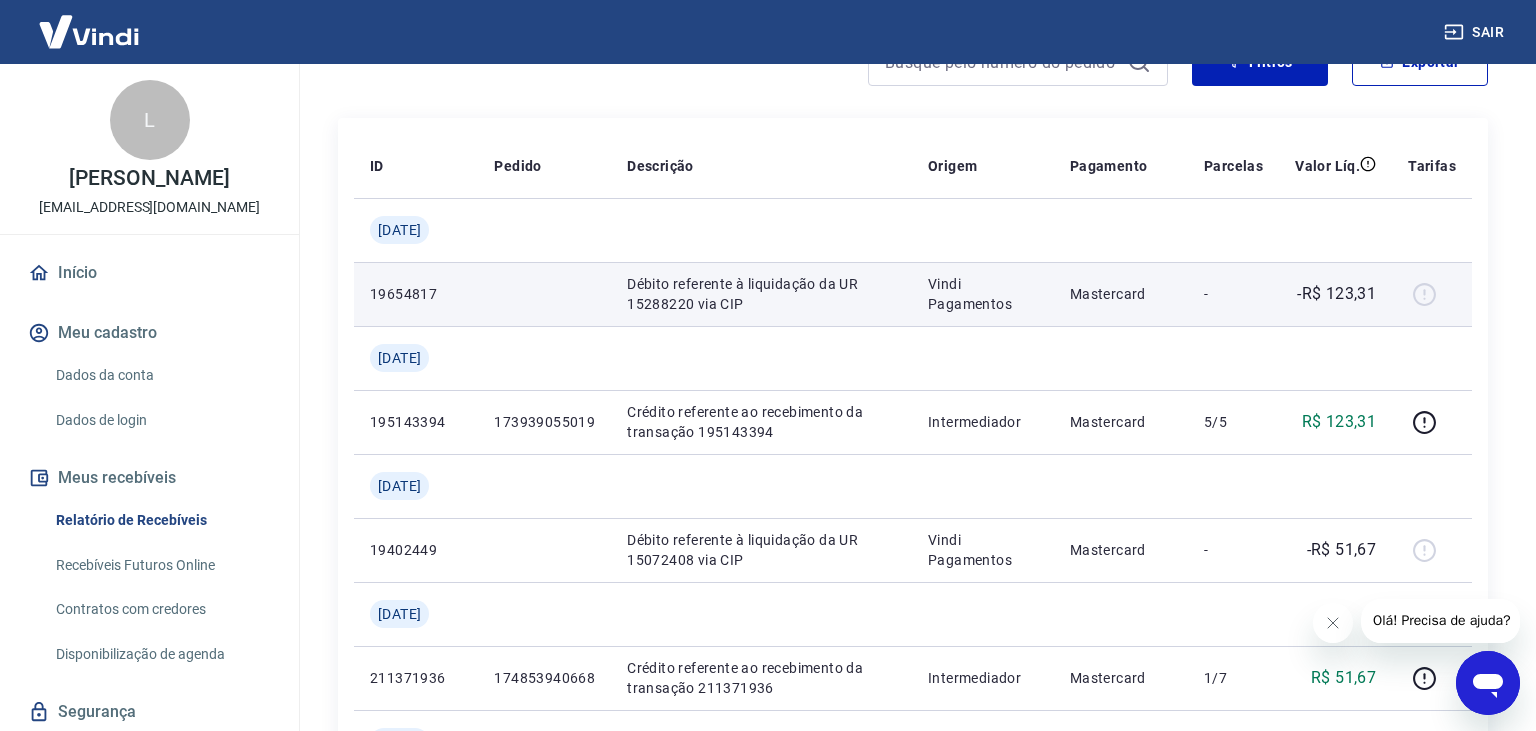 drag, startPoint x: 393, startPoint y: 291, endPoint x: 394, endPoint y: 301, distance: 10.049875 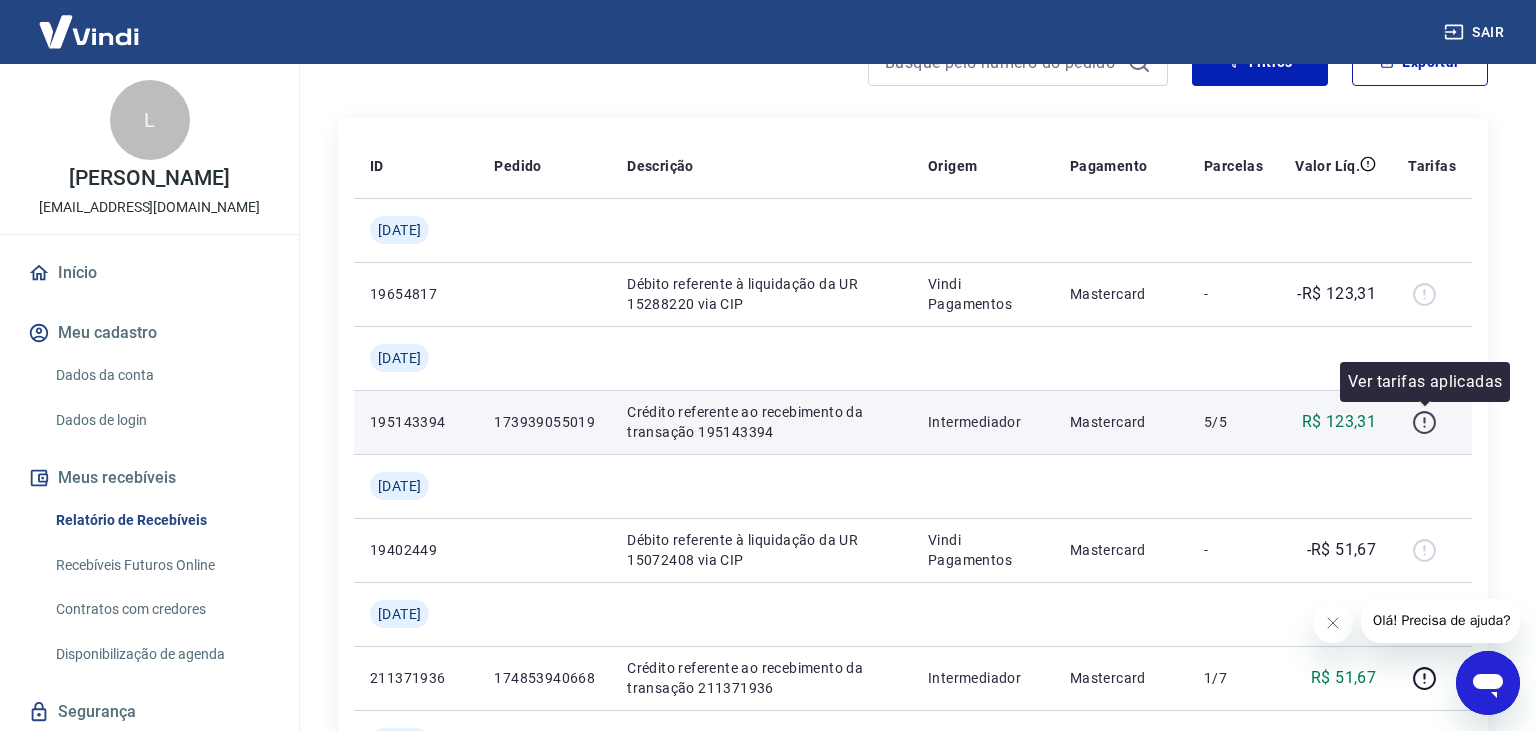 click 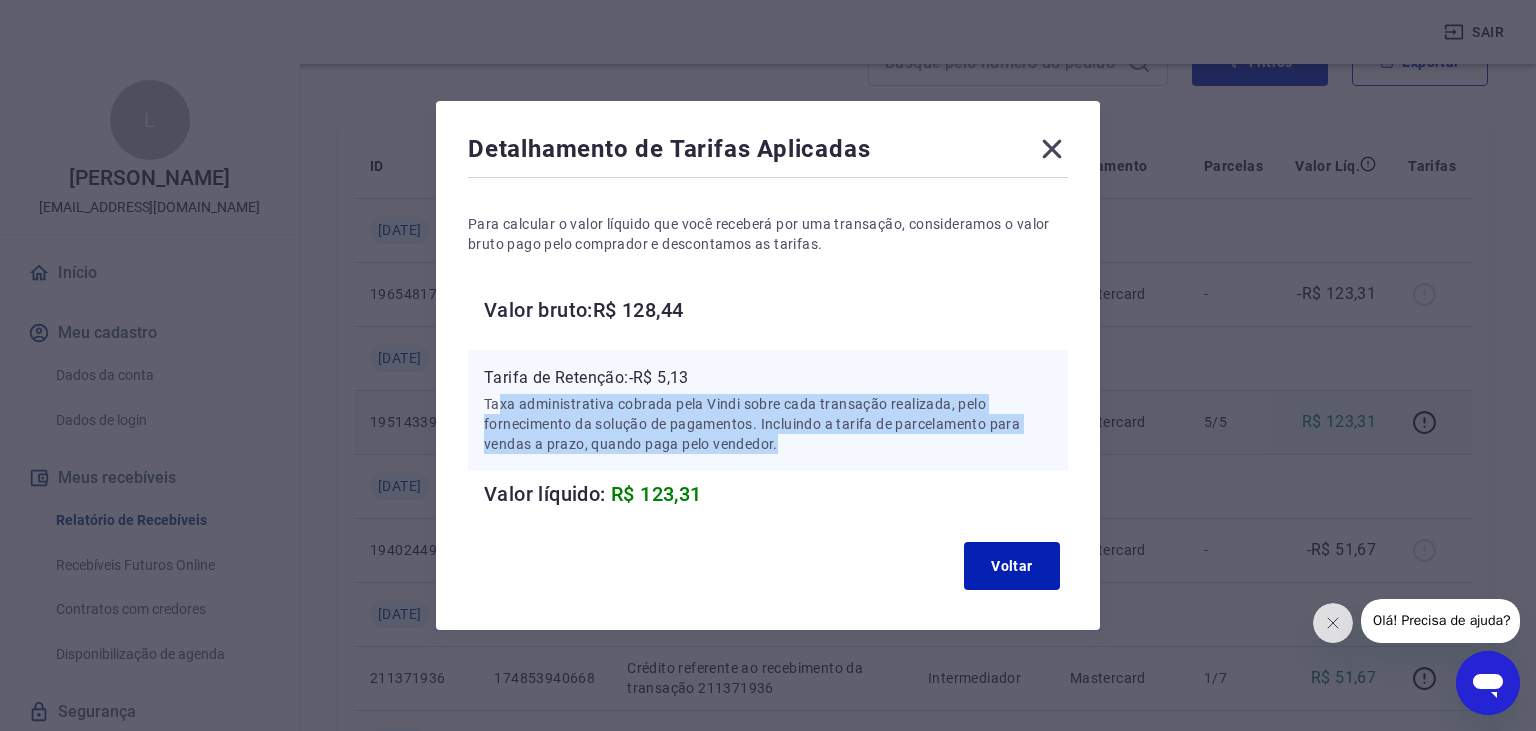 drag, startPoint x: 502, startPoint y: 411, endPoint x: 838, endPoint y: 465, distance: 340.3116 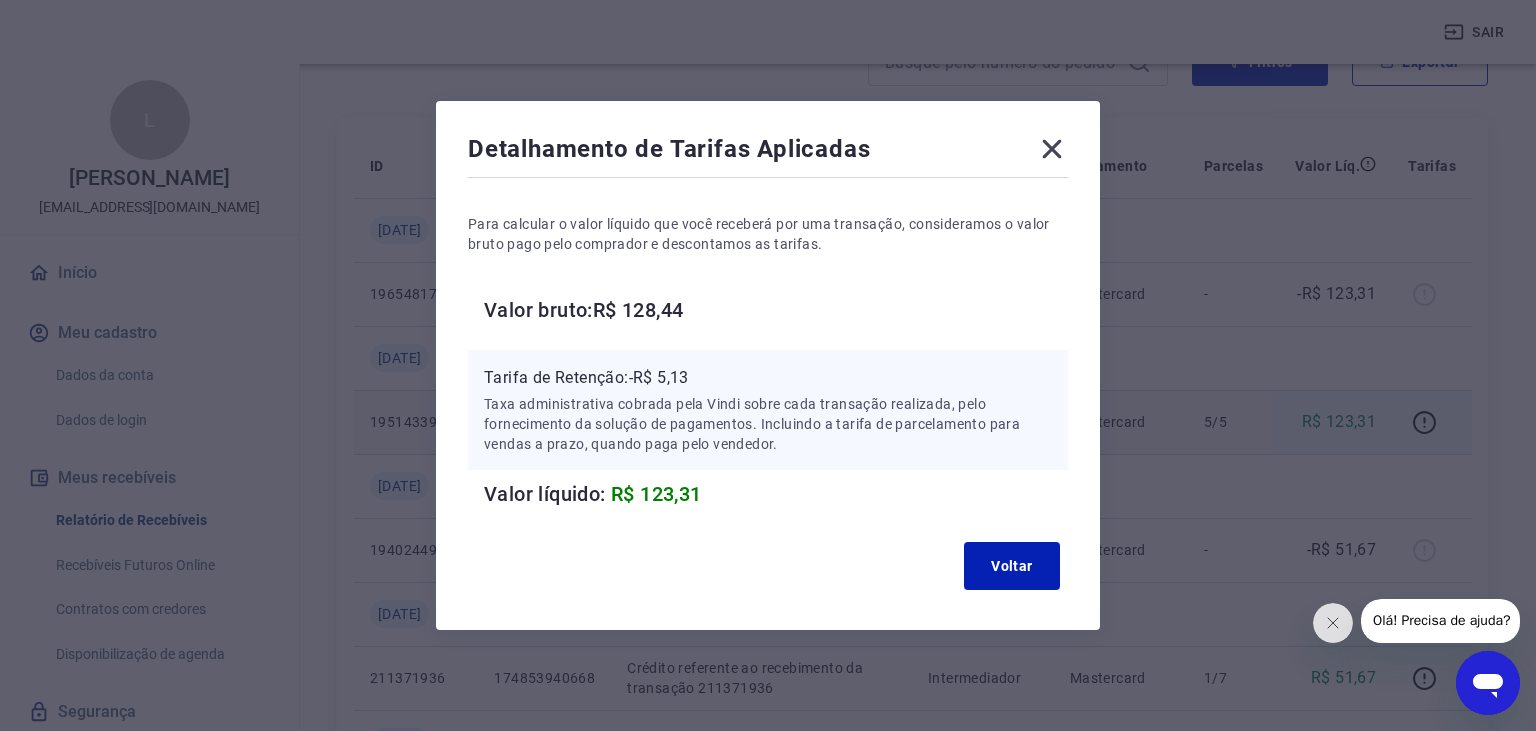 click 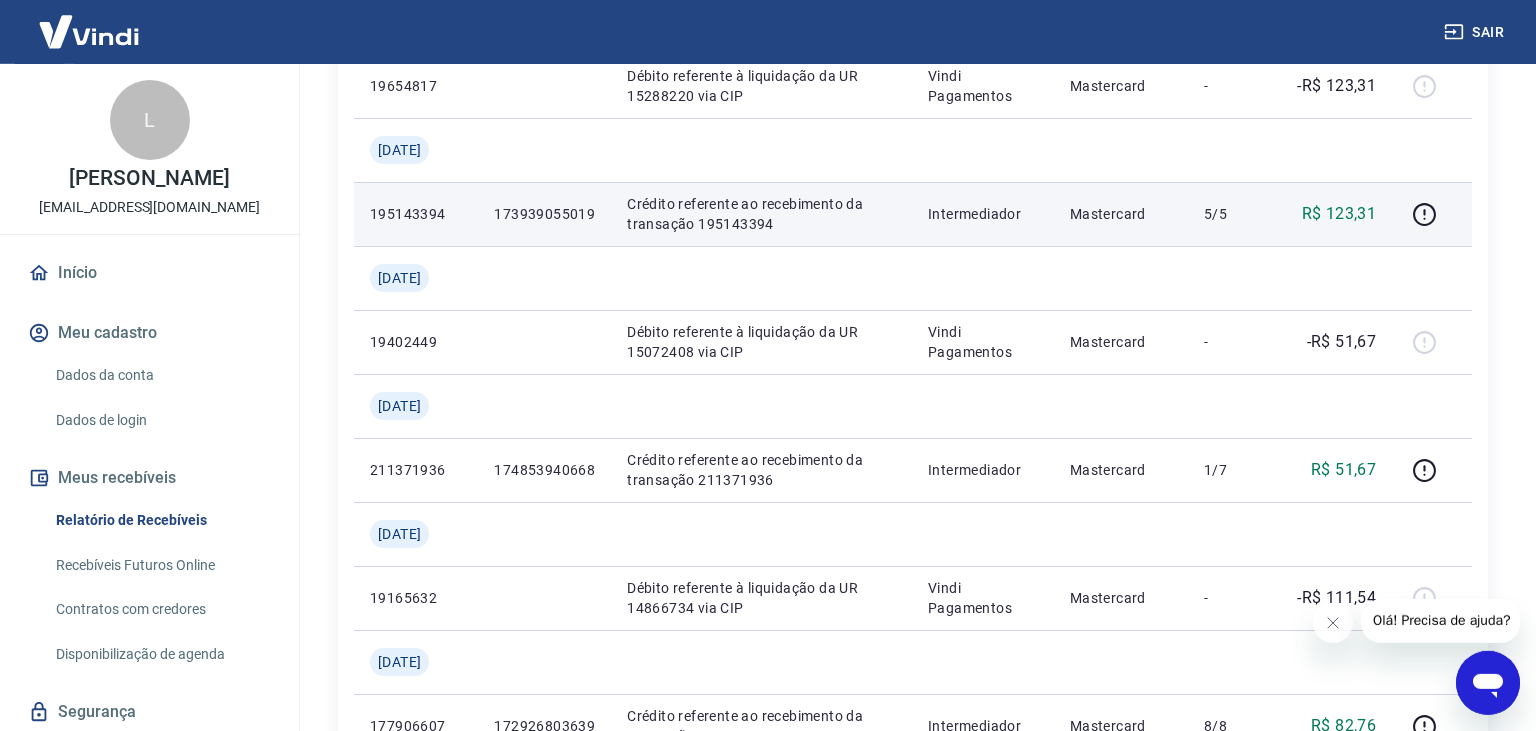 scroll, scrollTop: 422, scrollLeft: 0, axis: vertical 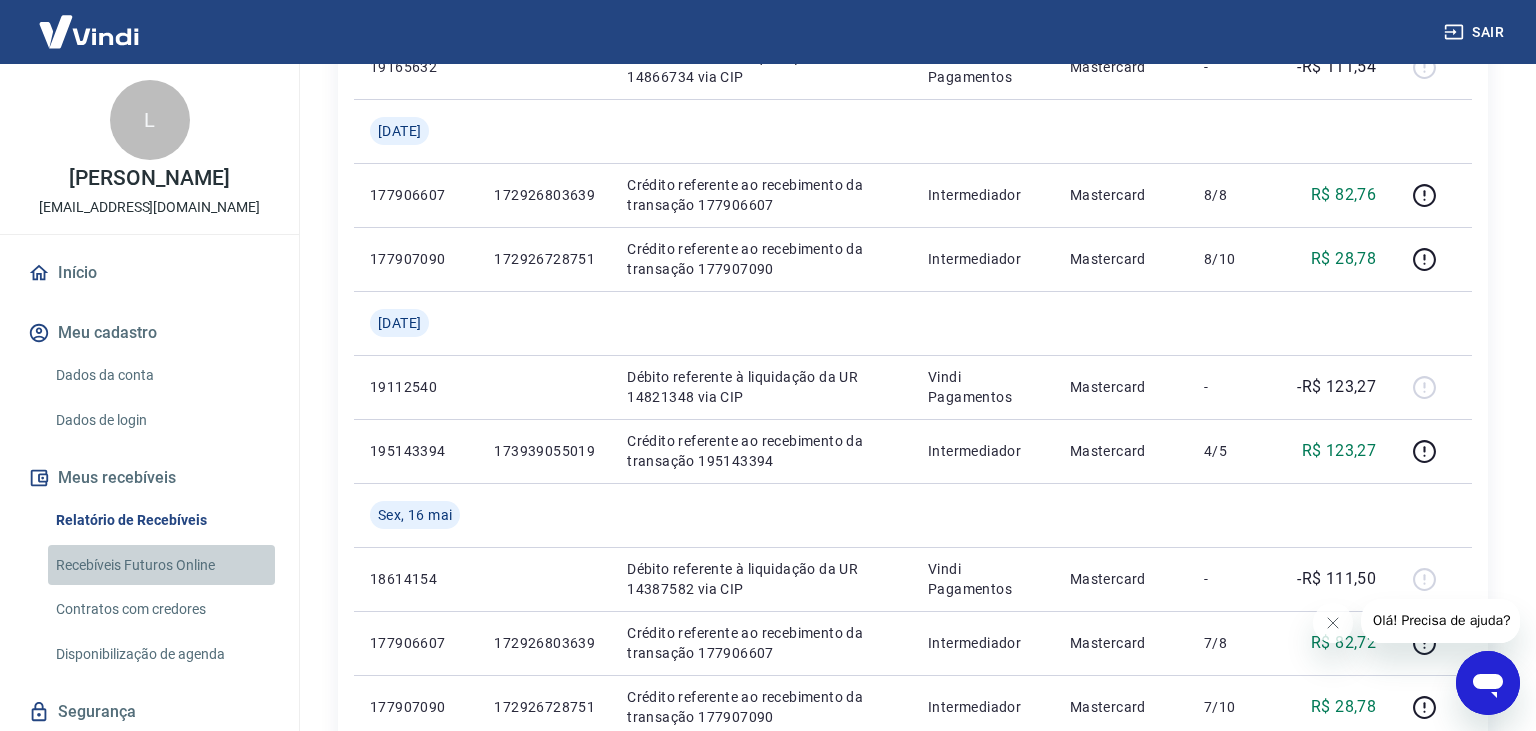 click on "Recebíveis Futuros Online" at bounding box center [161, 565] 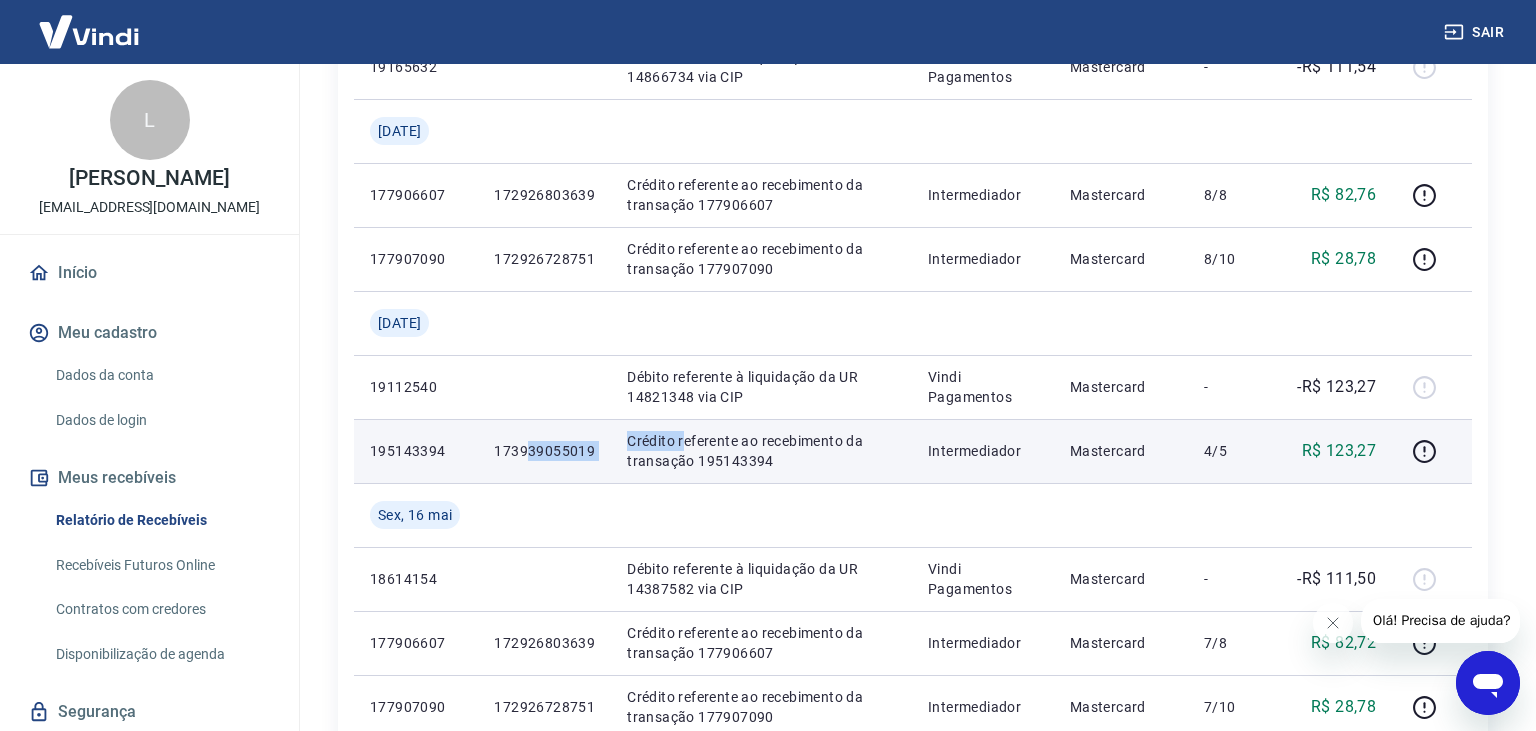 drag, startPoint x: 528, startPoint y: 446, endPoint x: 687, endPoint y: 434, distance: 159.4522 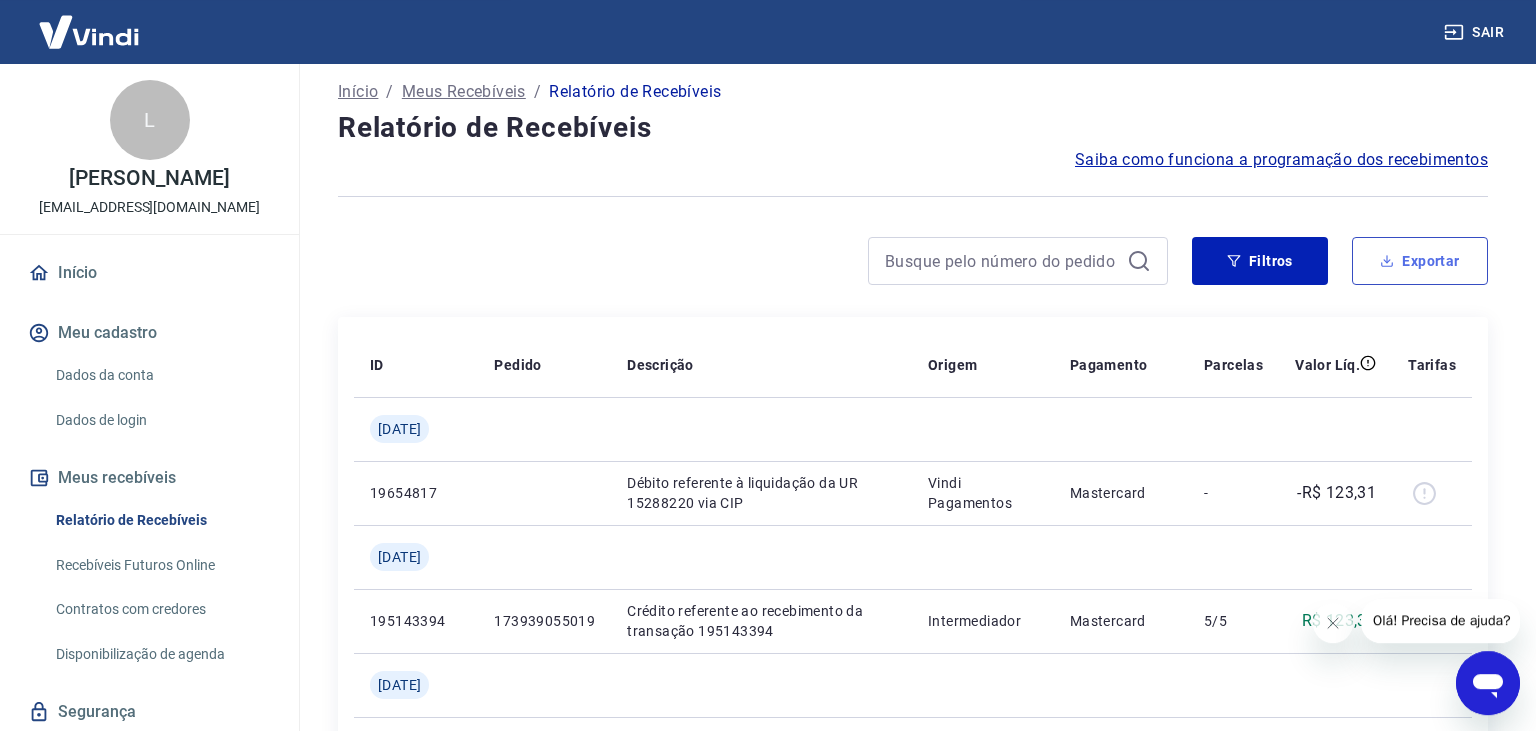 scroll, scrollTop: 0, scrollLeft: 0, axis: both 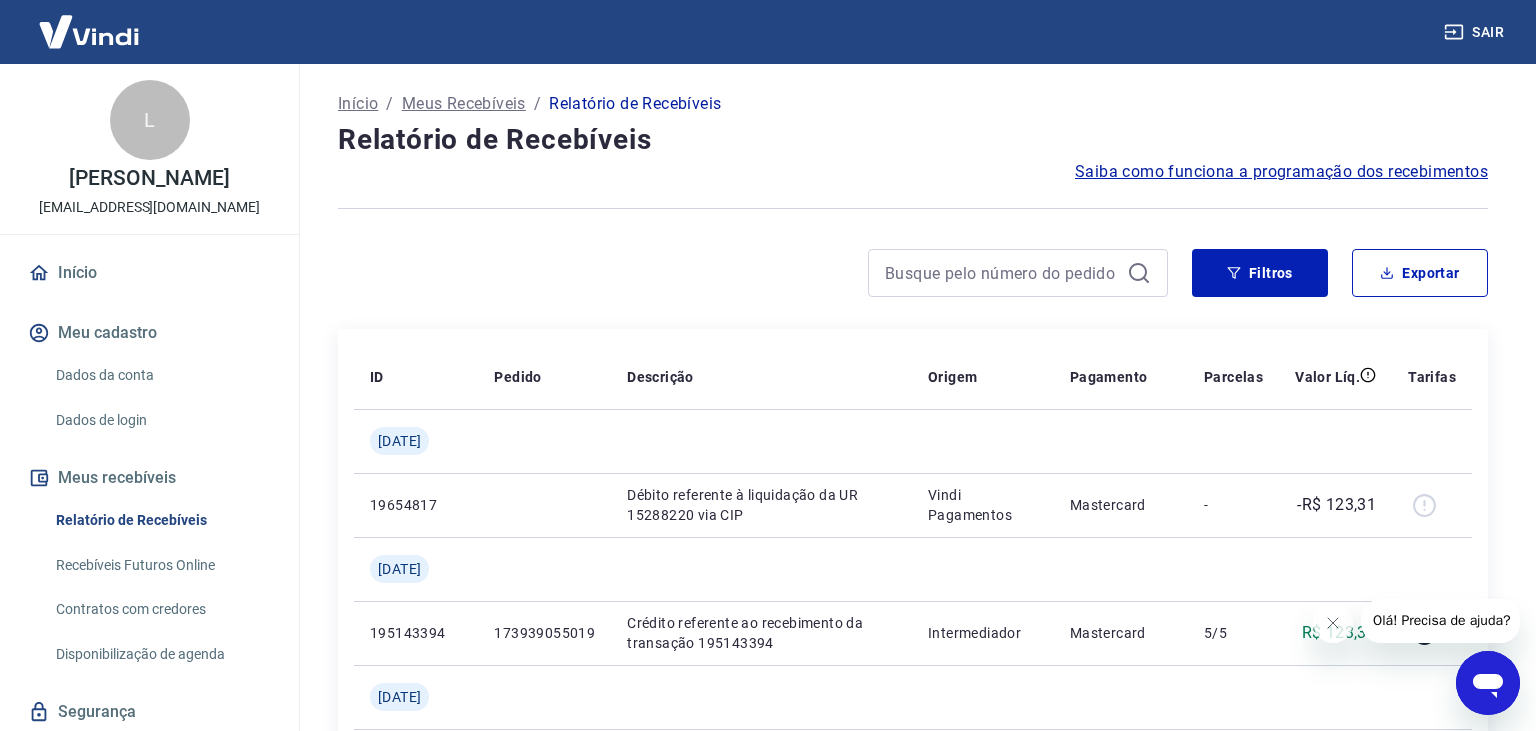 click at bounding box center (89, 31) 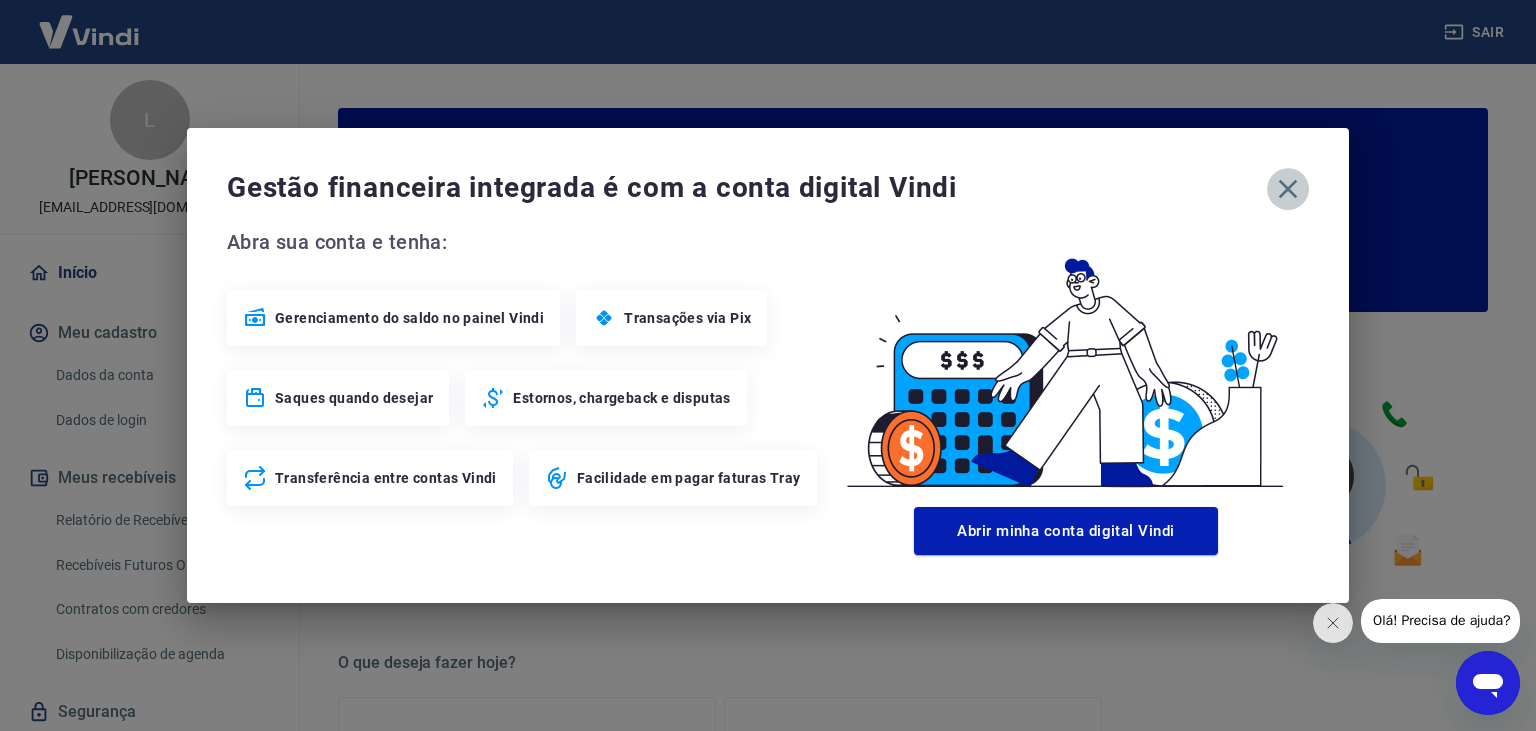 click 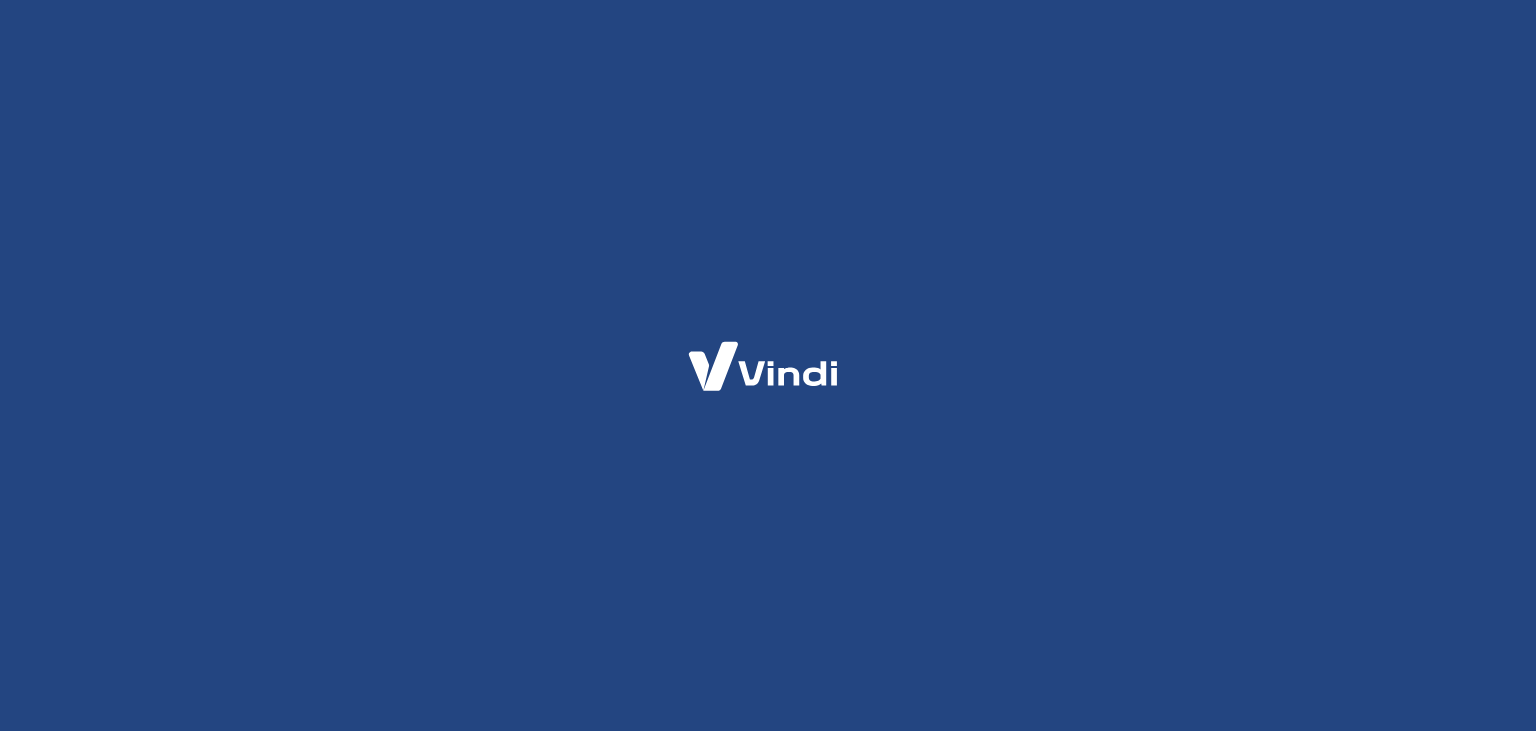 scroll, scrollTop: 0, scrollLeft: 0, axis: both 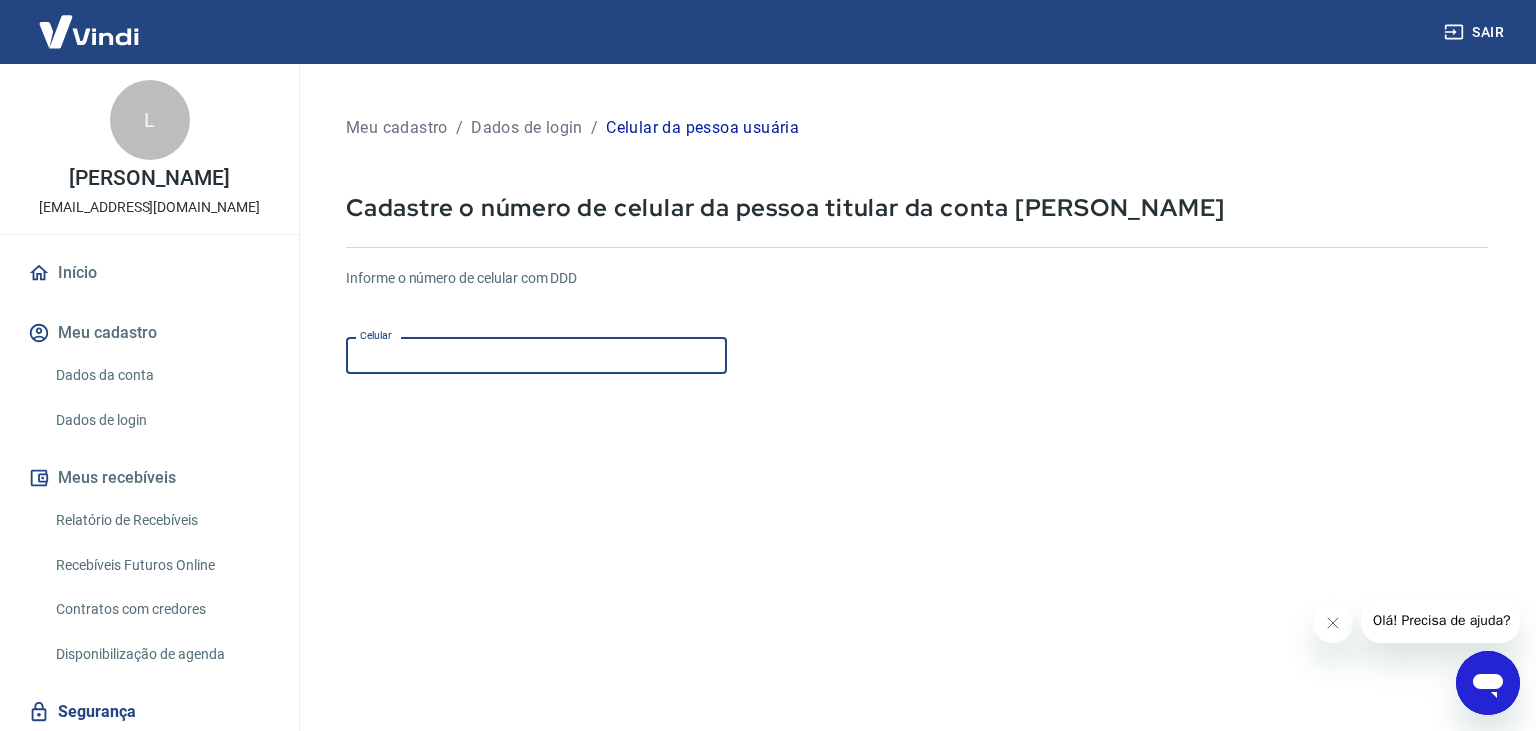click on "Celular" at bounding box center (536, 355) 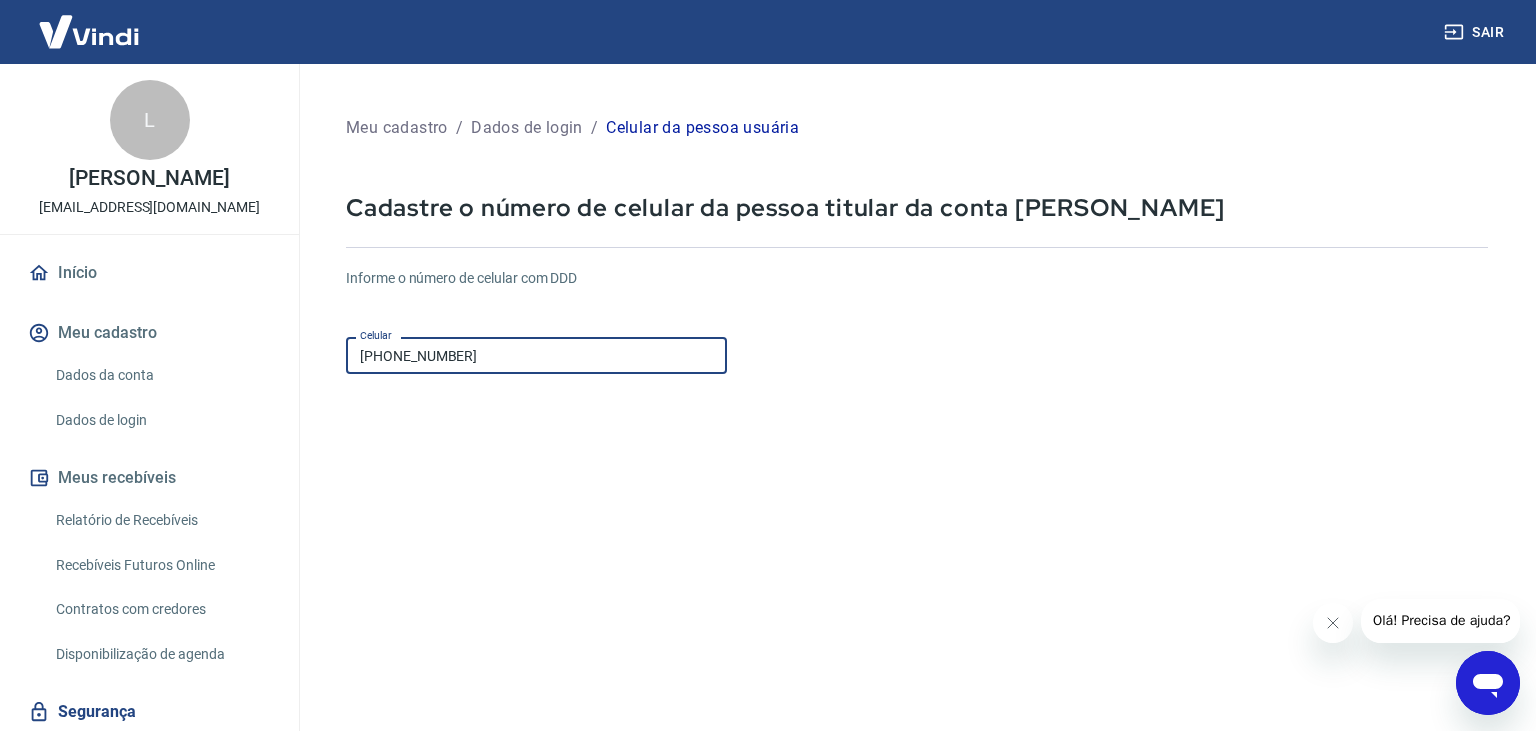 type on "(51) 9804-7499" 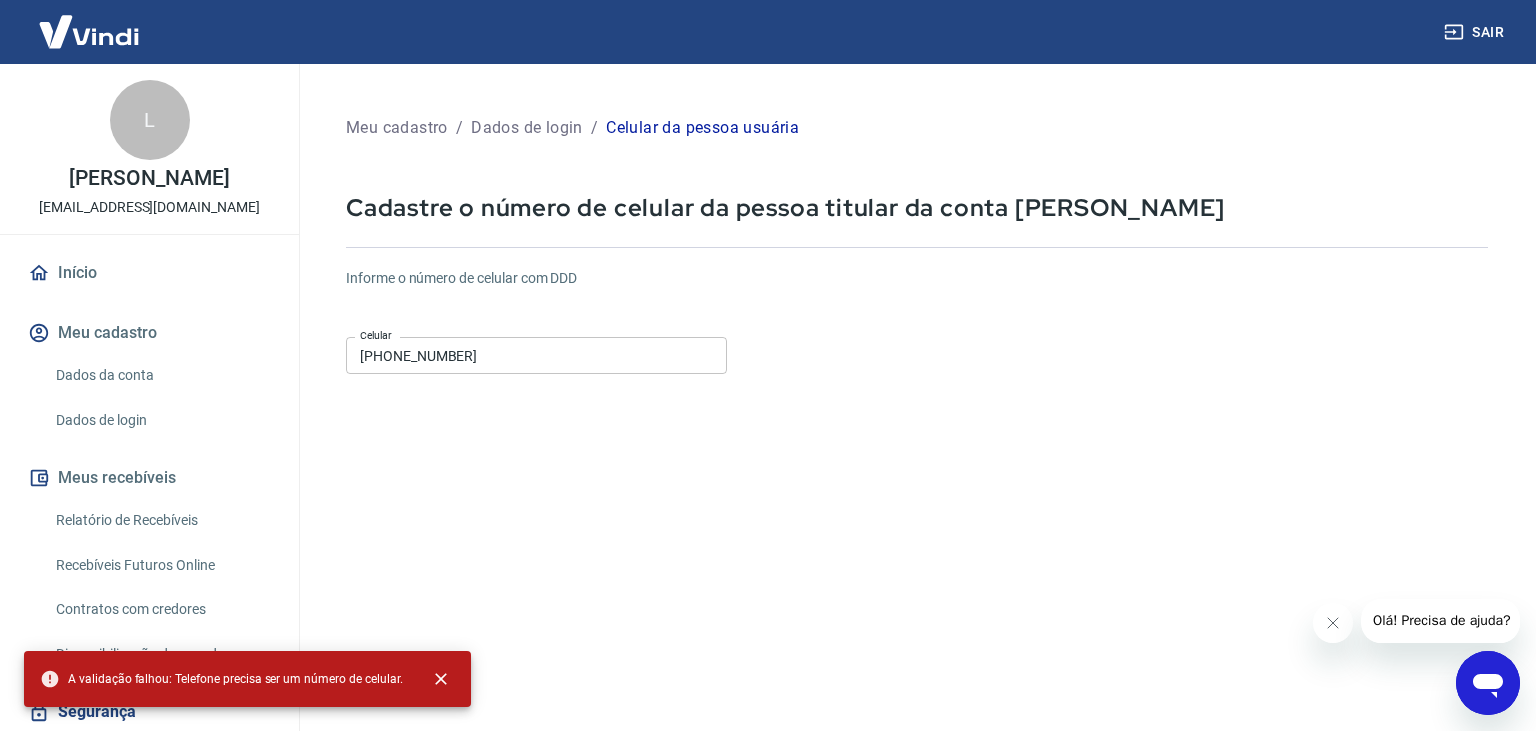click 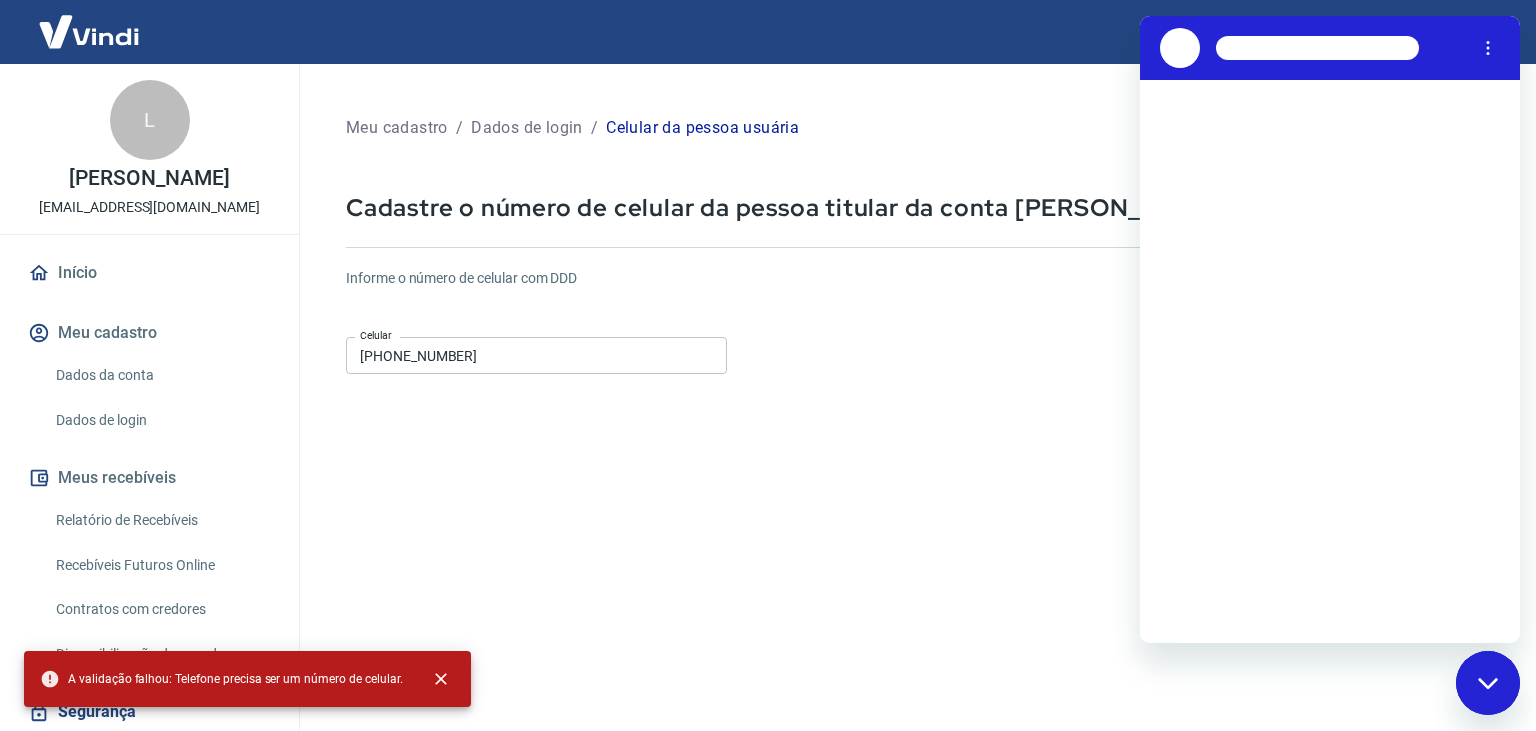 scroll, scrollTop: 0, scrollLeft: 0, axis: both 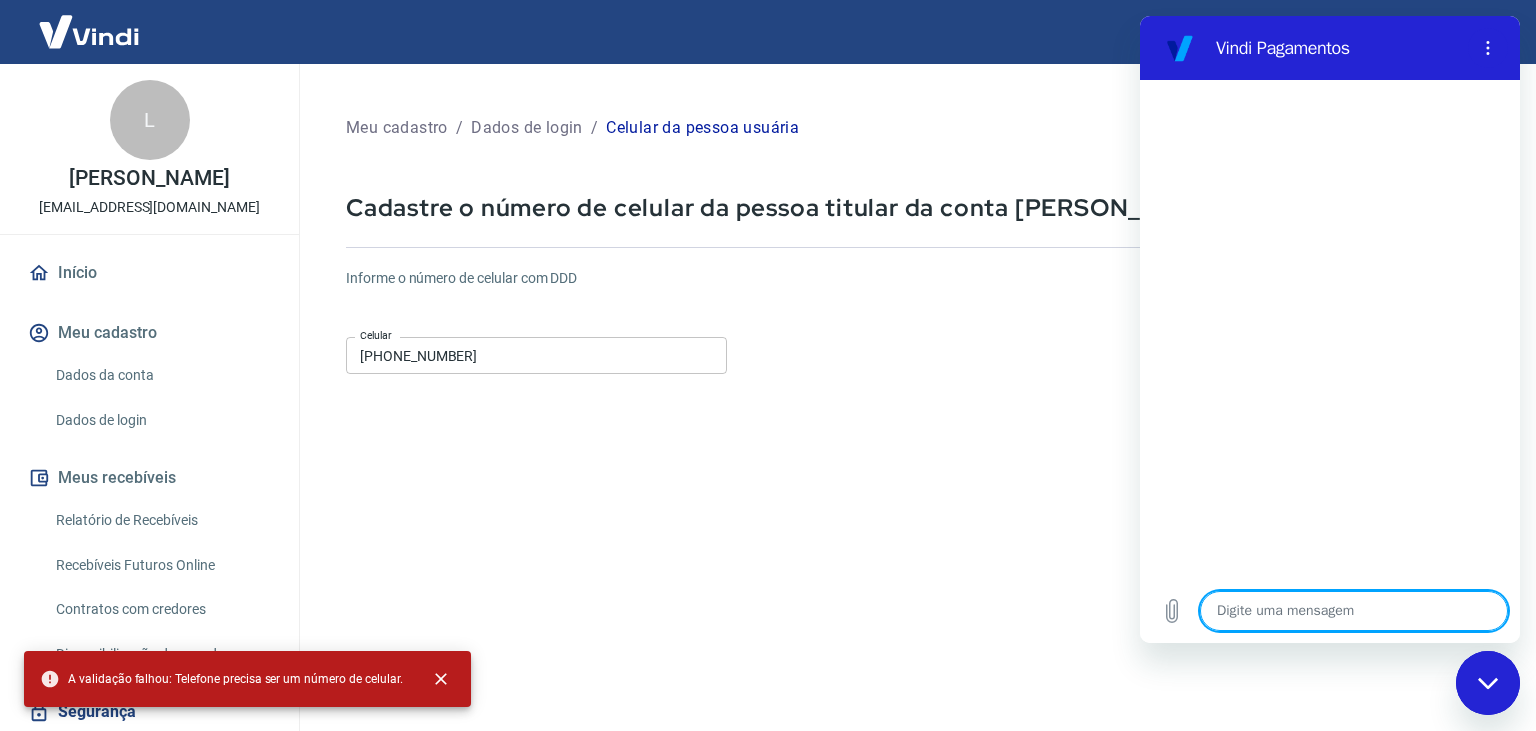 type on "B" 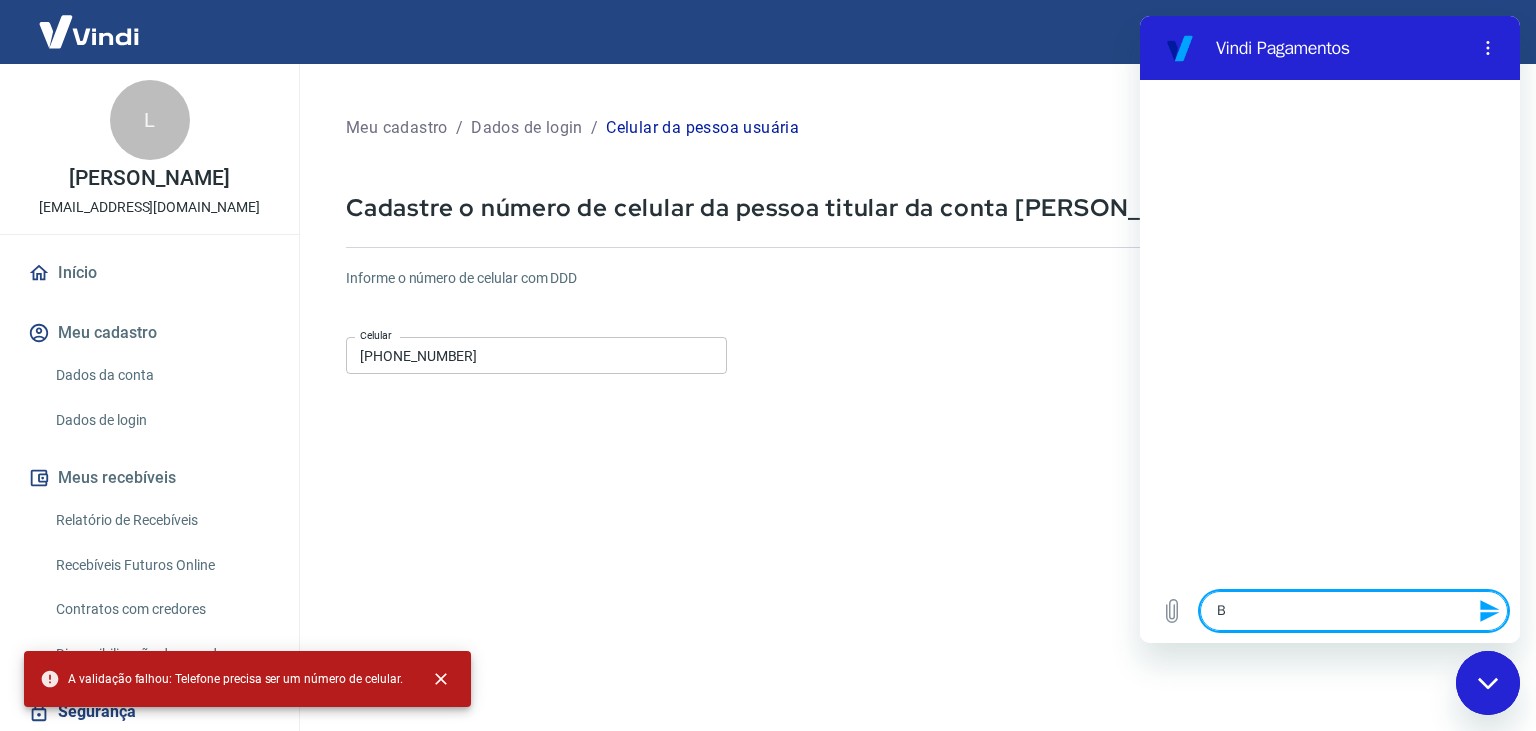 type on "Bo" 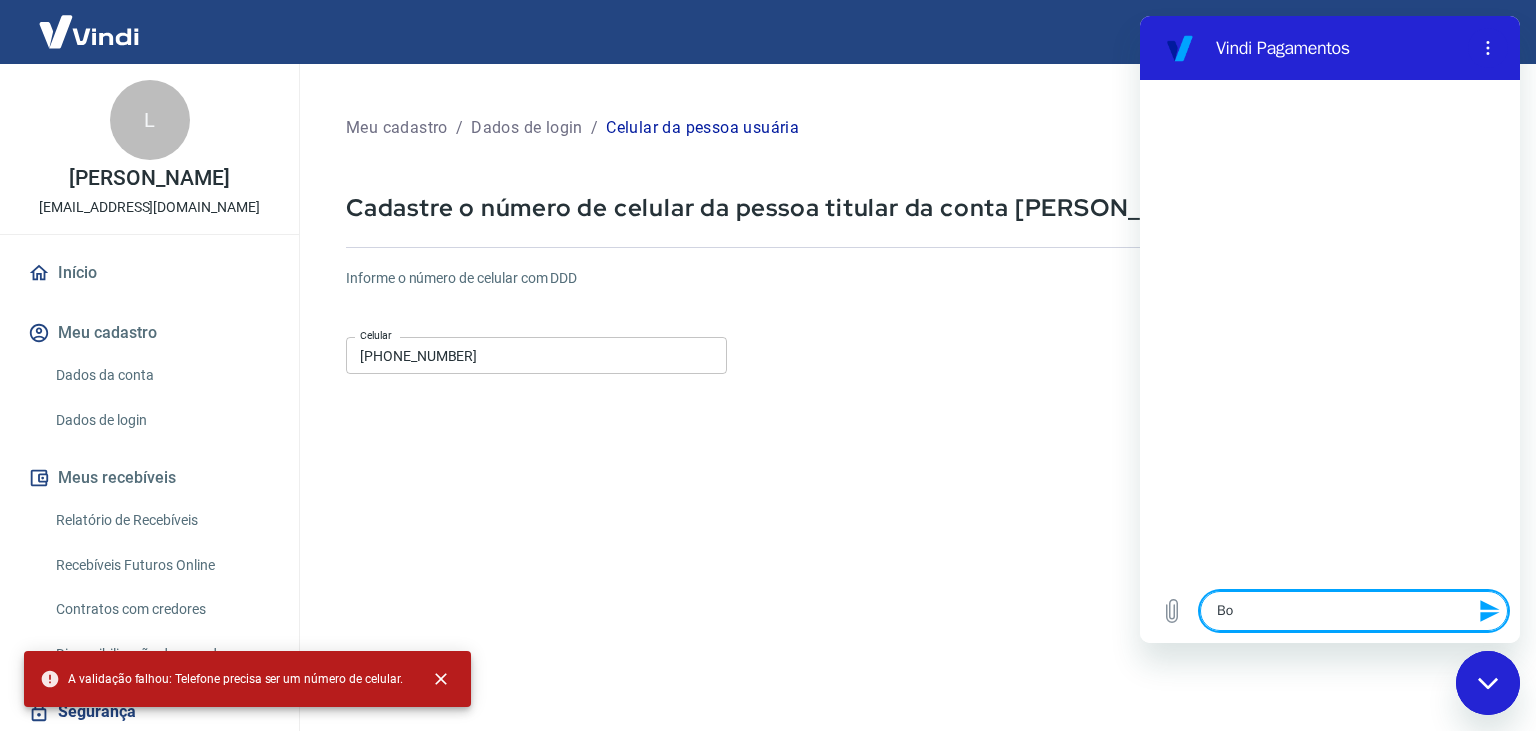 type on "Bom" 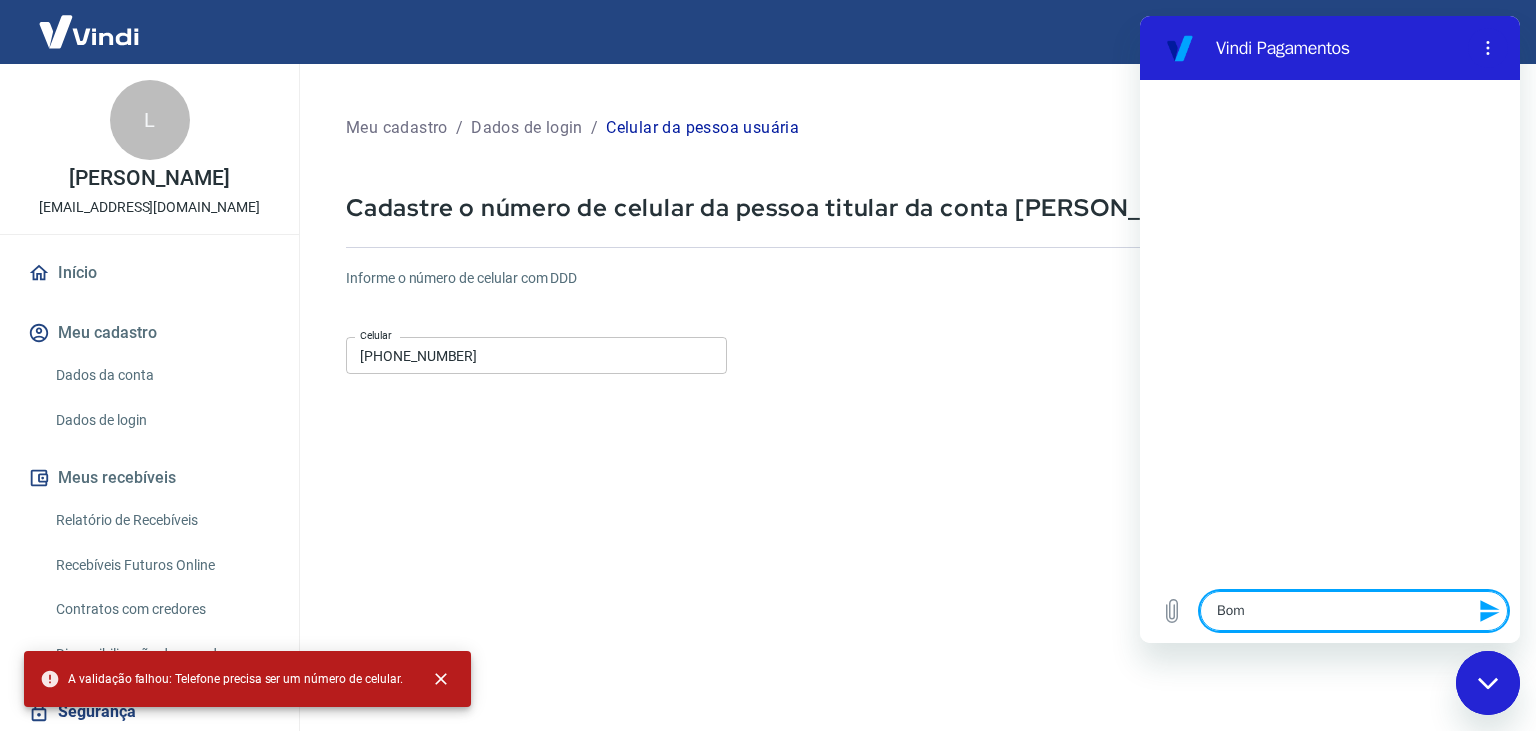 type on "Bom" 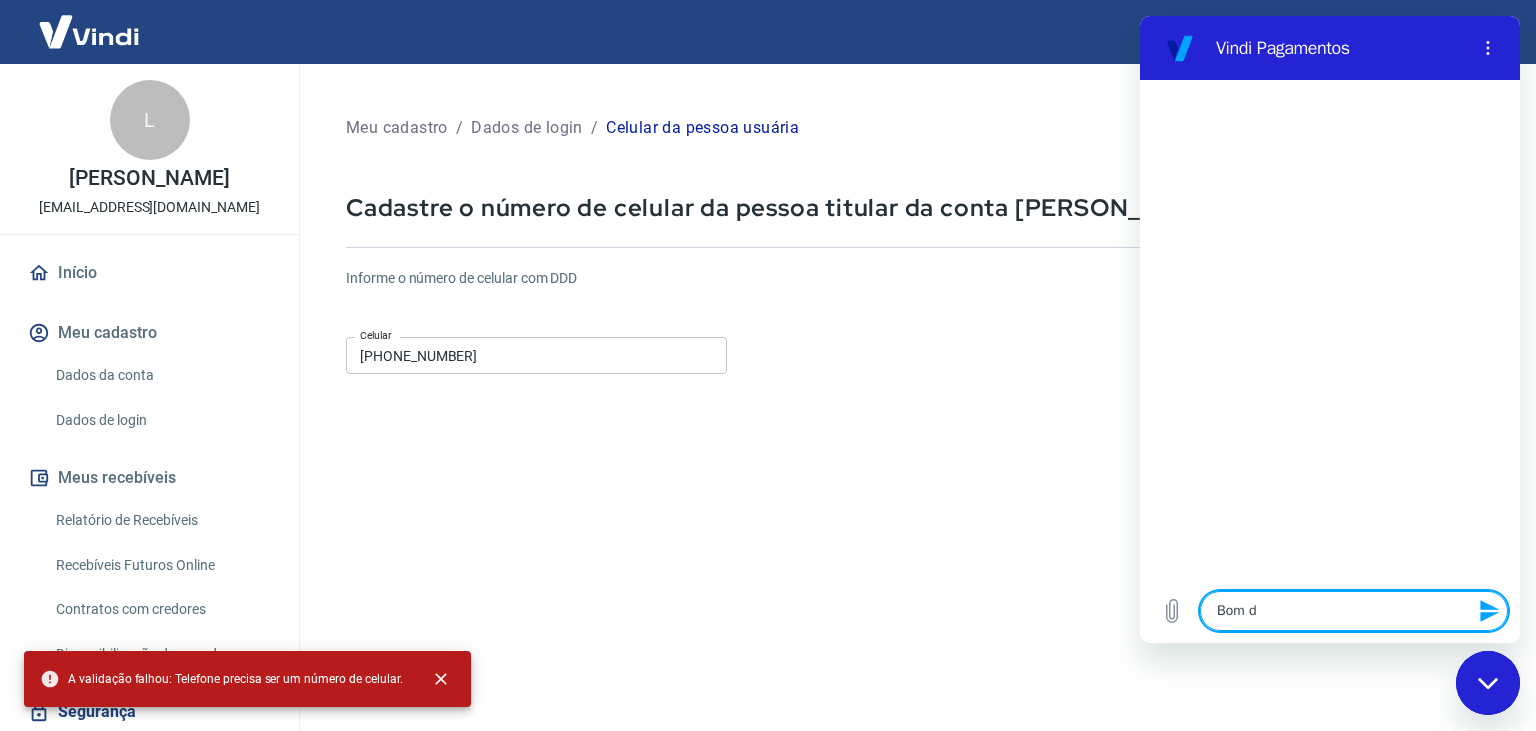 type on "Bom di" 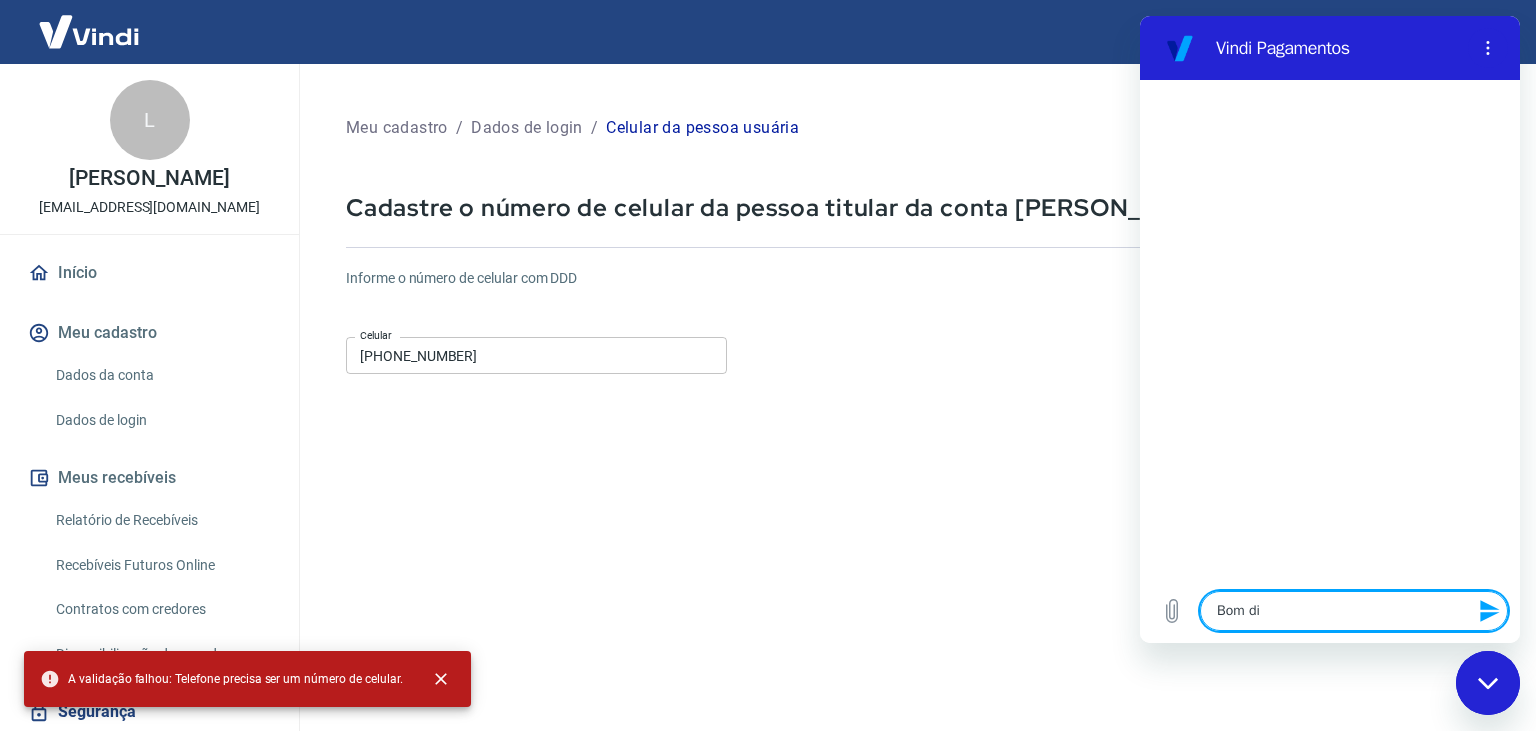 type on "Bom dia" 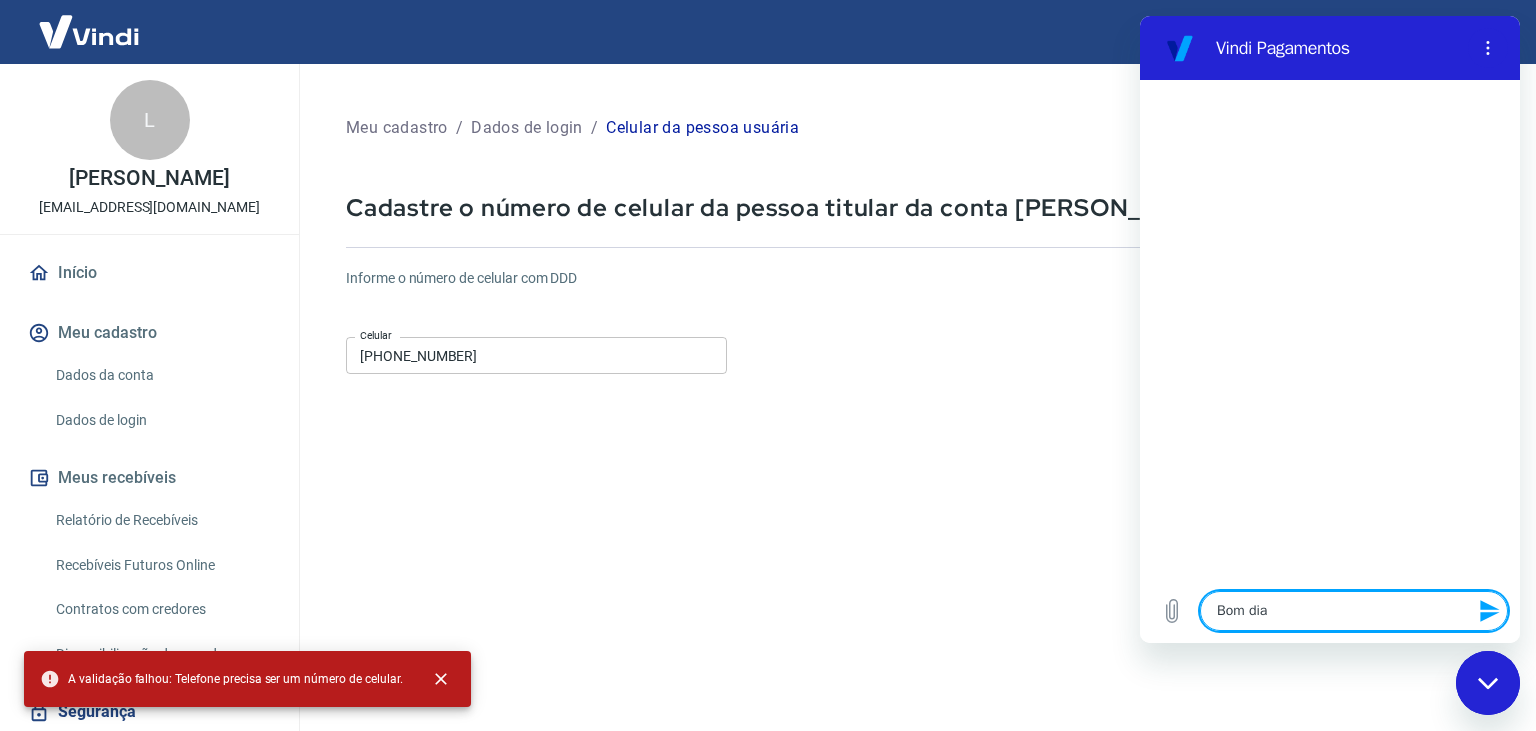 type on "Bom dia!" 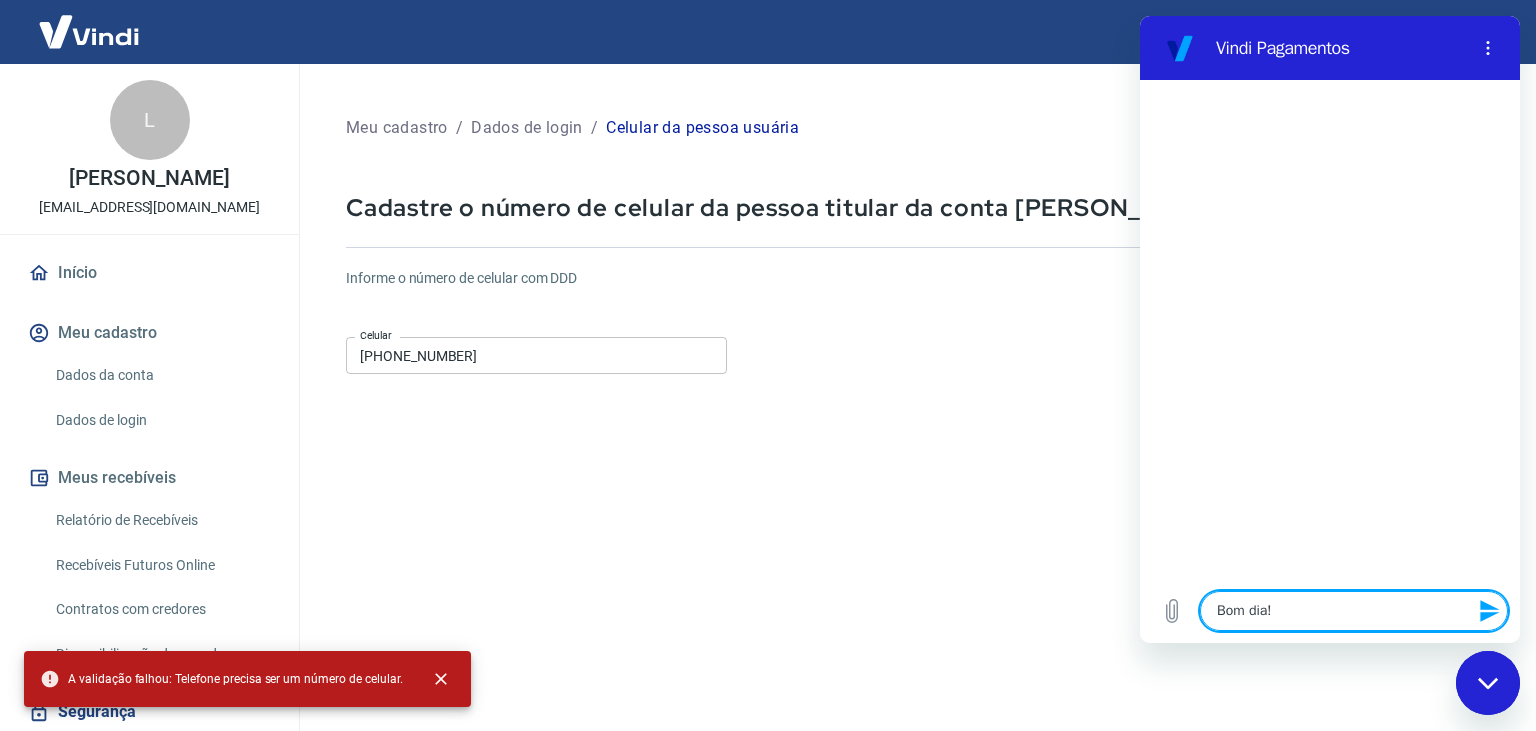 type 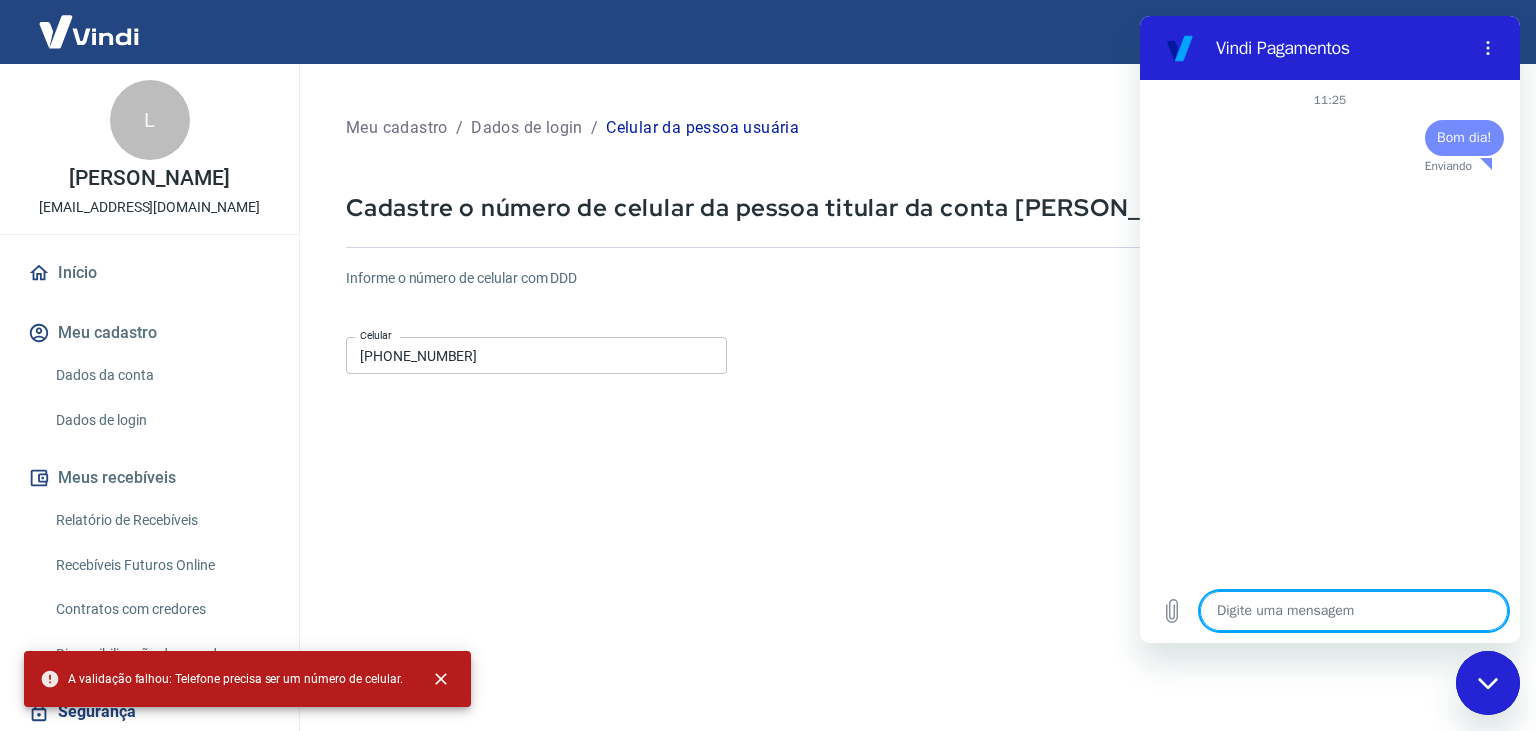 type on "x" 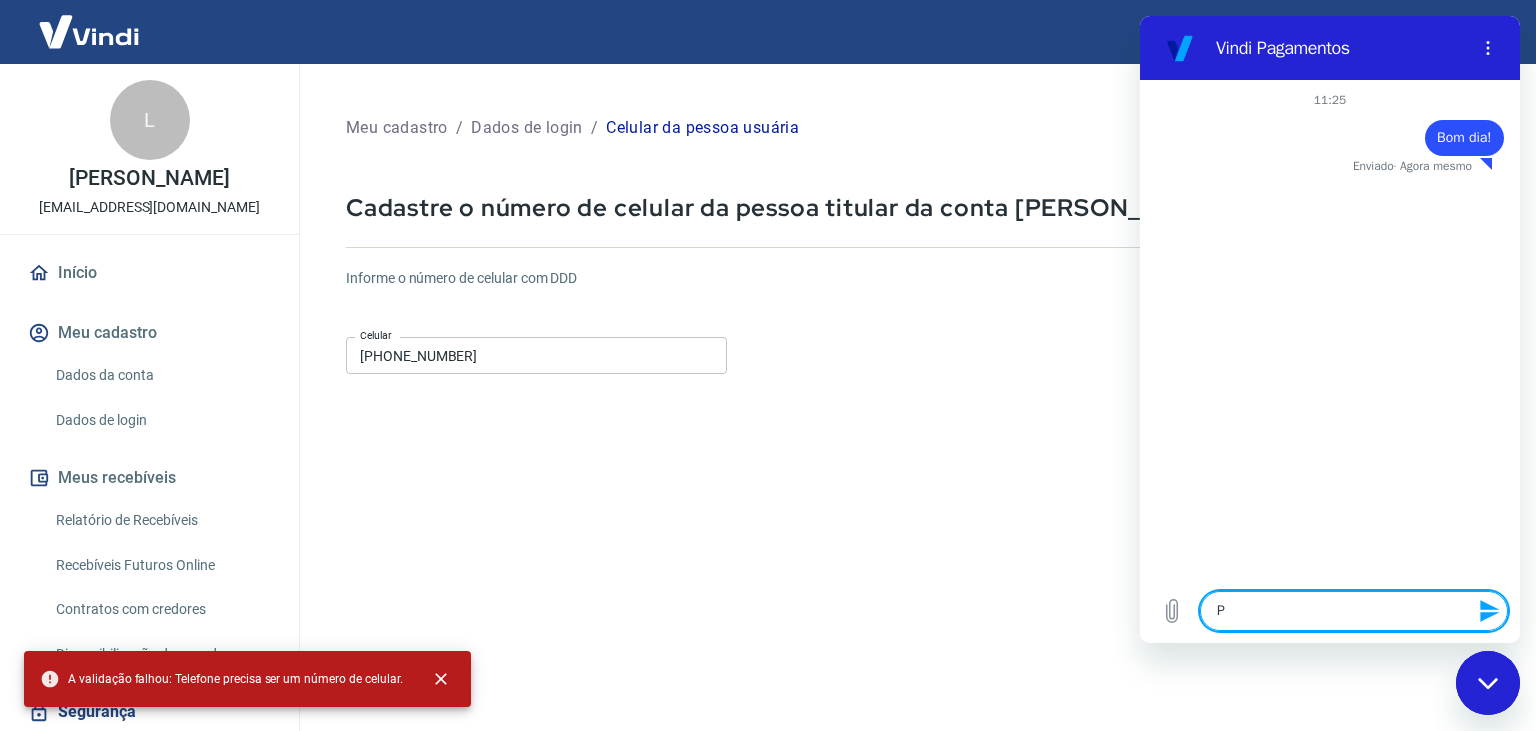 type on "Pr" 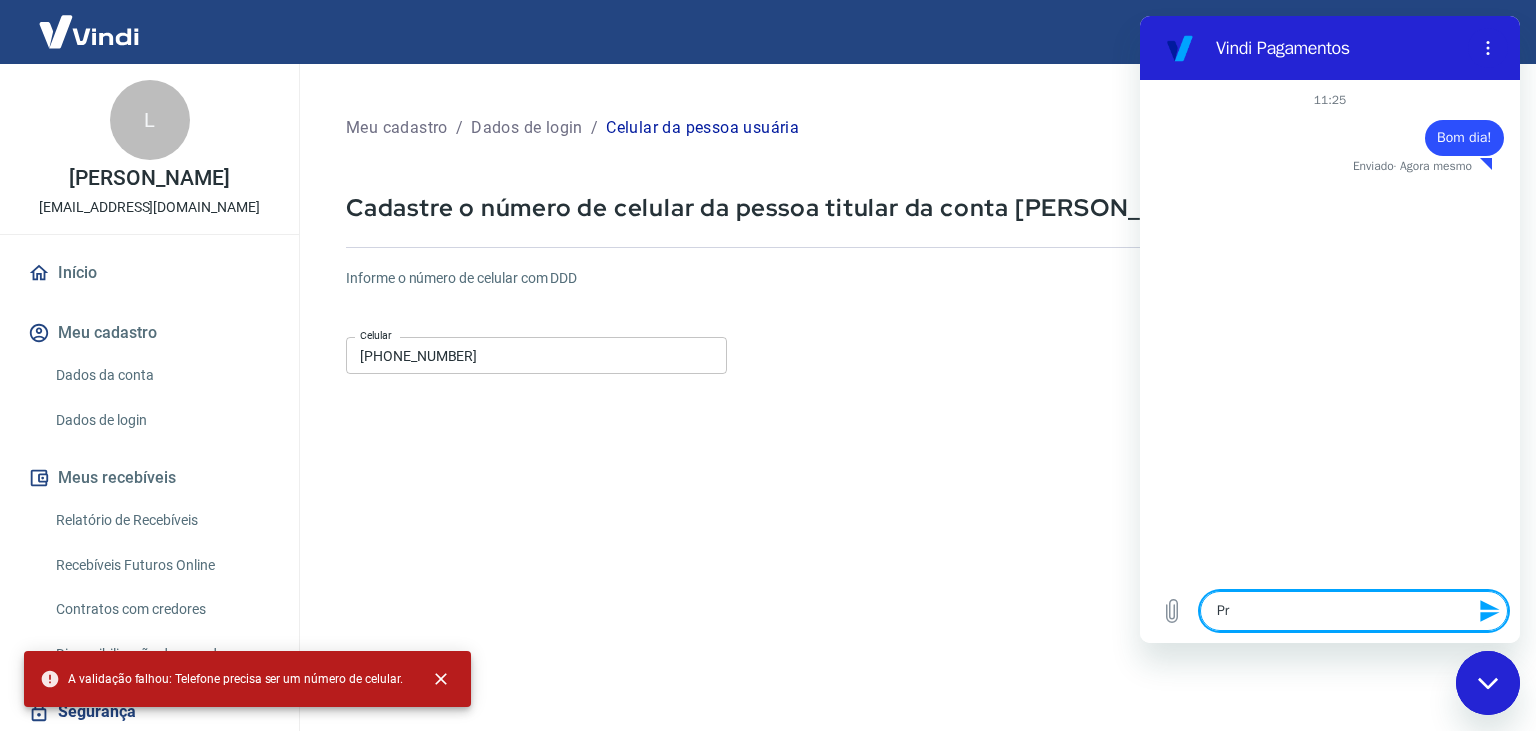 type on "Pre" 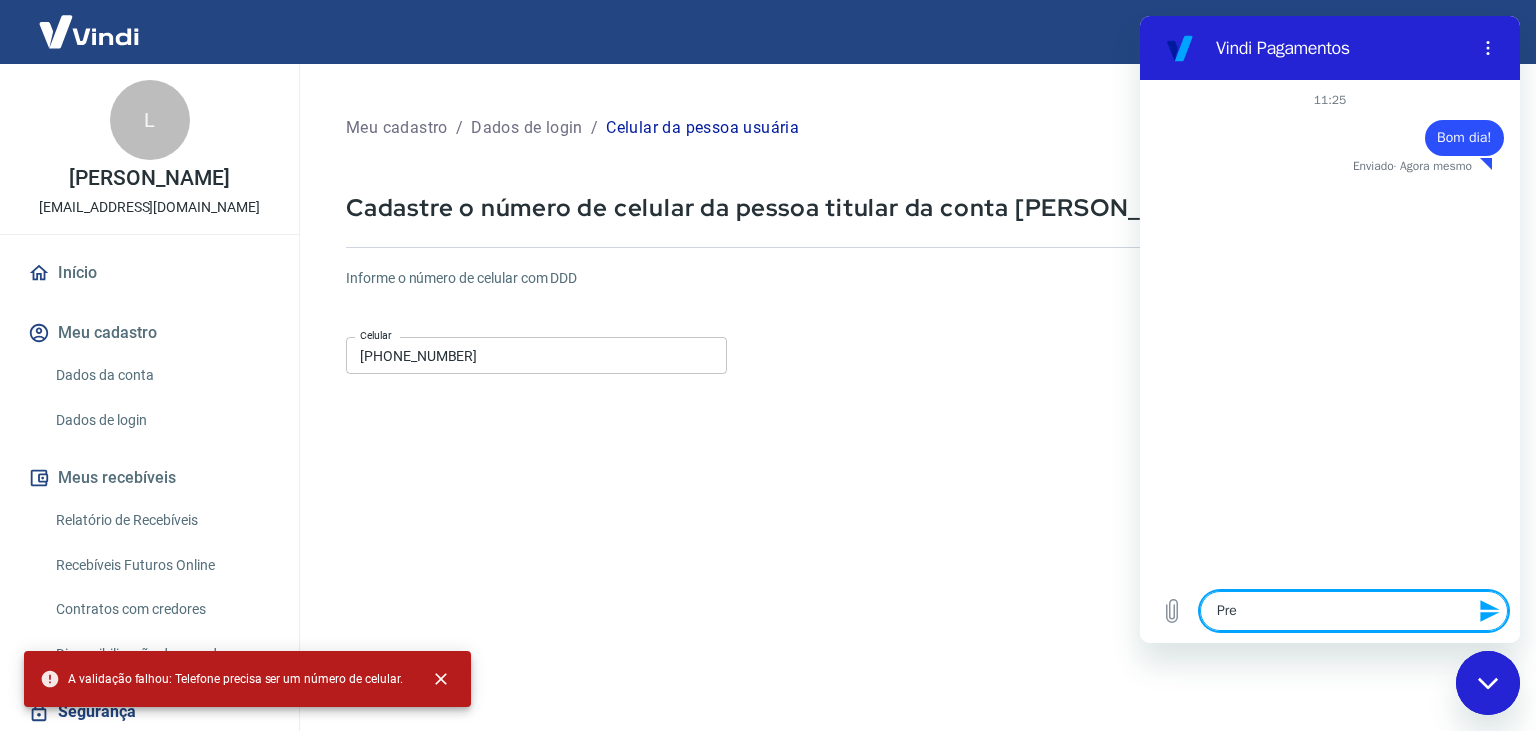 type on "Prec" 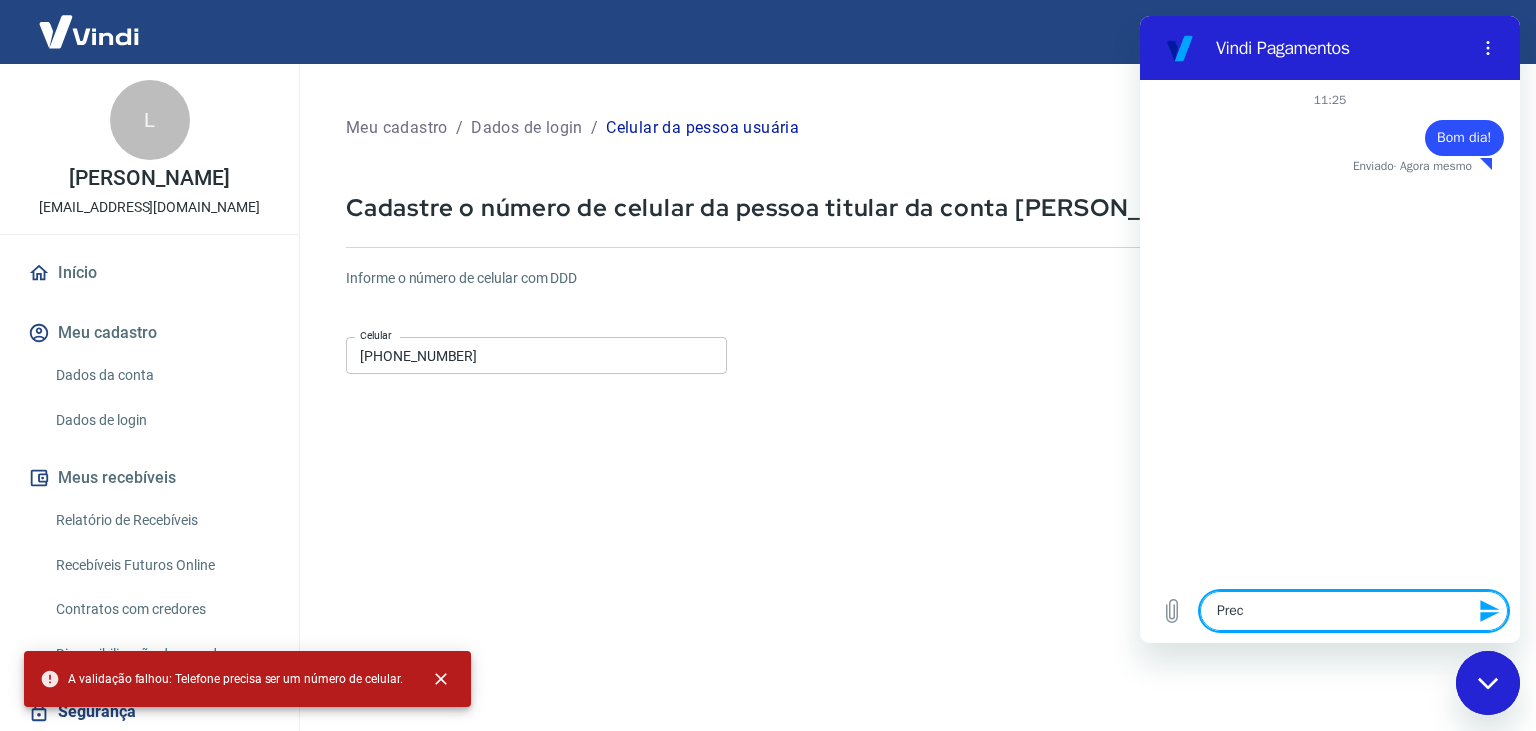 type on "Preci" 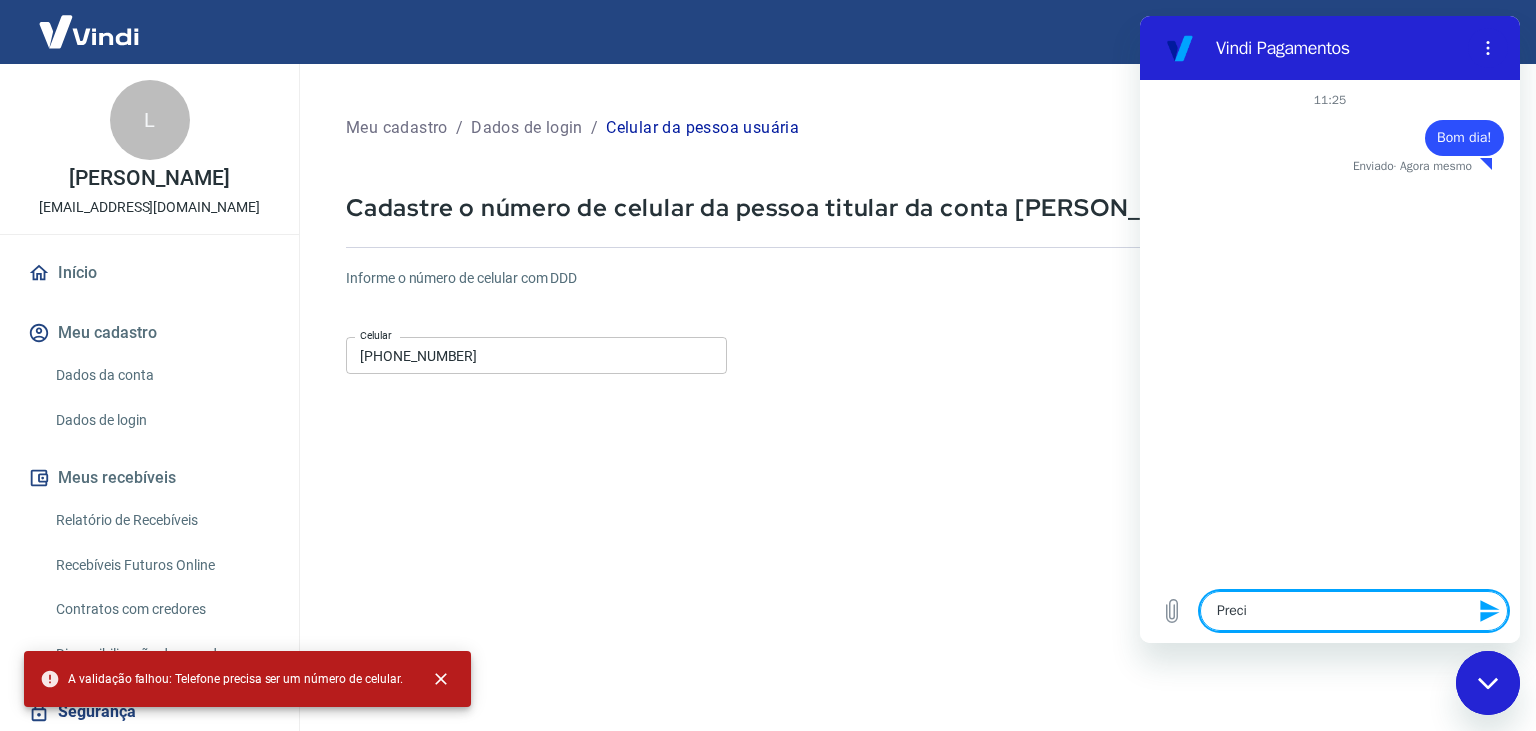type on "Precis" 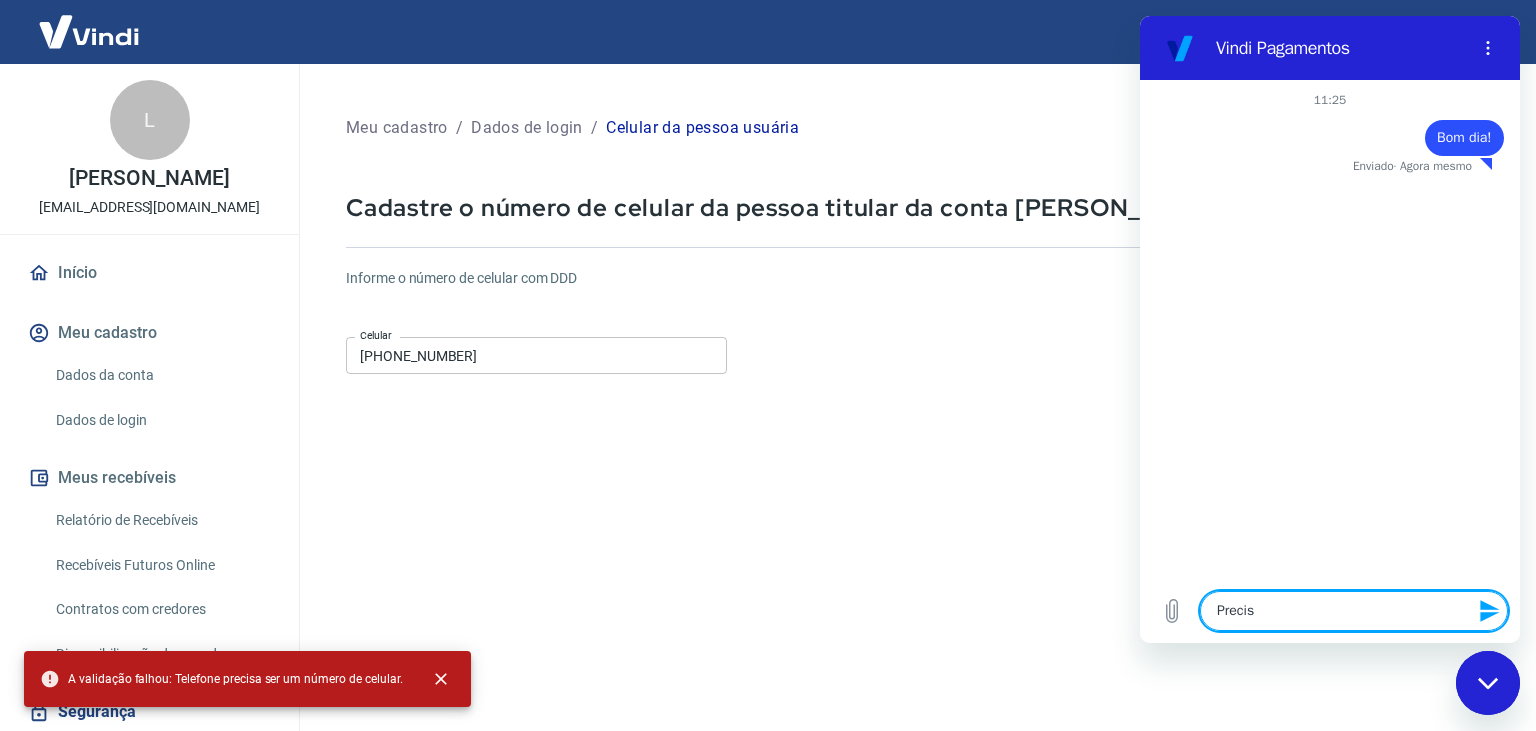 type on "Preciso" 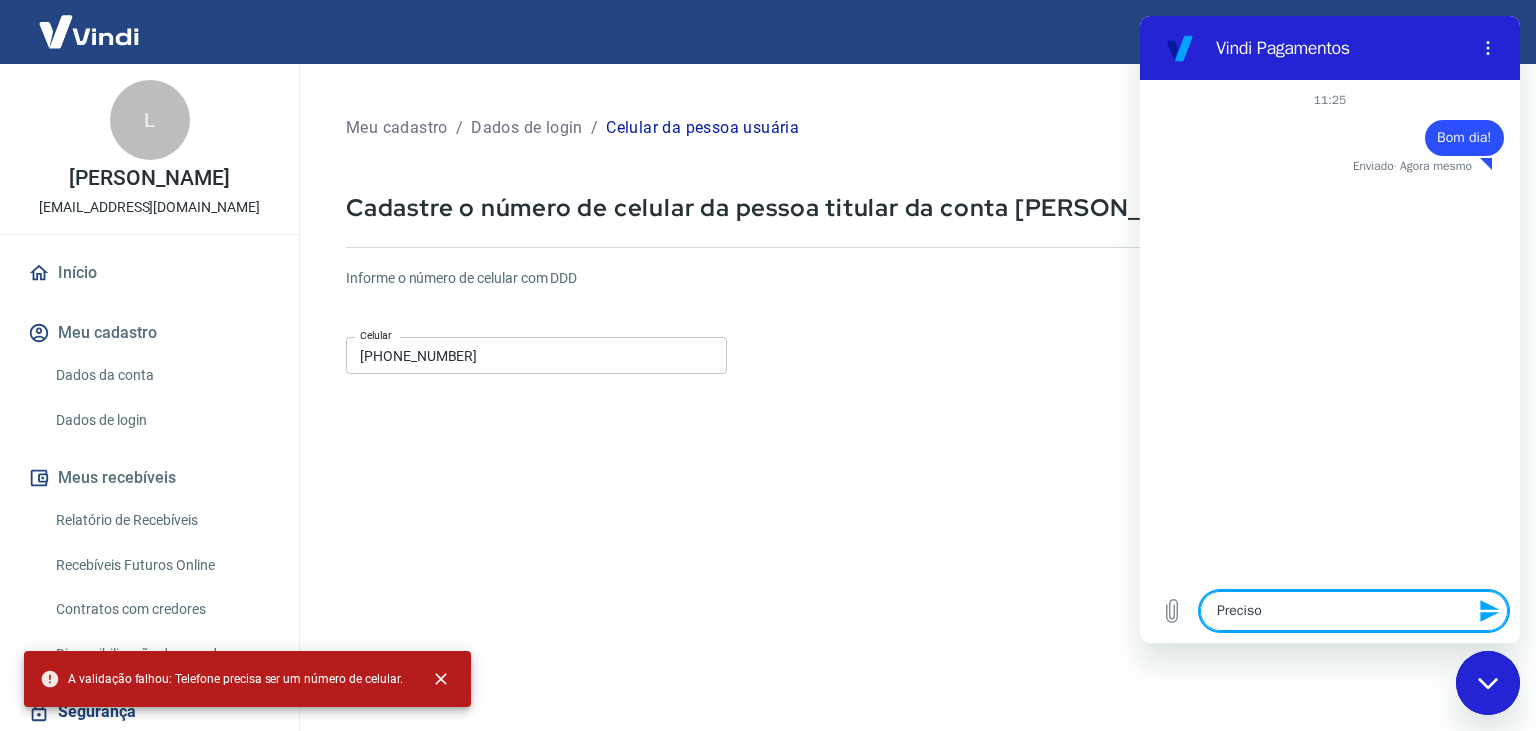 type on "Preciso" 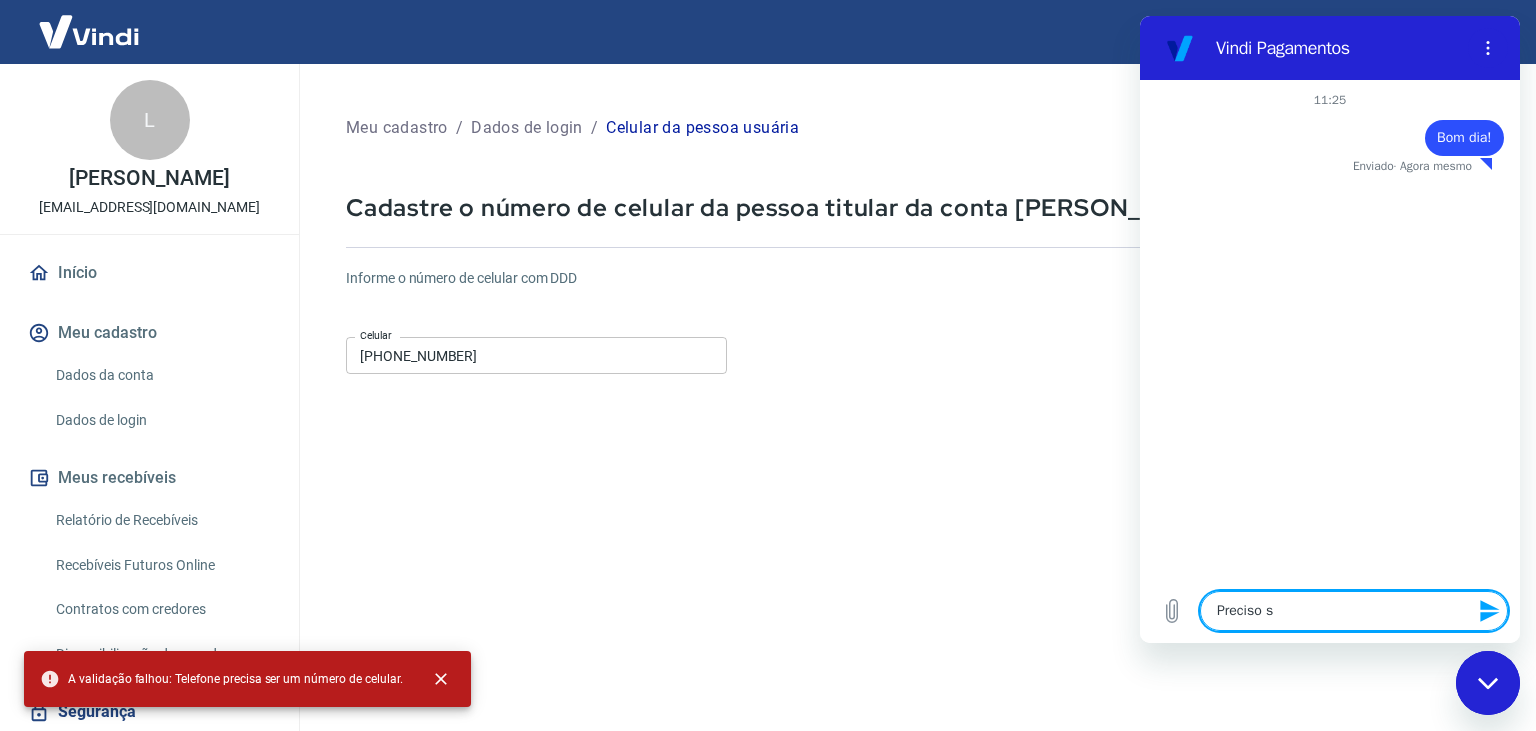 type on "Preciso sa" 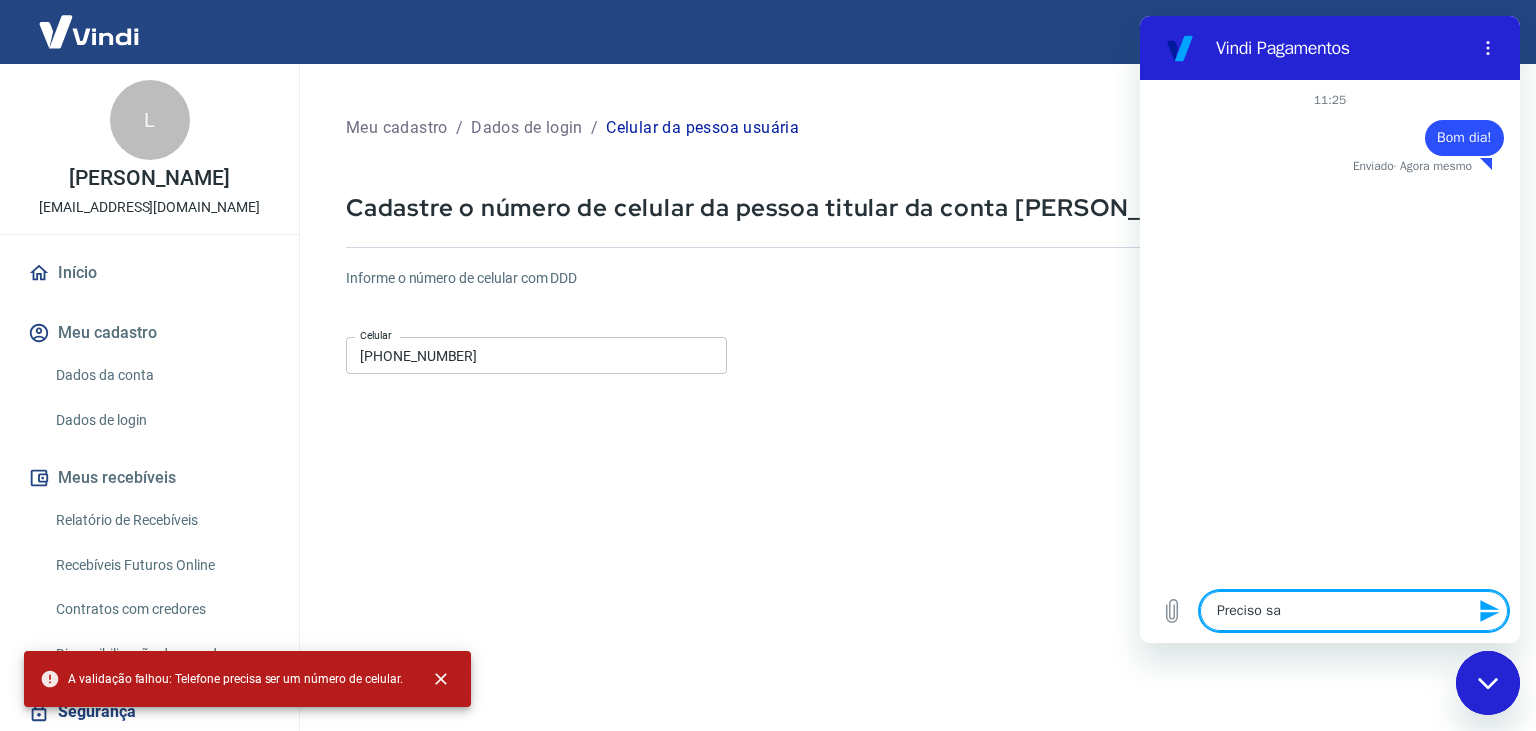 type on "Preciso sae" 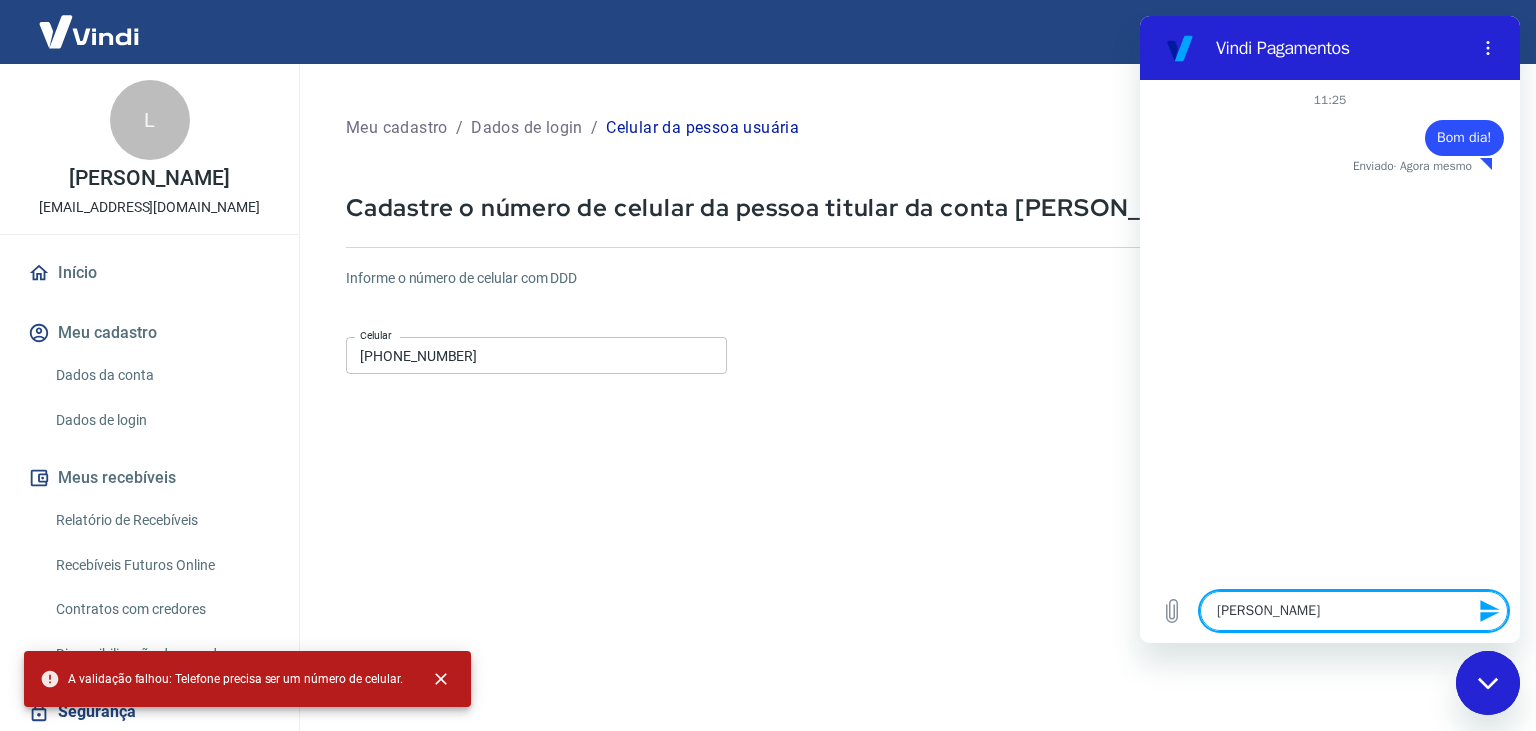 type on "Preciso sa" 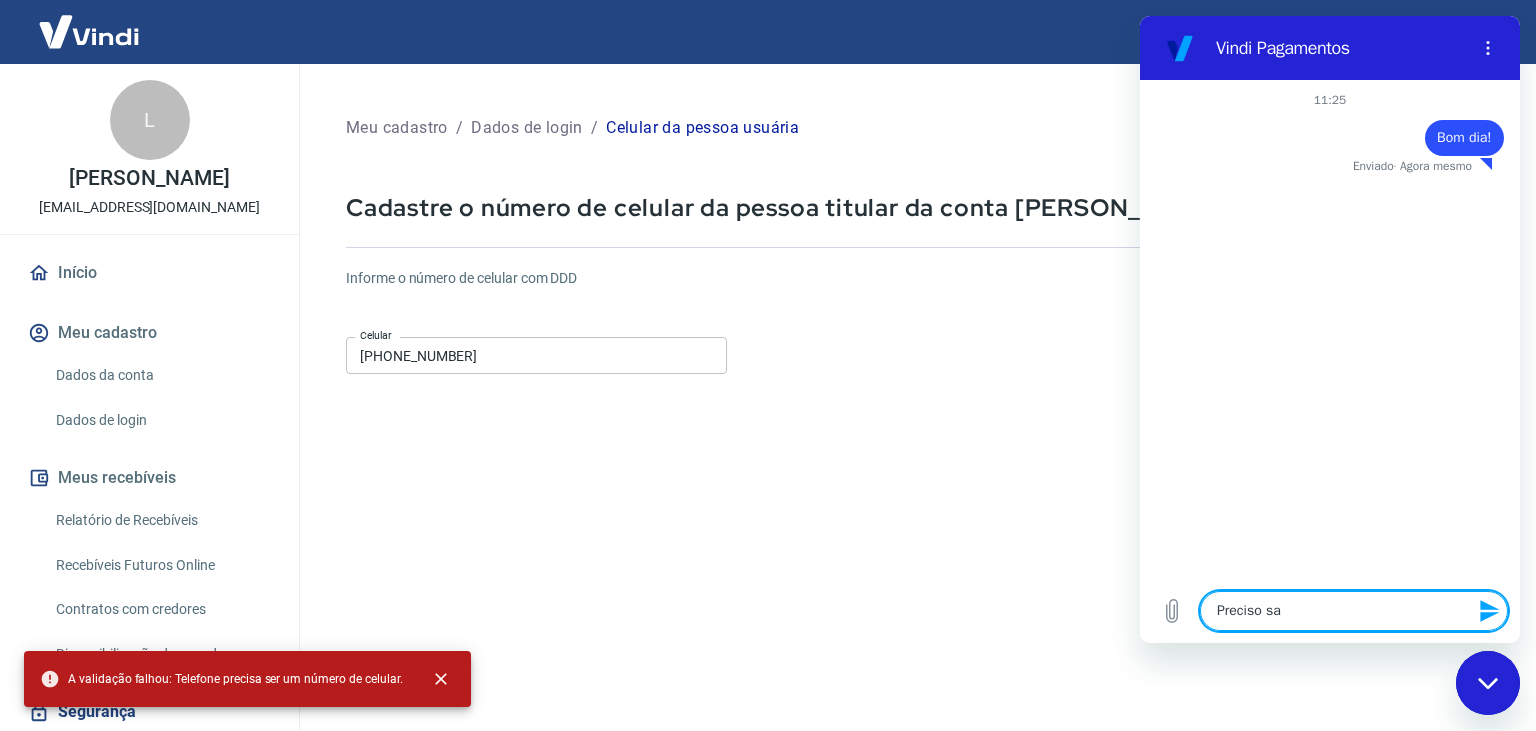 type on "Preciso s" 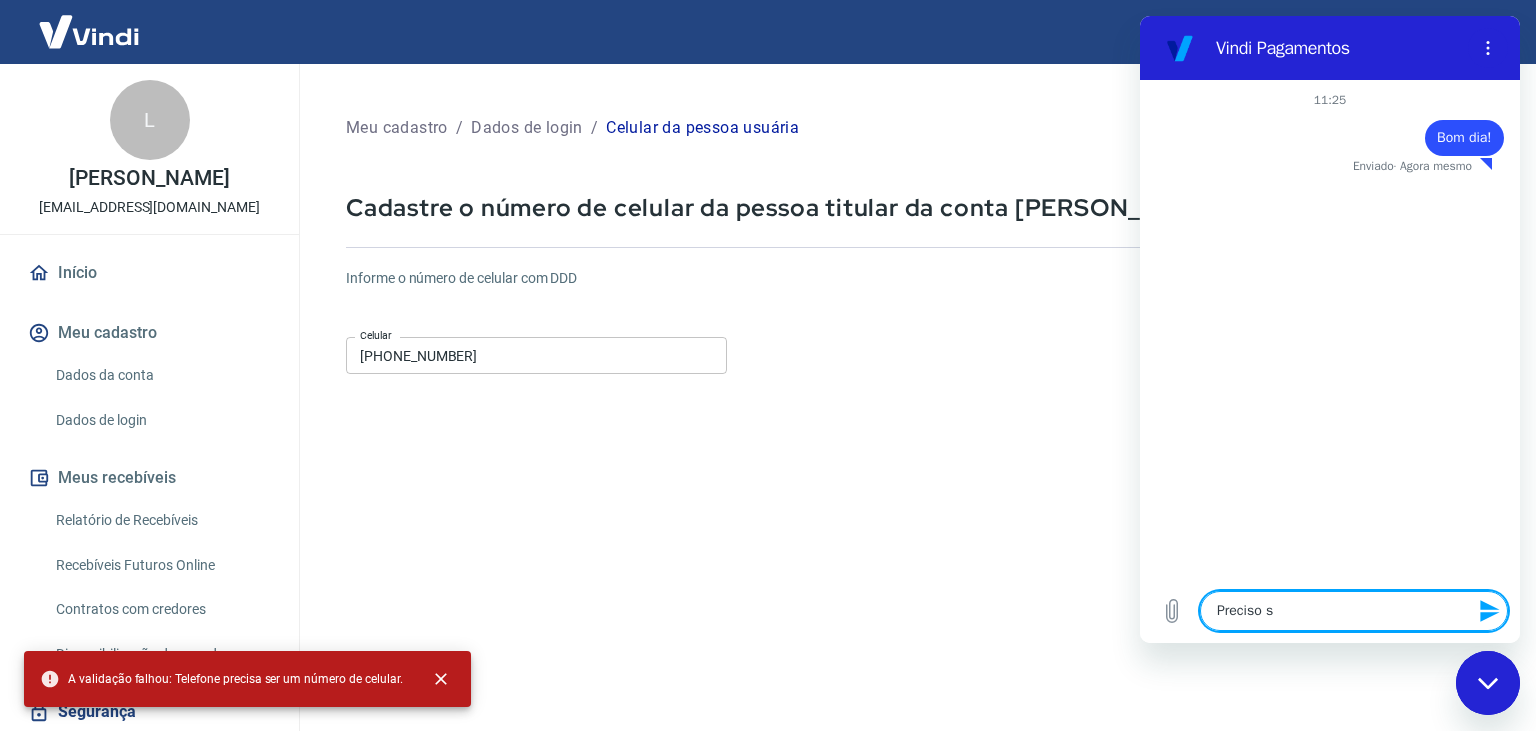 type on "Preciso" 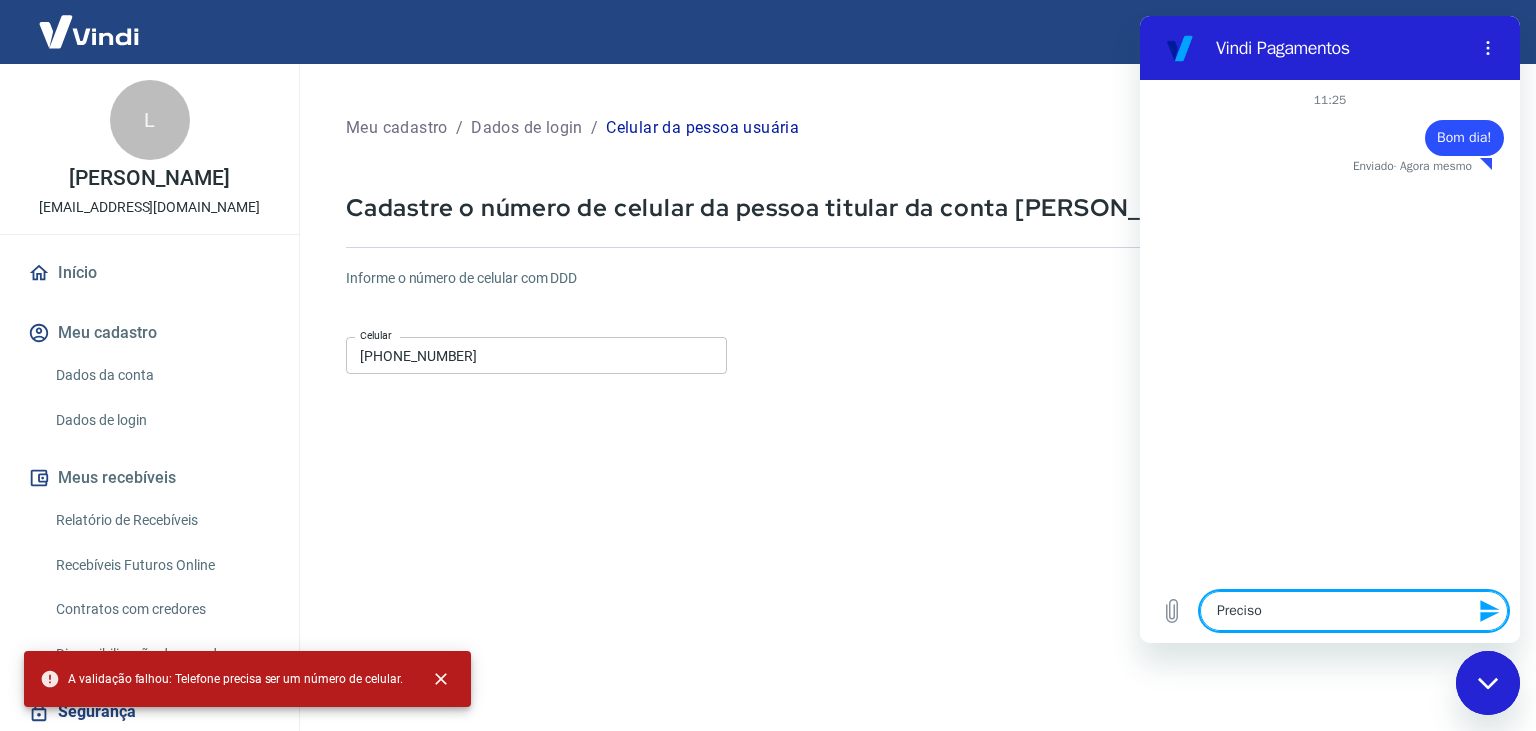 type on "Preciso" 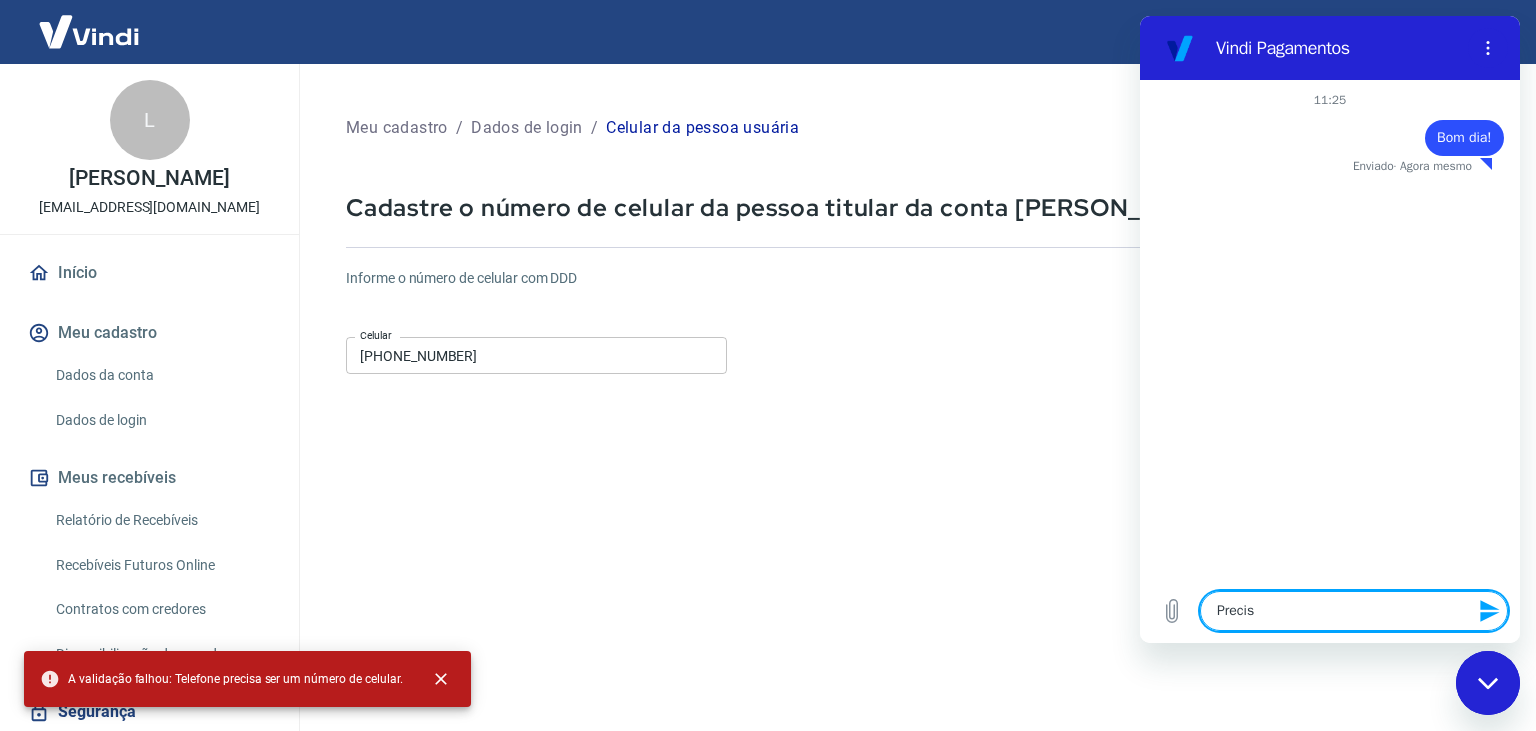 type on "Preci" 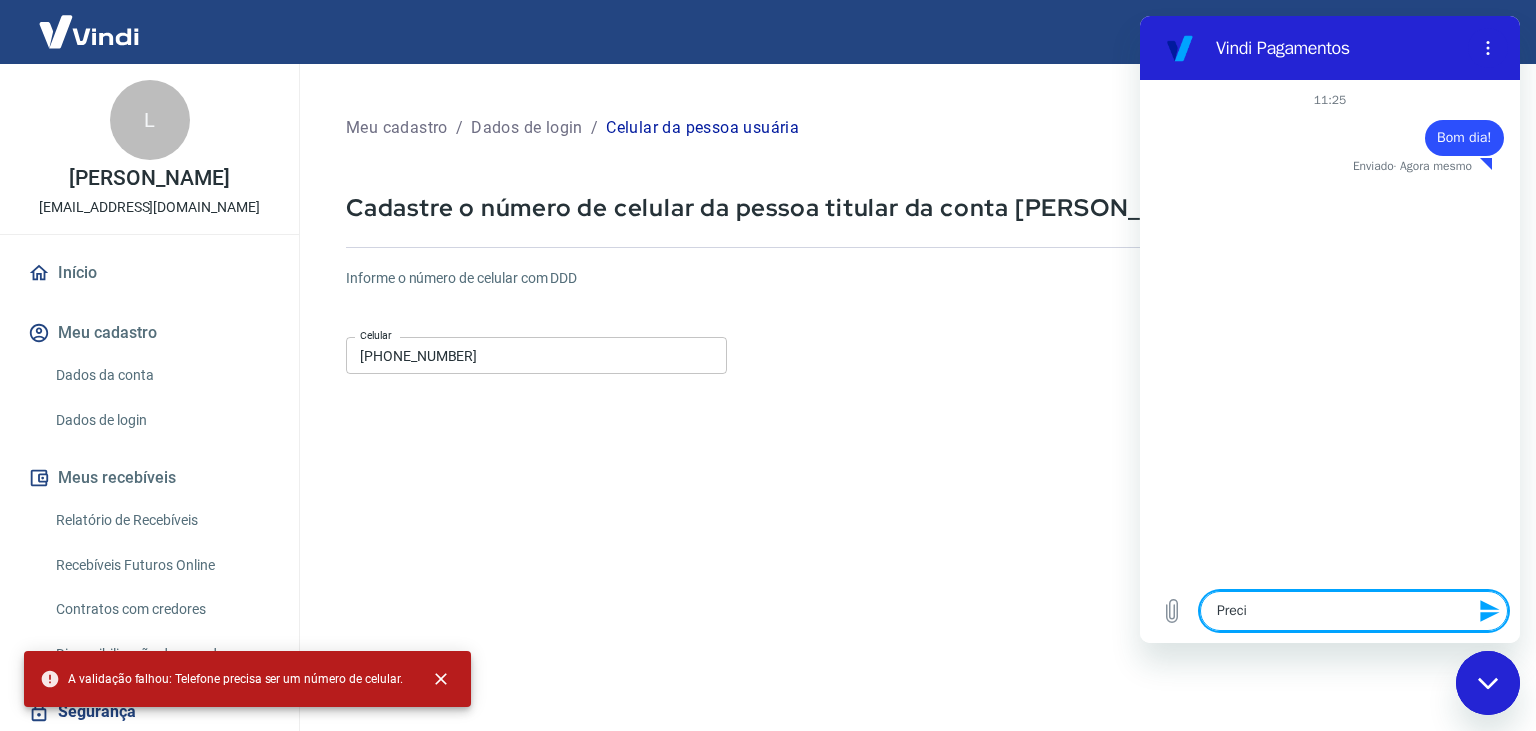 type on "Prec" 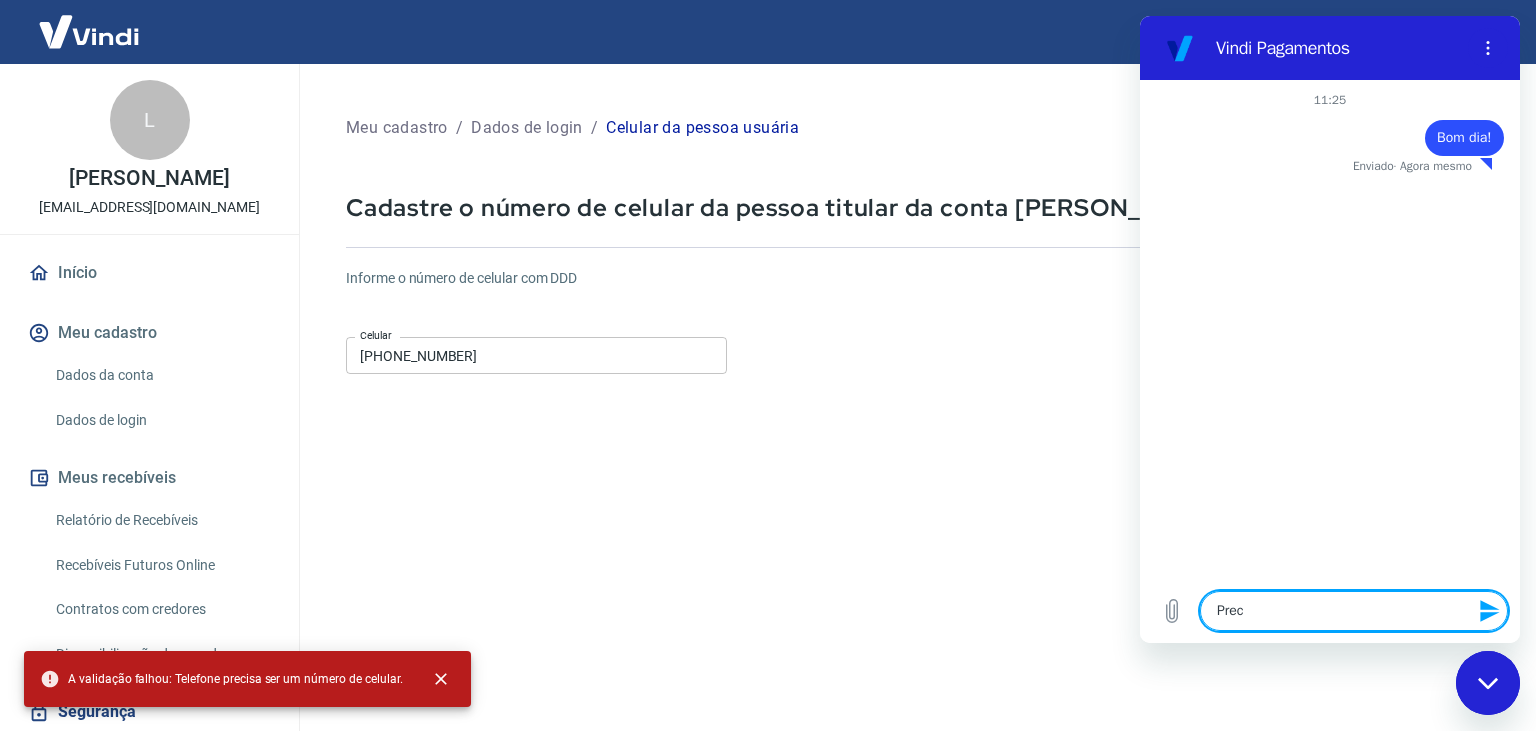 type on "Pre" 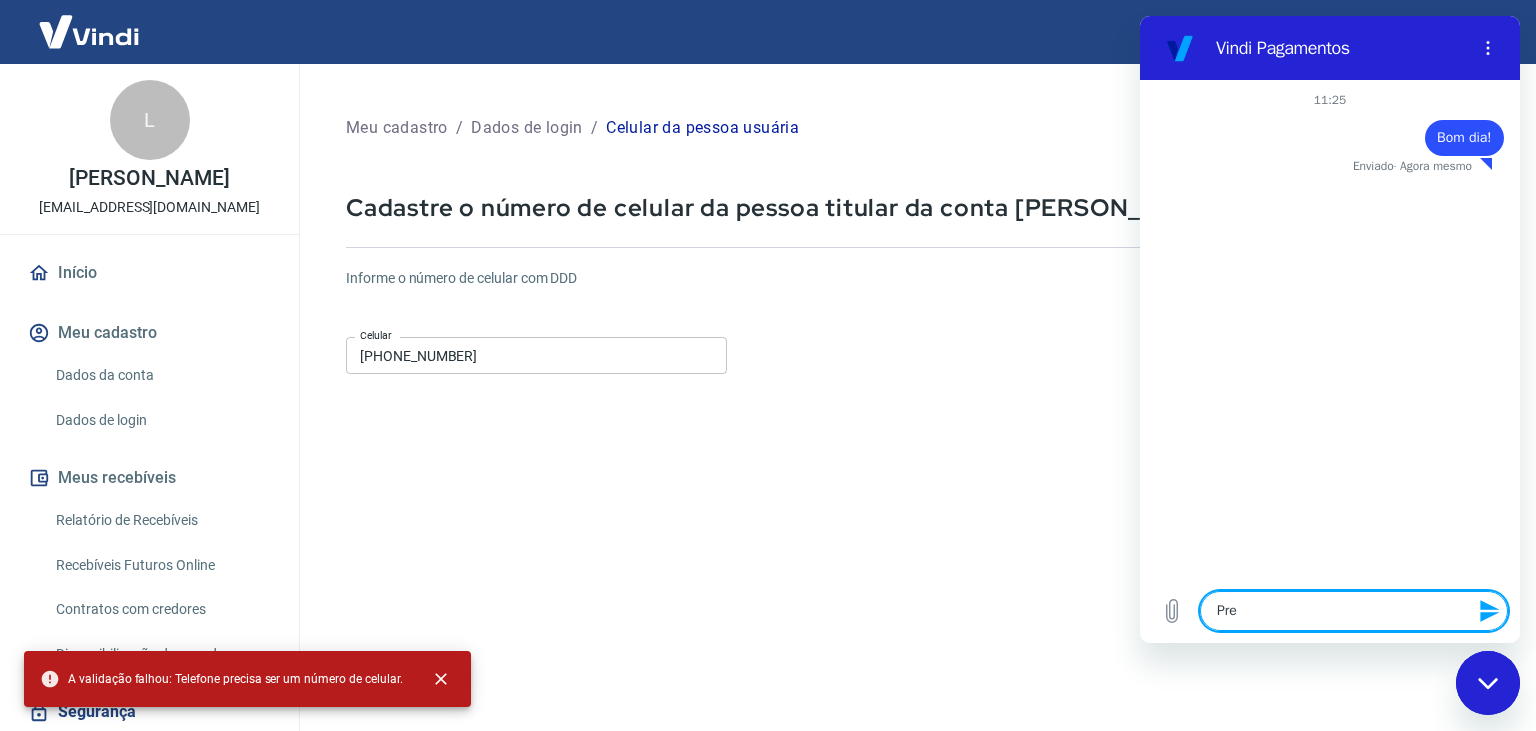type on "Pr" 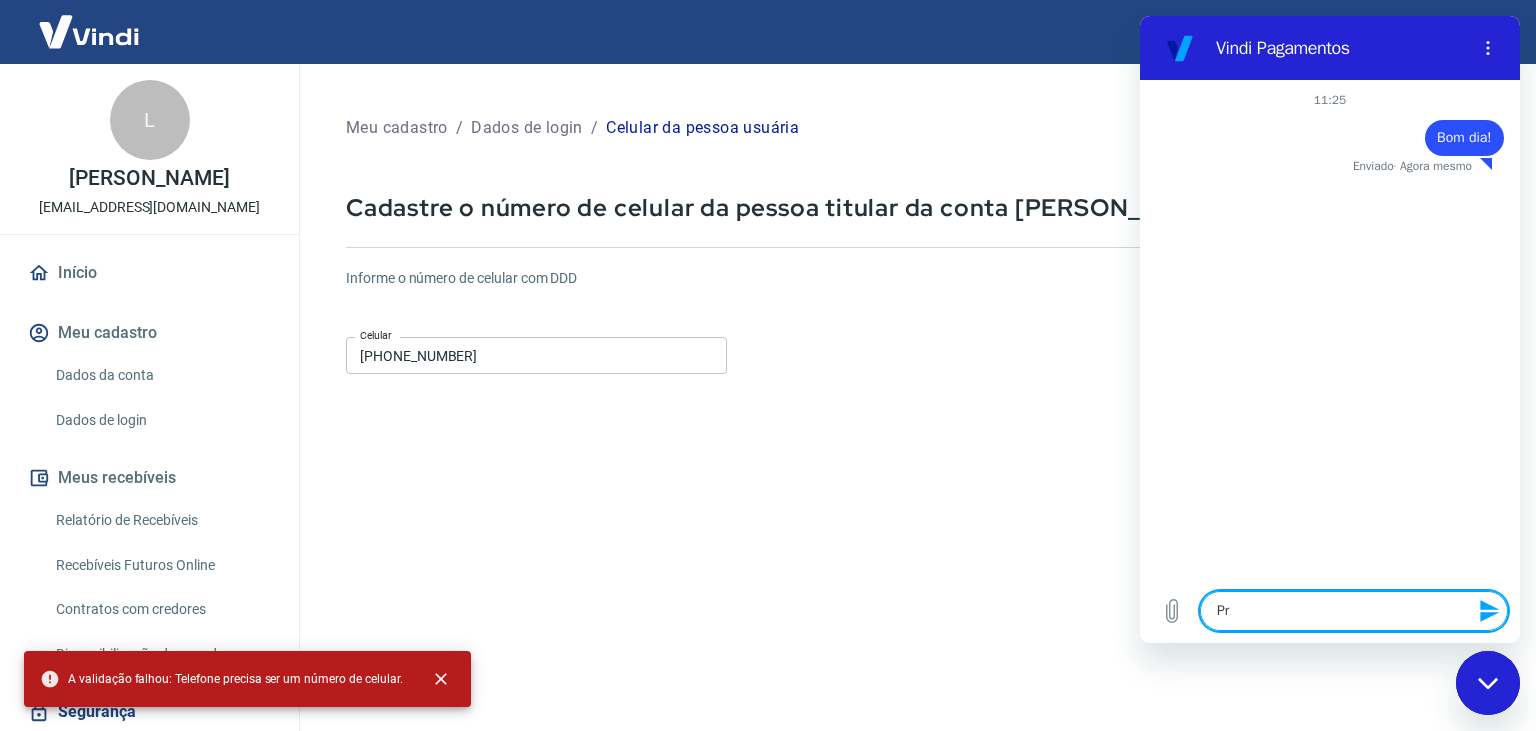 type on "P" 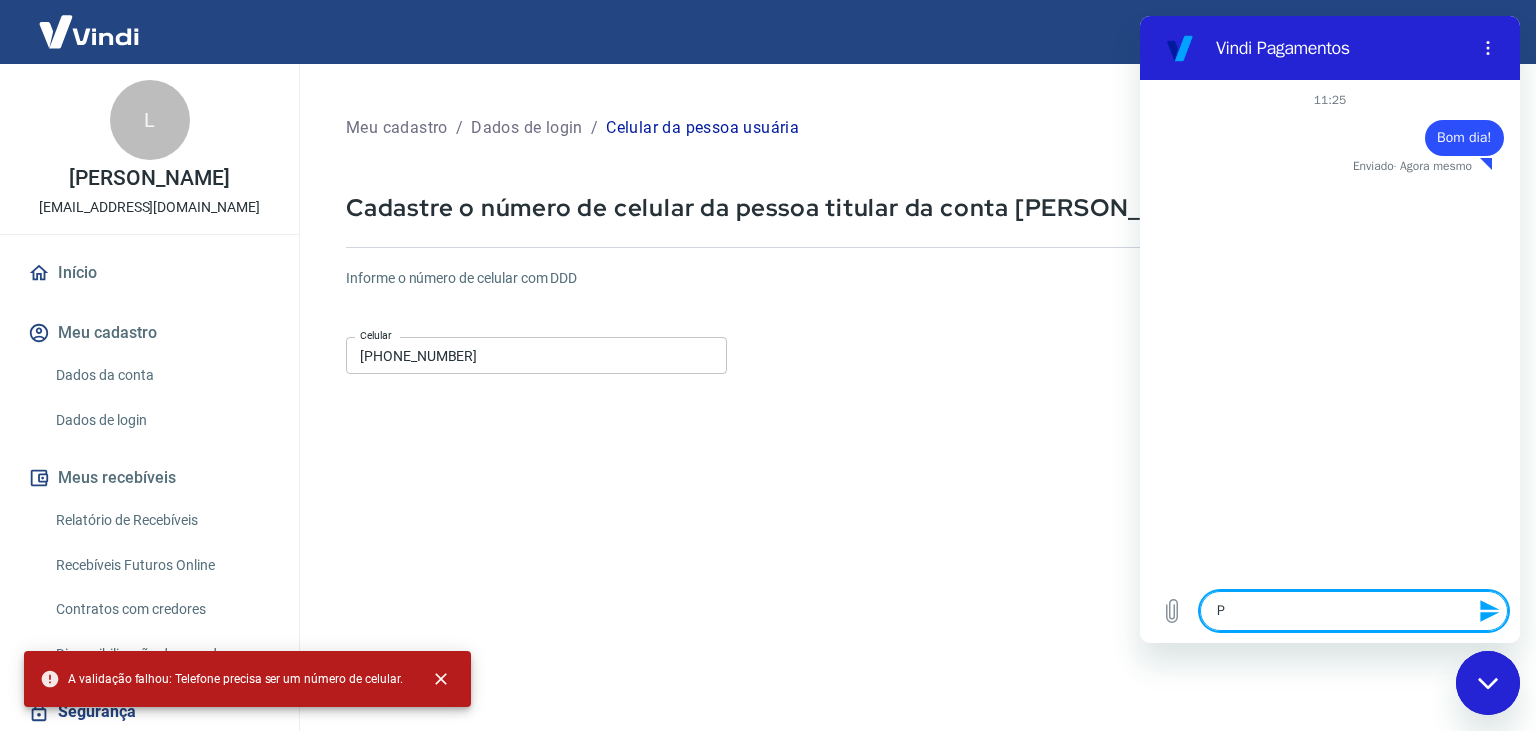 type 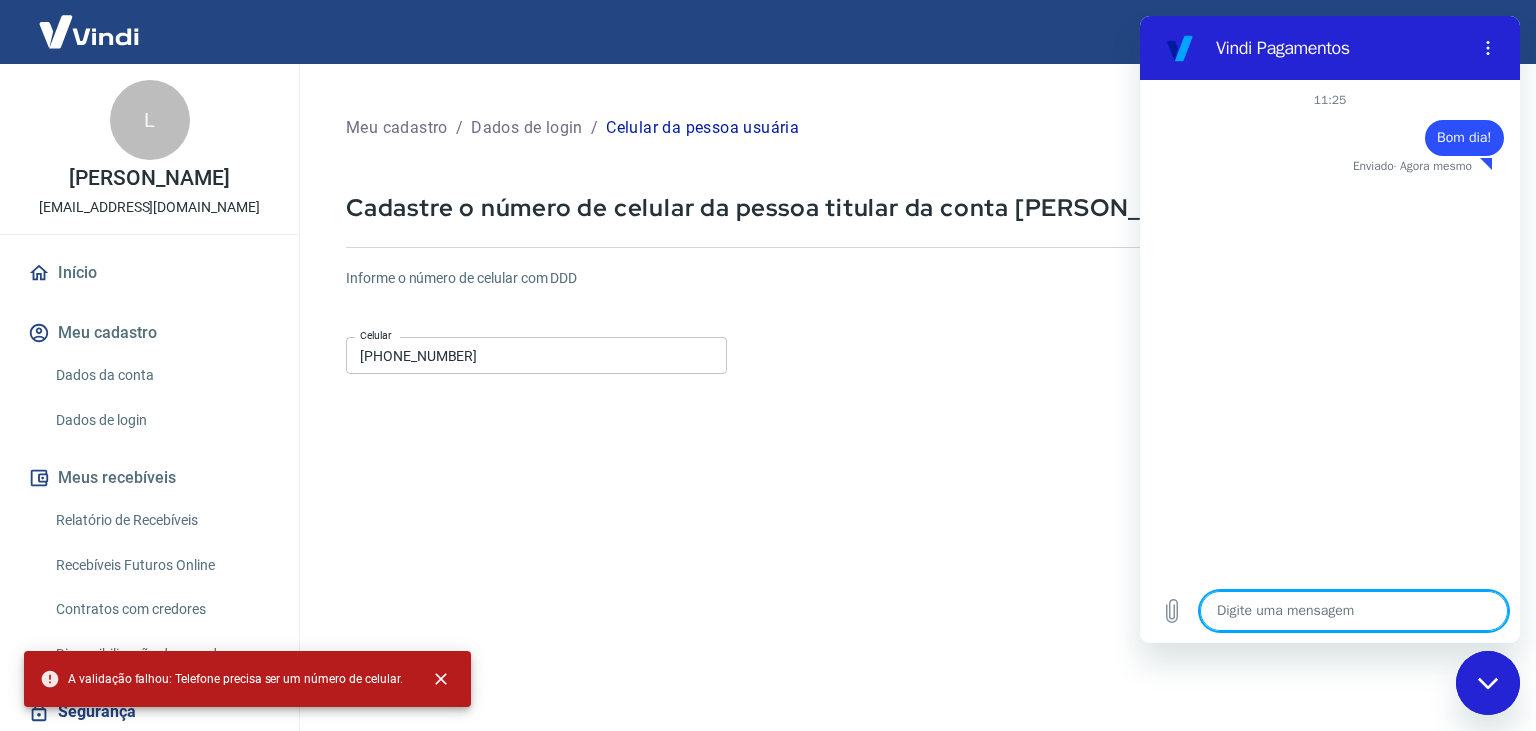 type on "G" 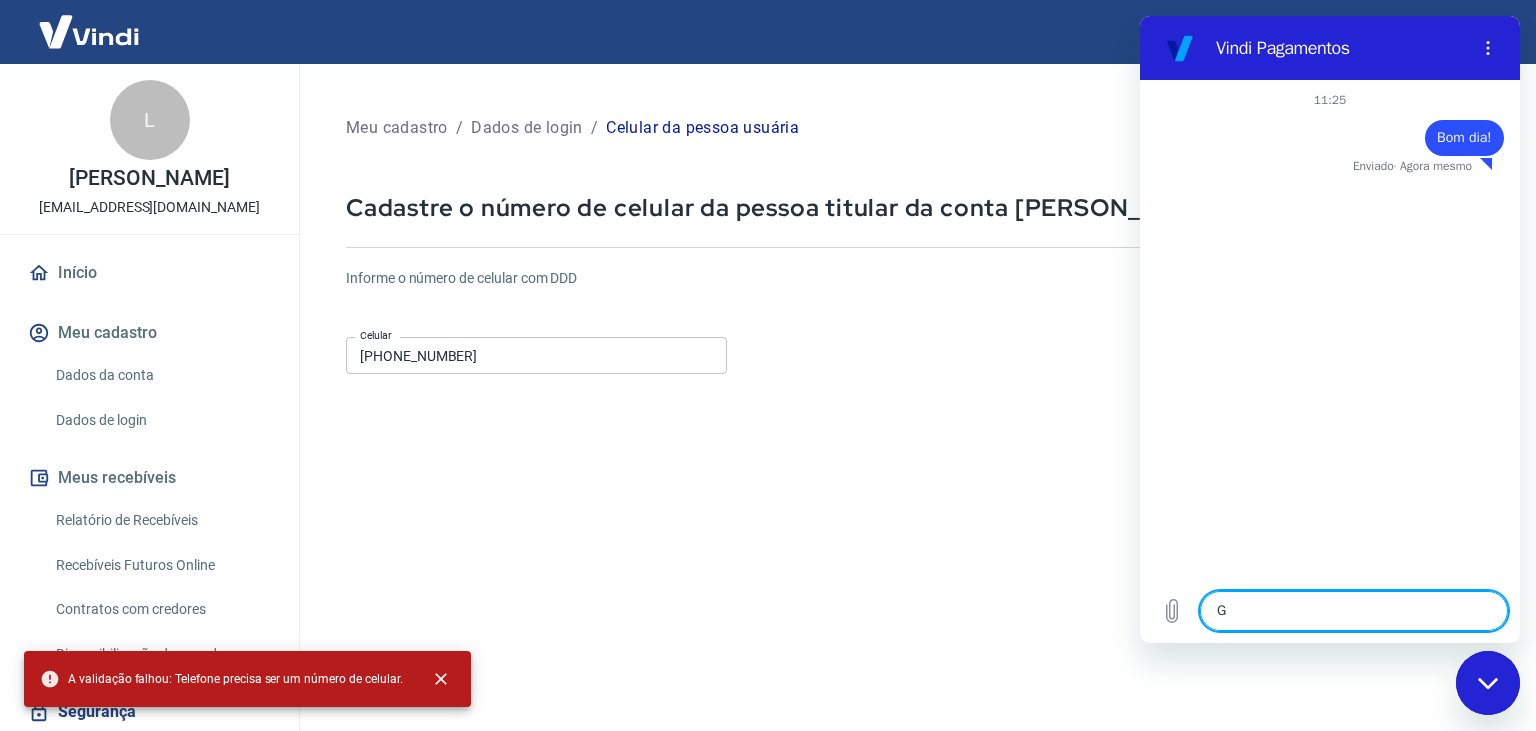 type on "x" 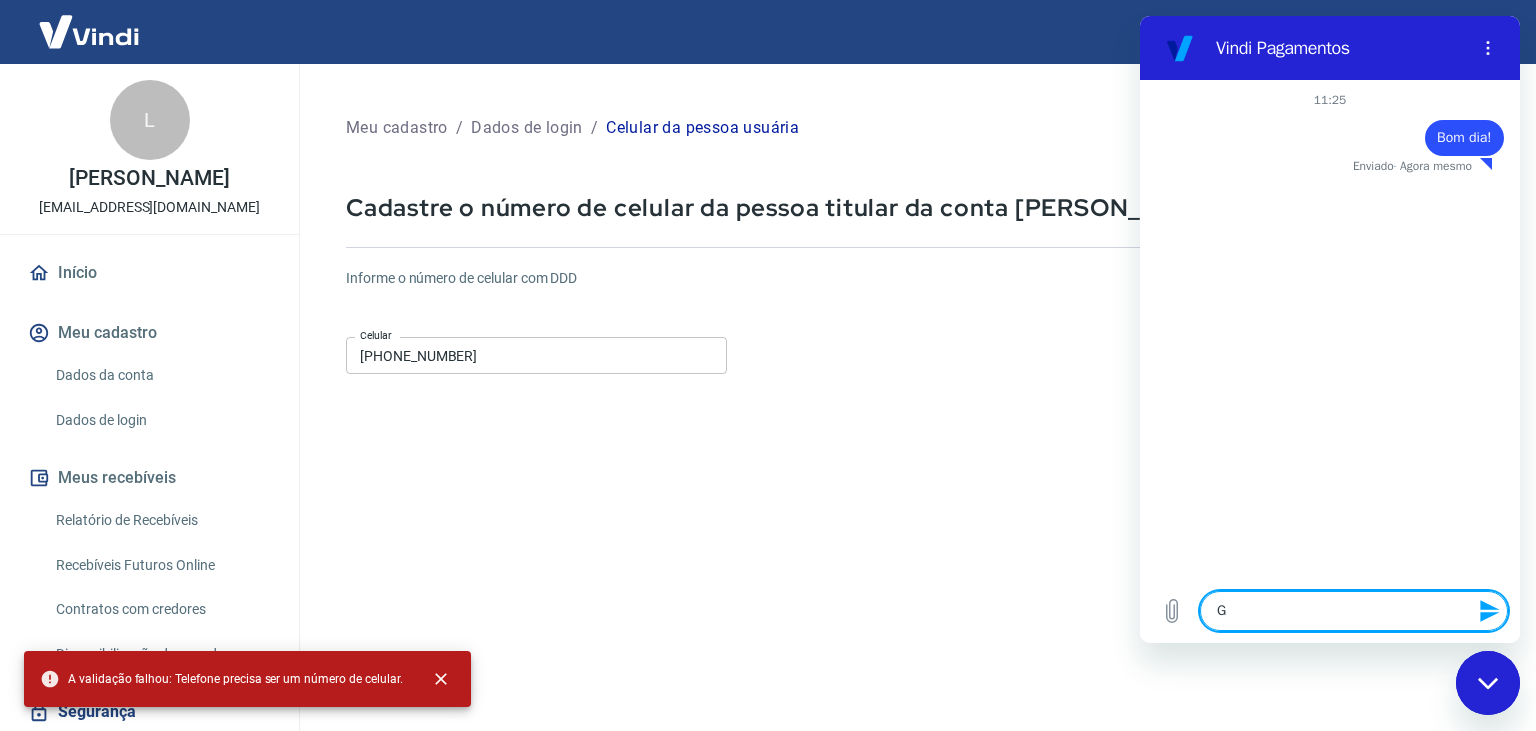 type on "Gs" 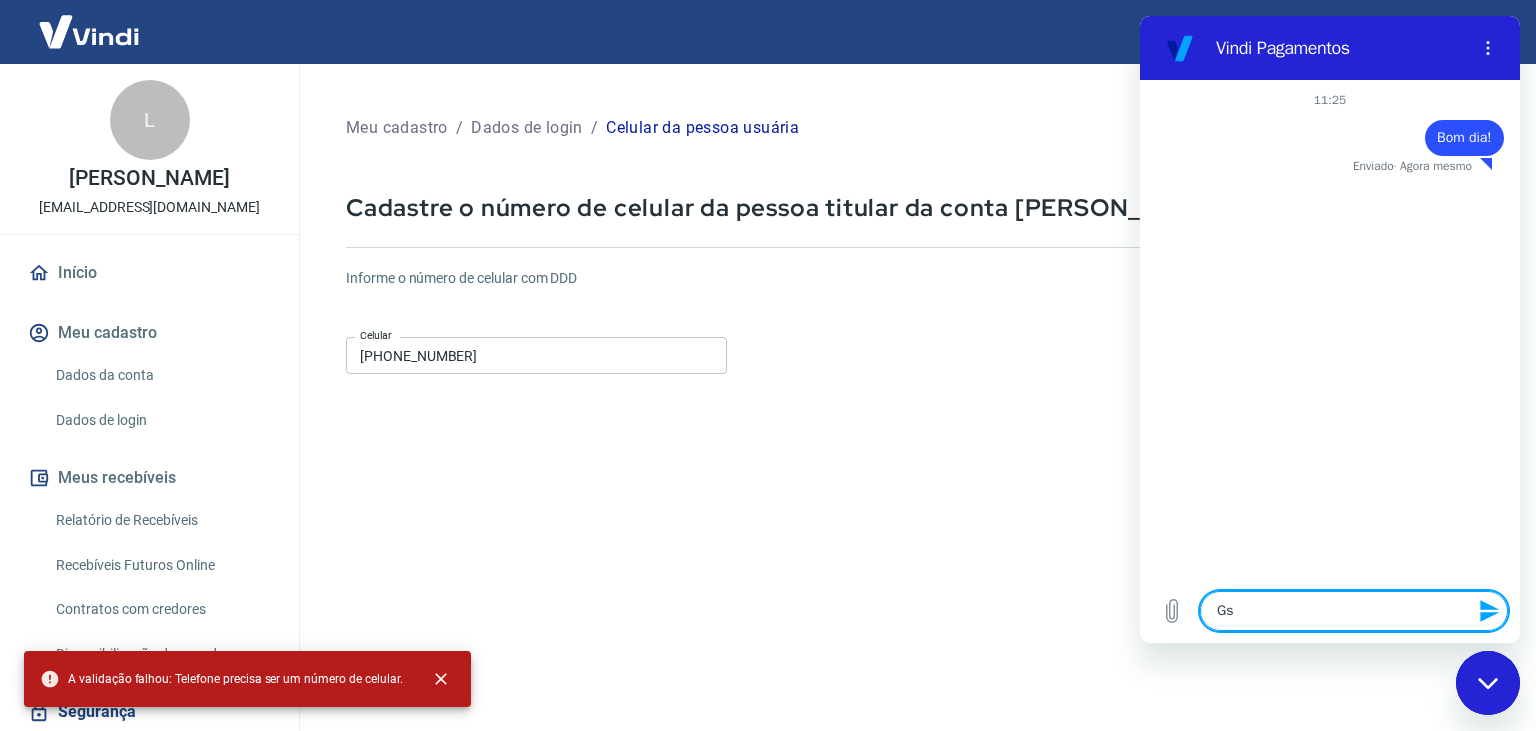 type on "Gso" 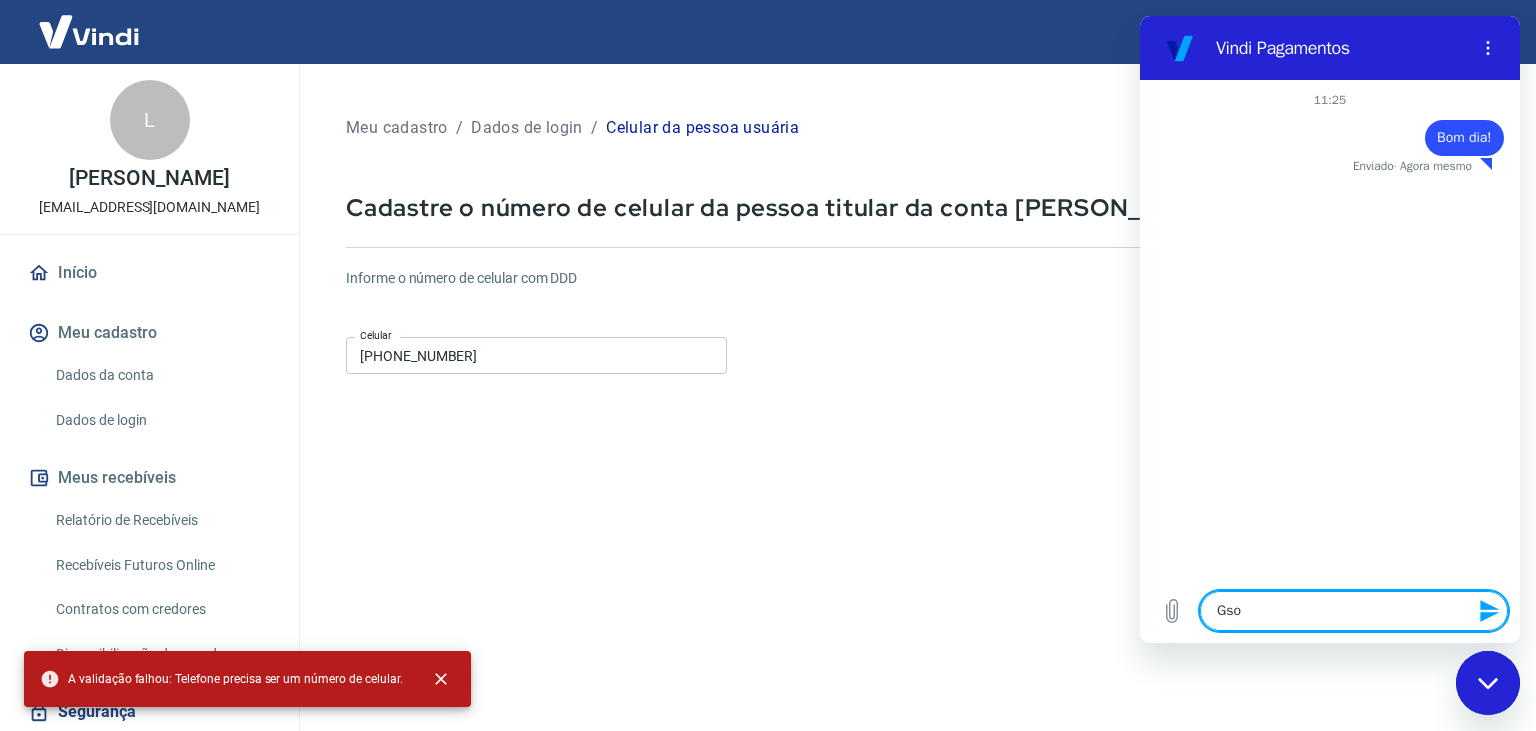 type on "Gs" 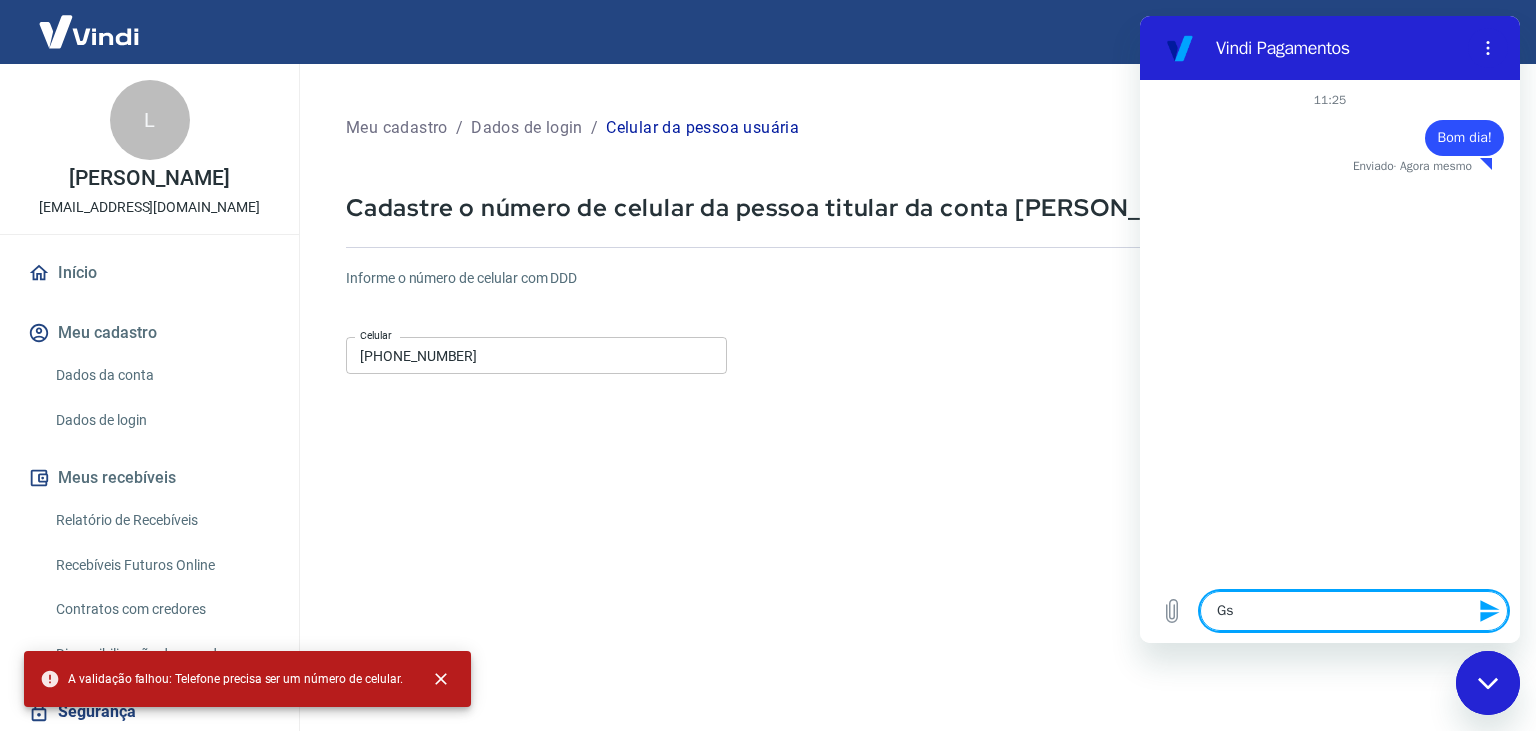 type on "G" 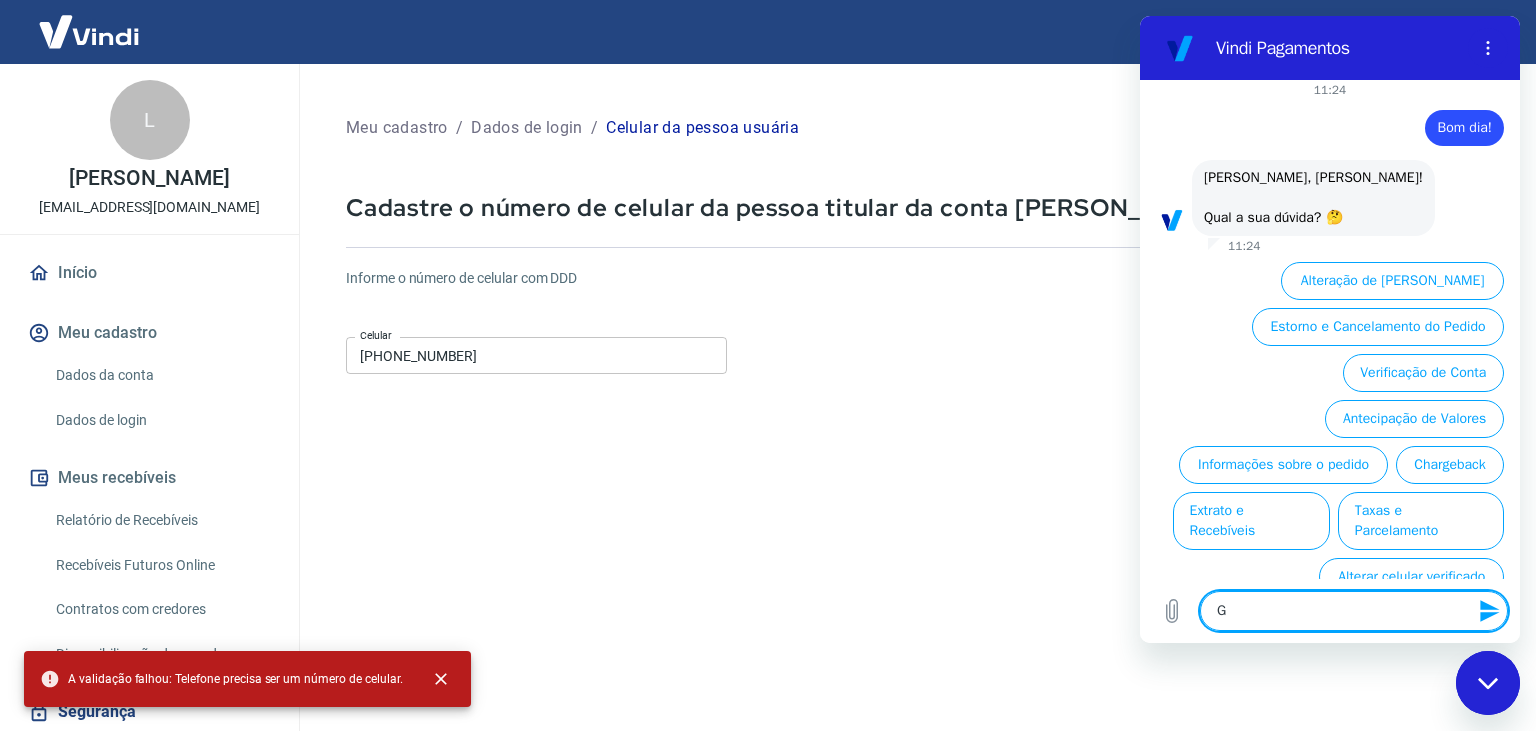scroll, scrollTop: 9, scrollLeft: 0, axis: vertical 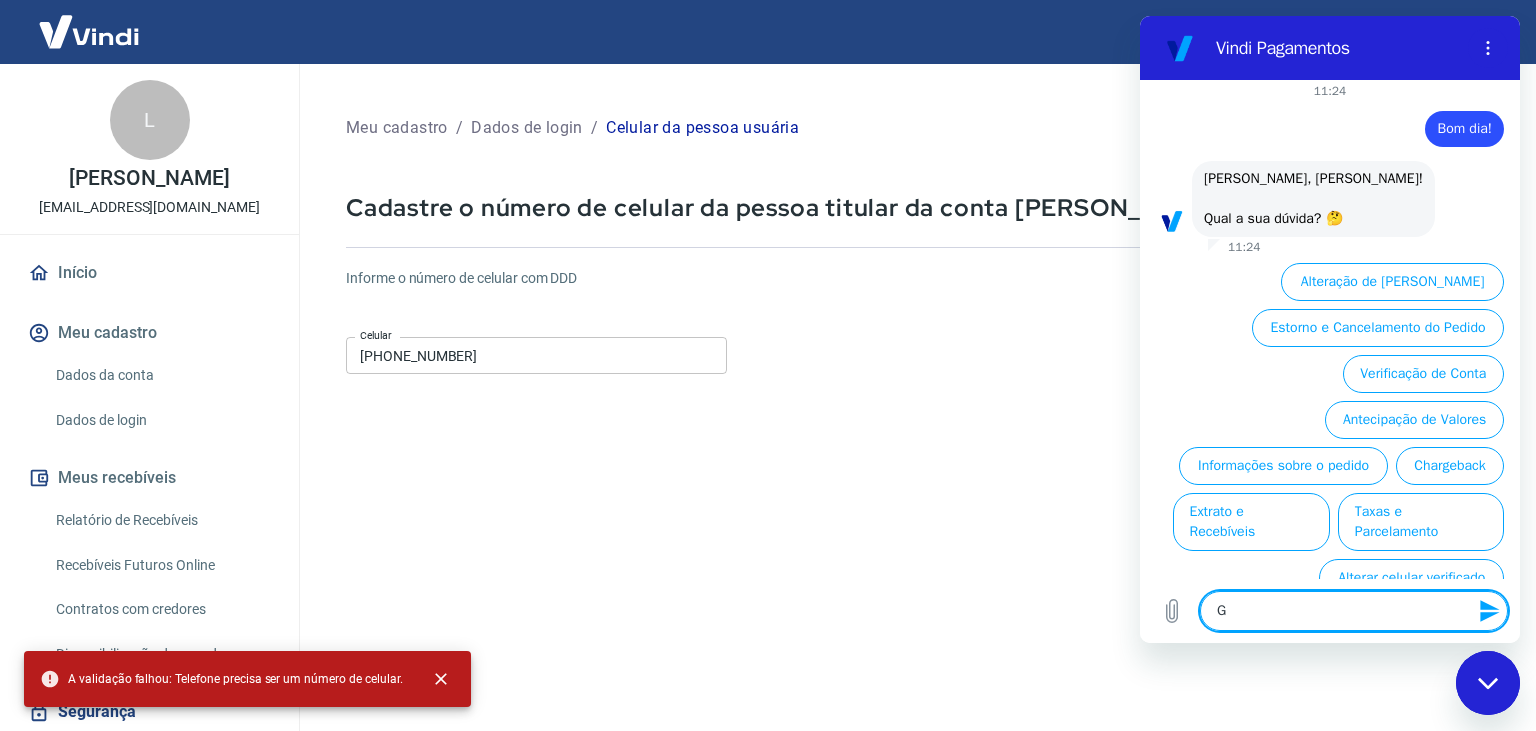 type on "Go" 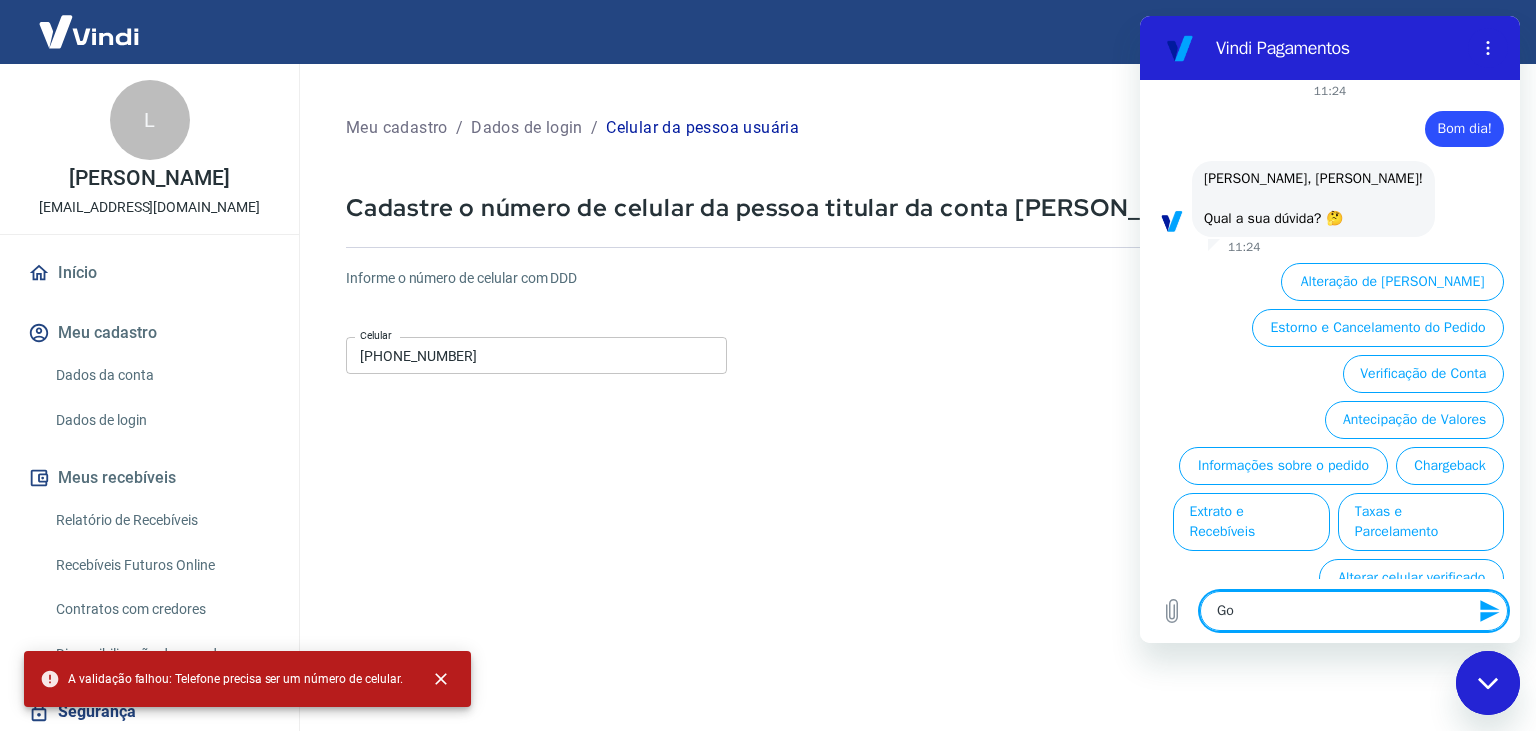 type on "Gos" 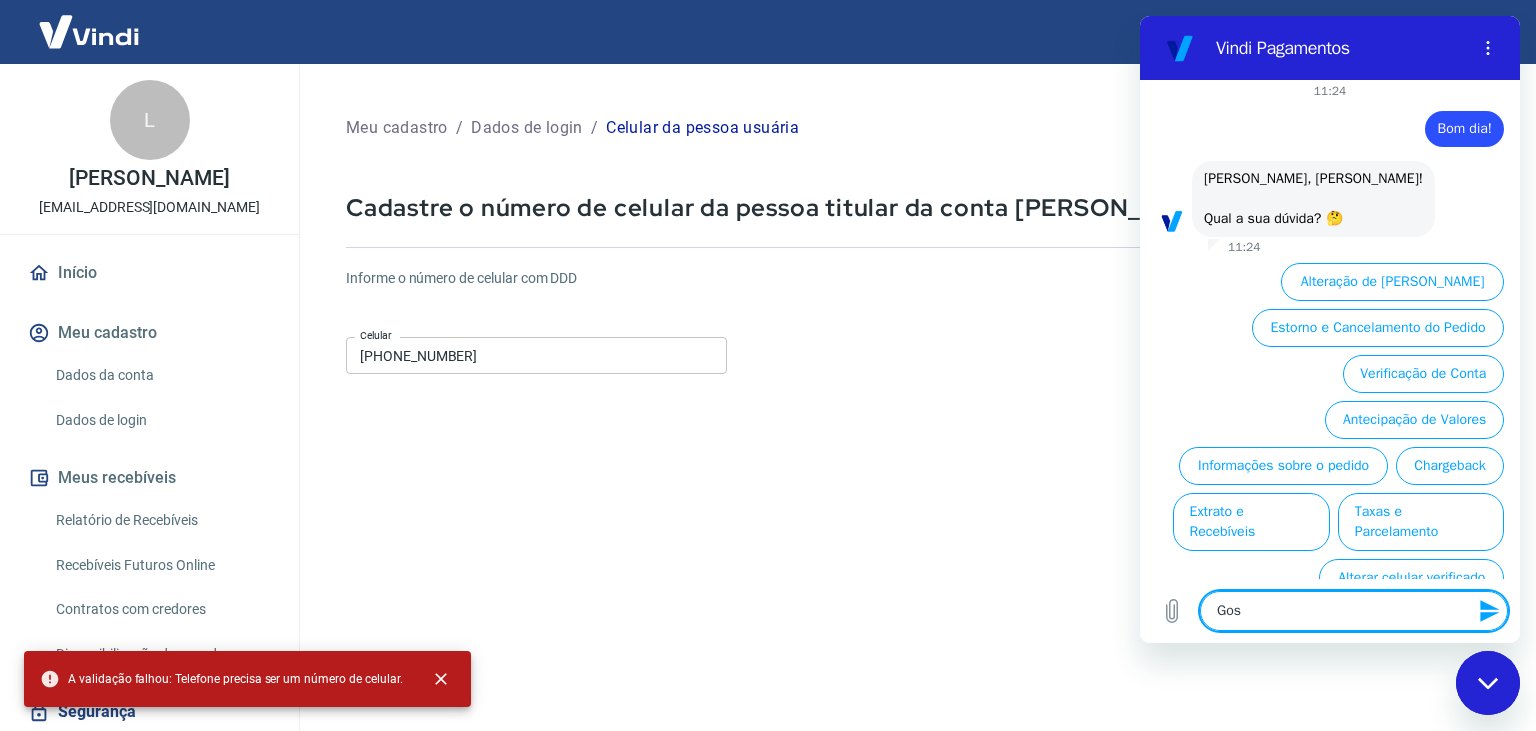 type on "Gosa" 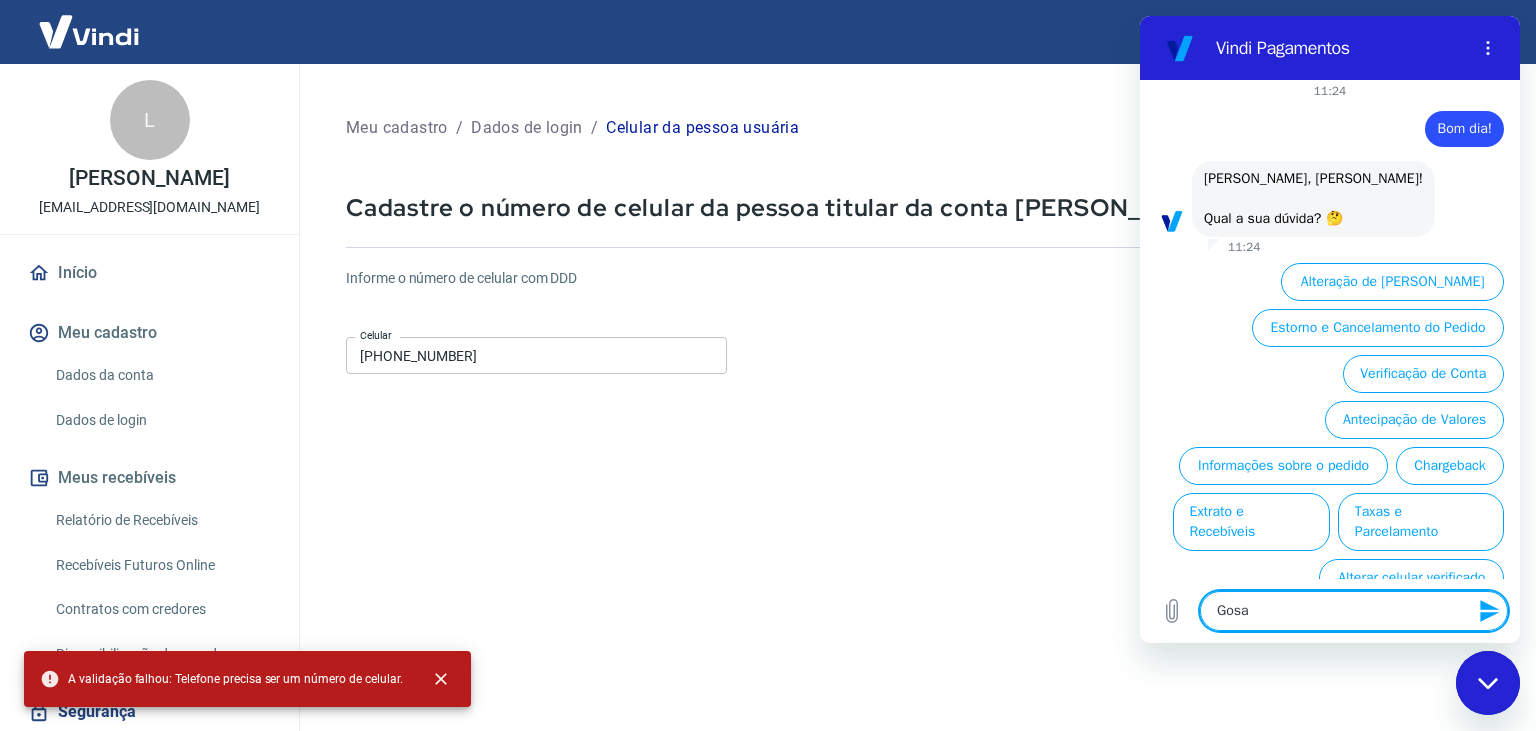 type on "Gosat" 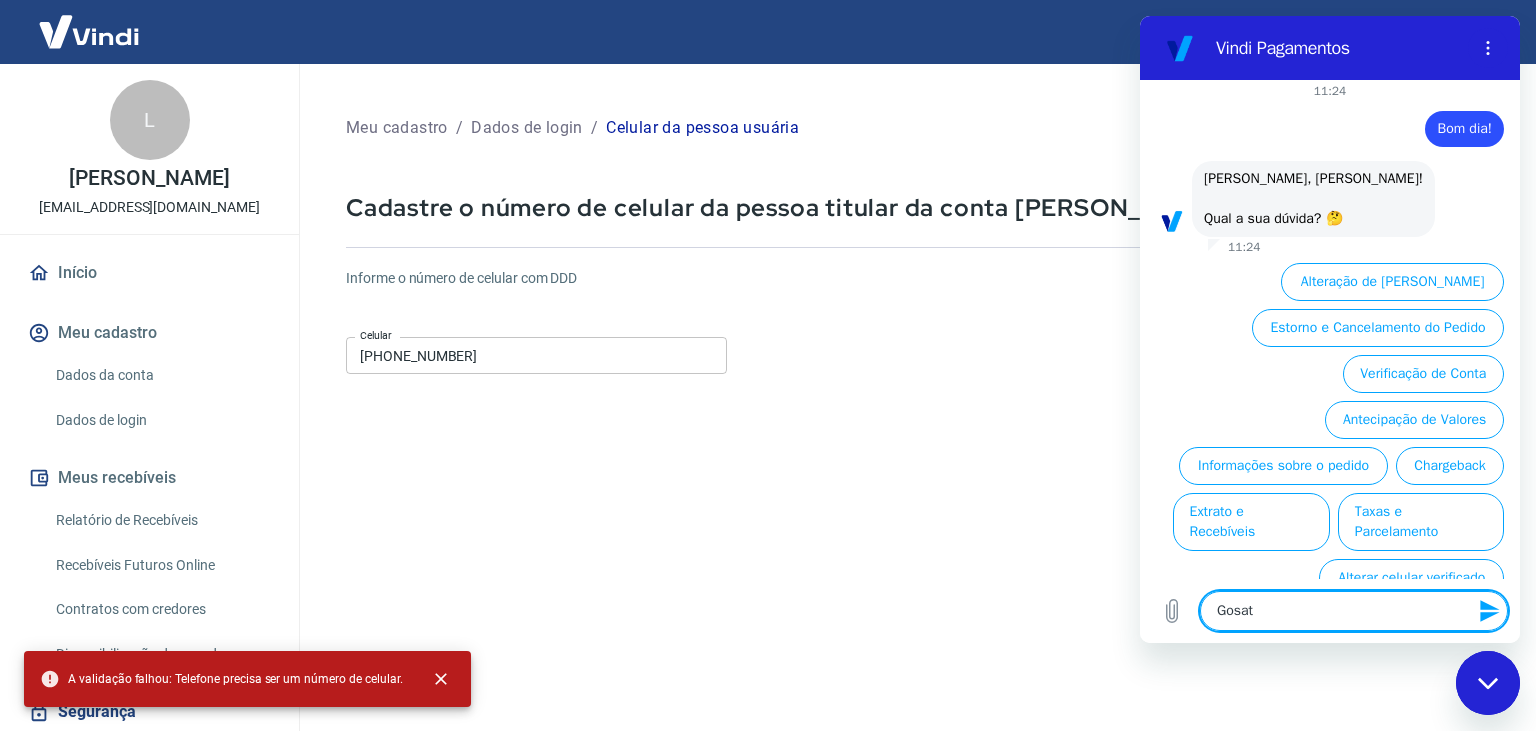 type on "Gosata" 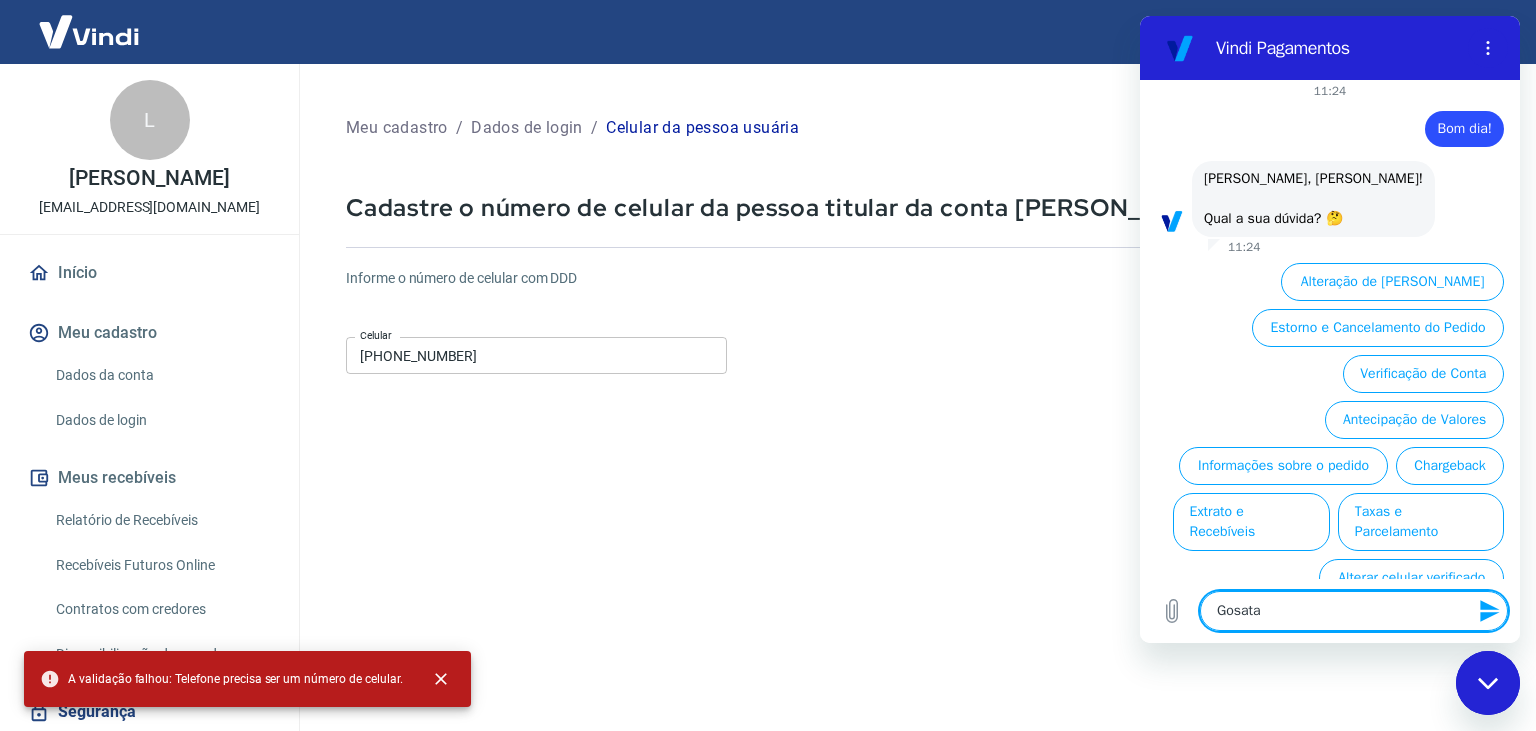 type on "Gosat" 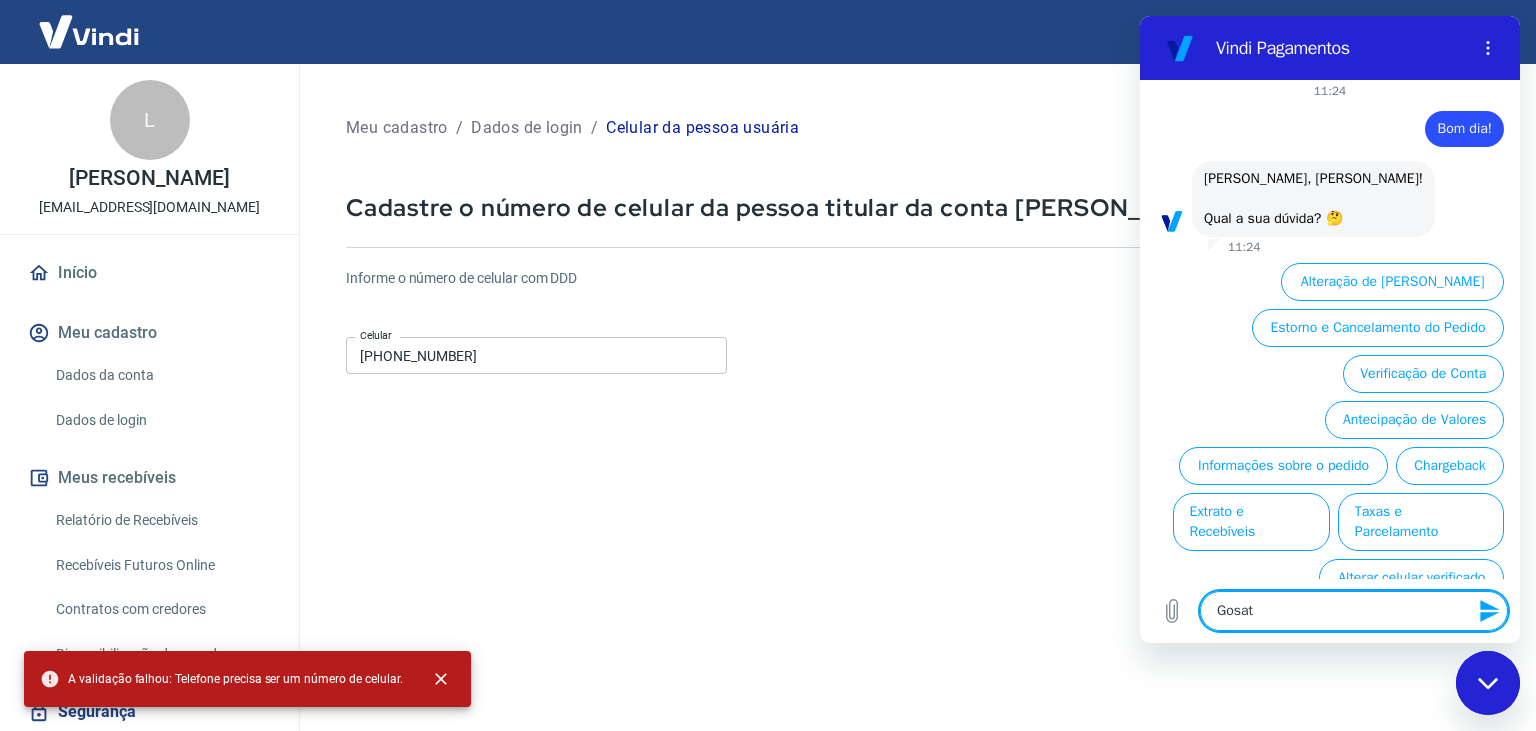 type on "Gosa" 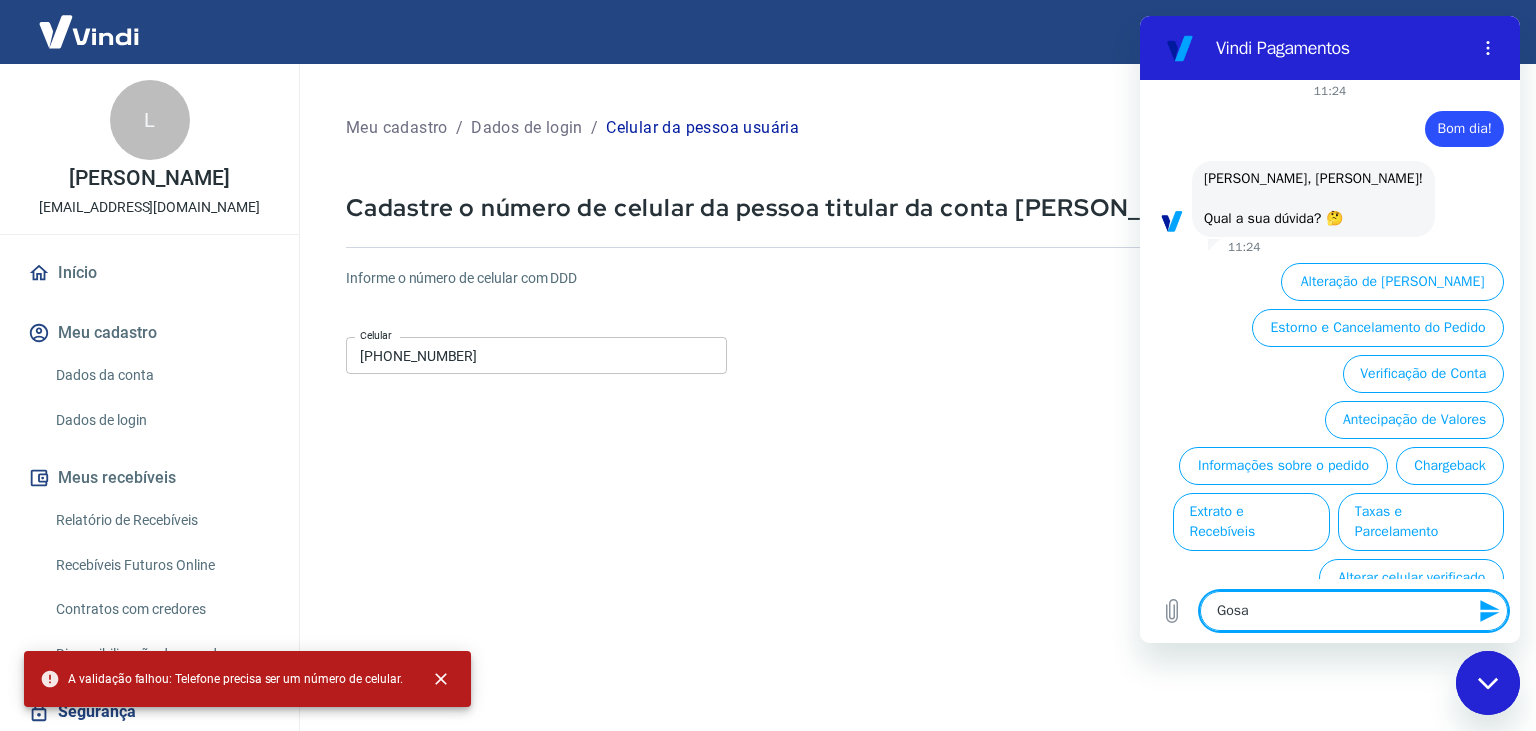 type on "Gos" 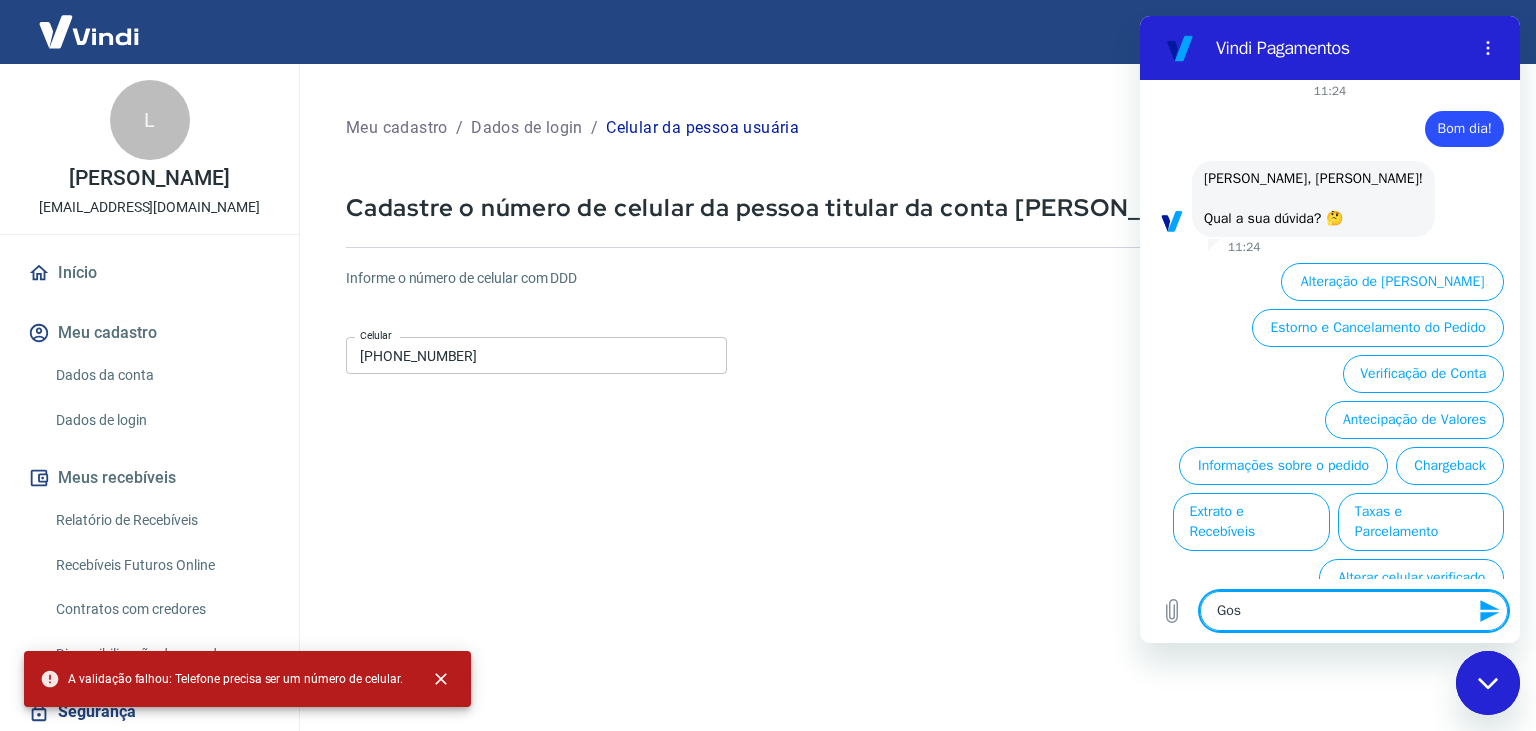 type on "Go" 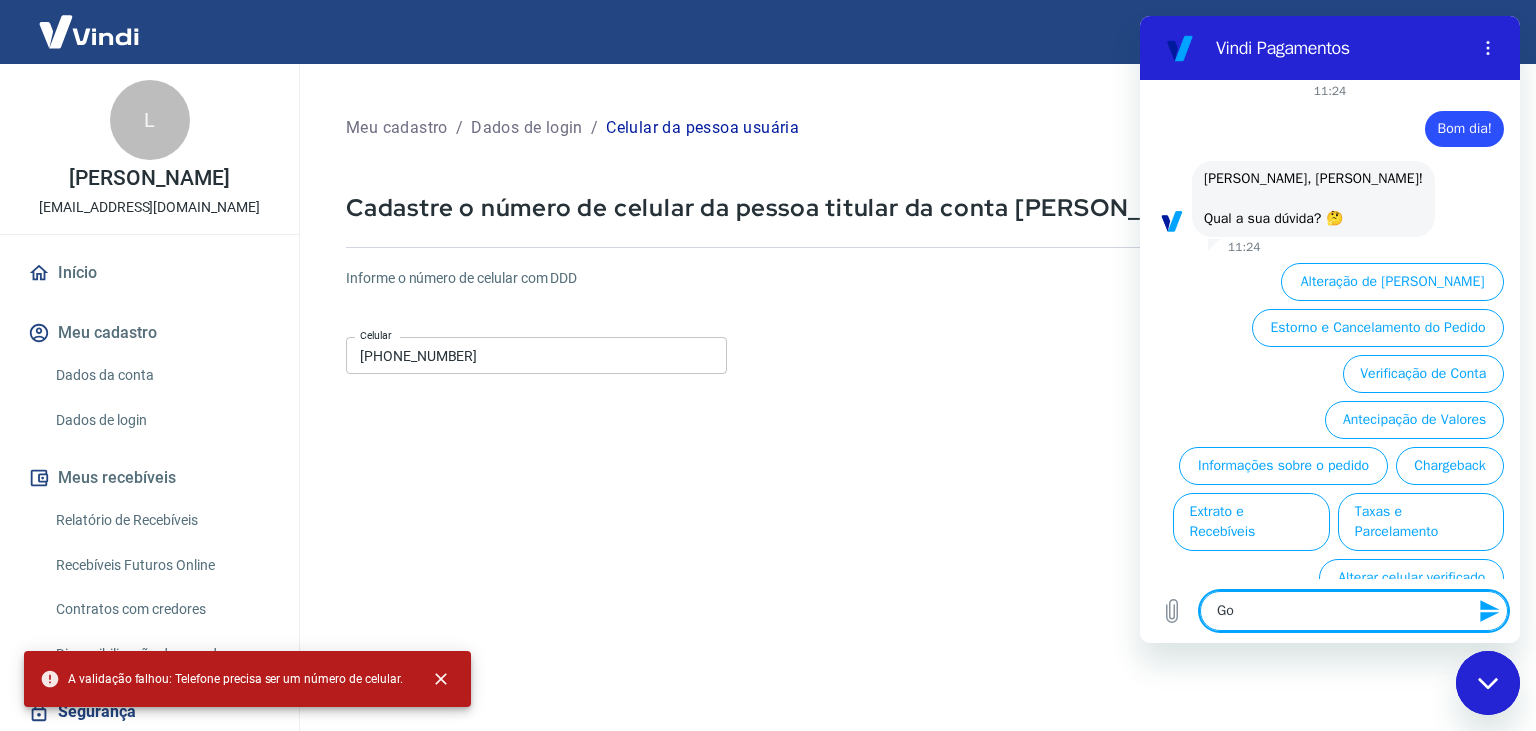 type on "G" 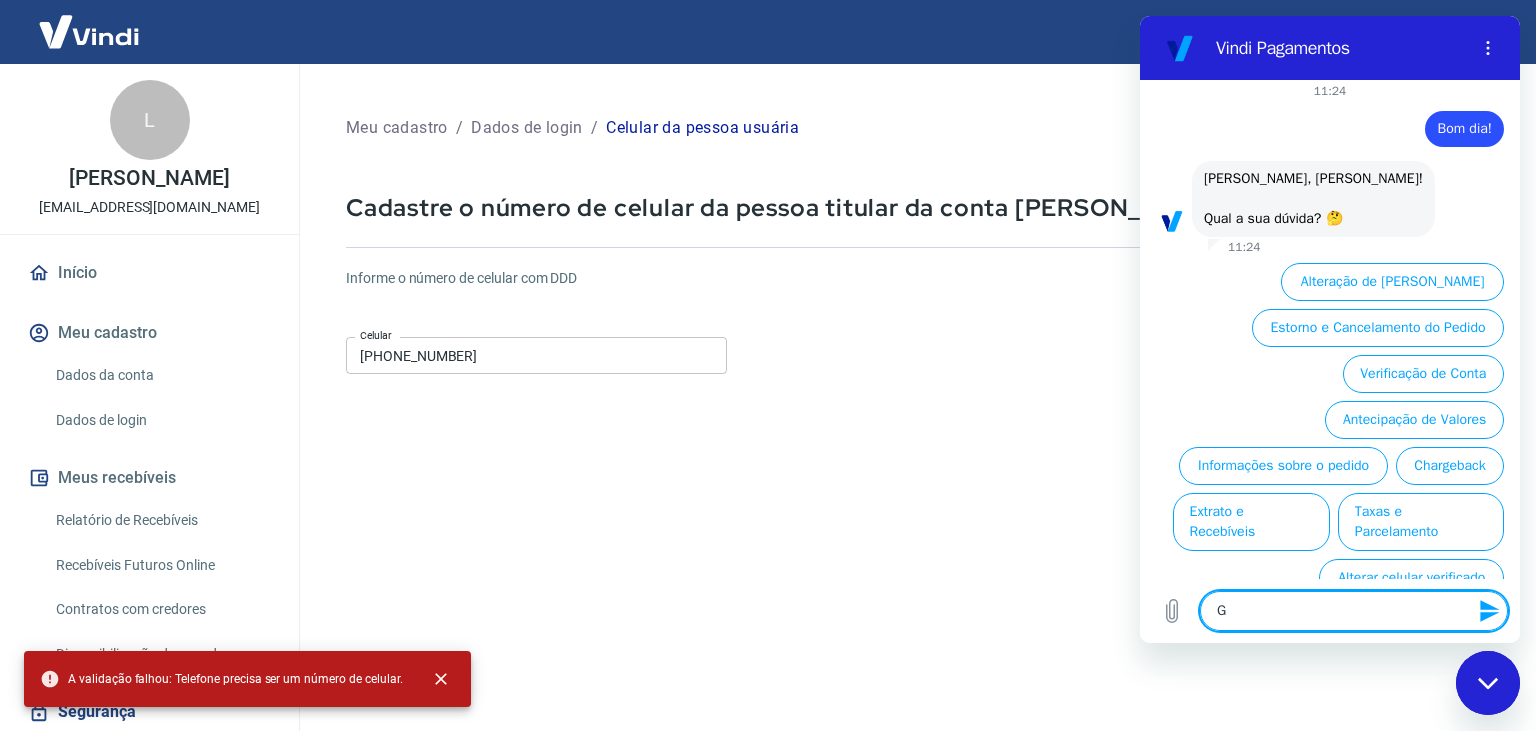 type 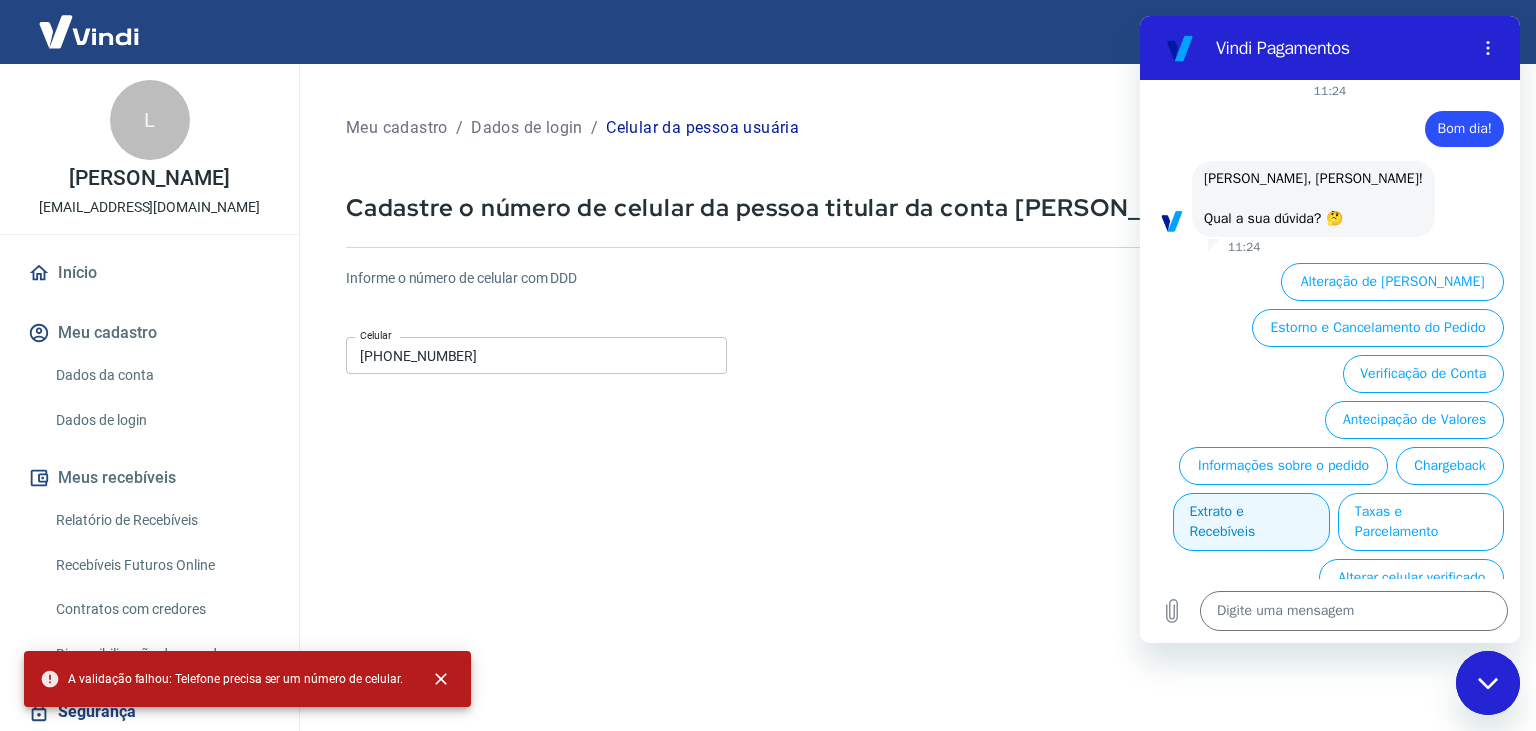 click on "Extrato e Recebíveis" at bounding box center [1251, 522] 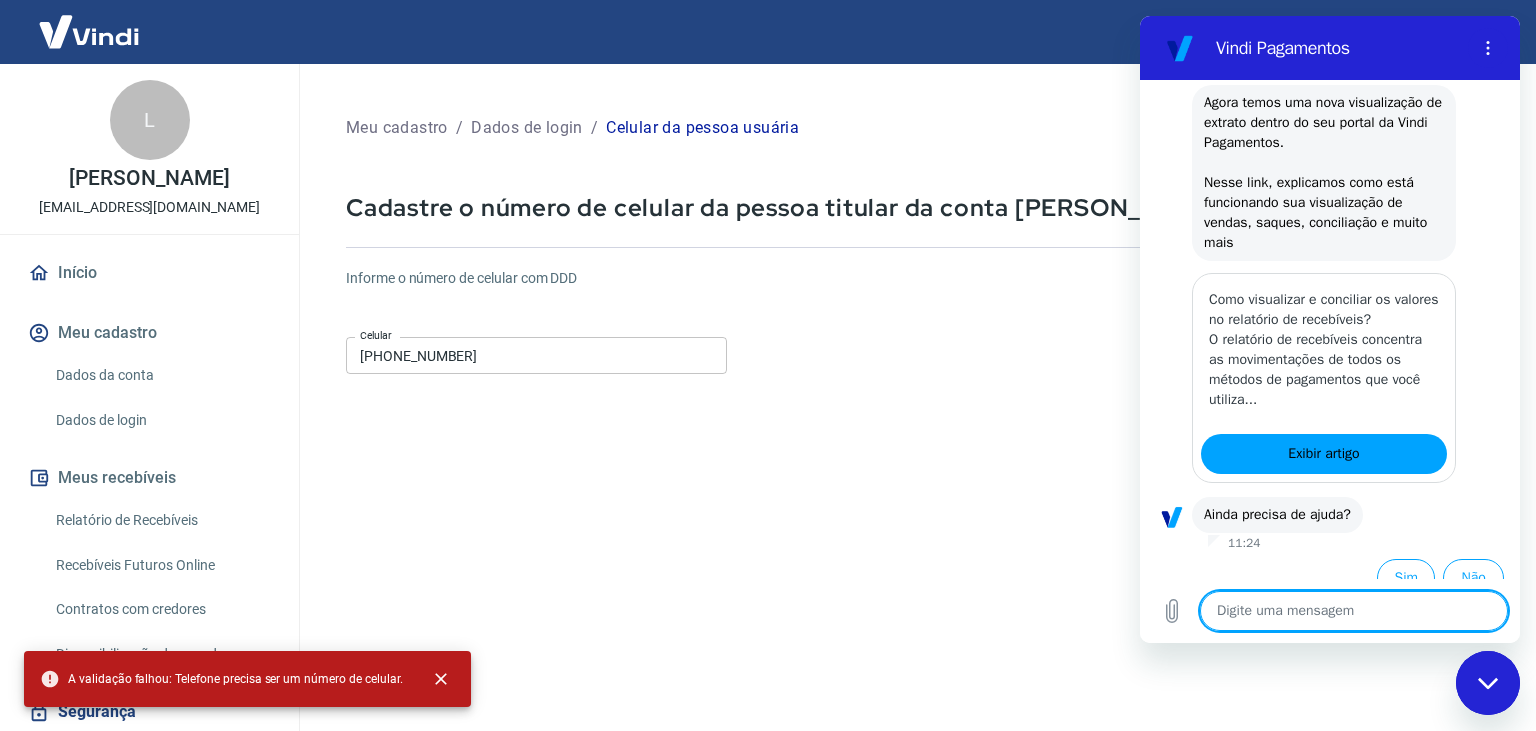 scroll, scrollTop: 241, scrollLeft: 0, axis: vertical 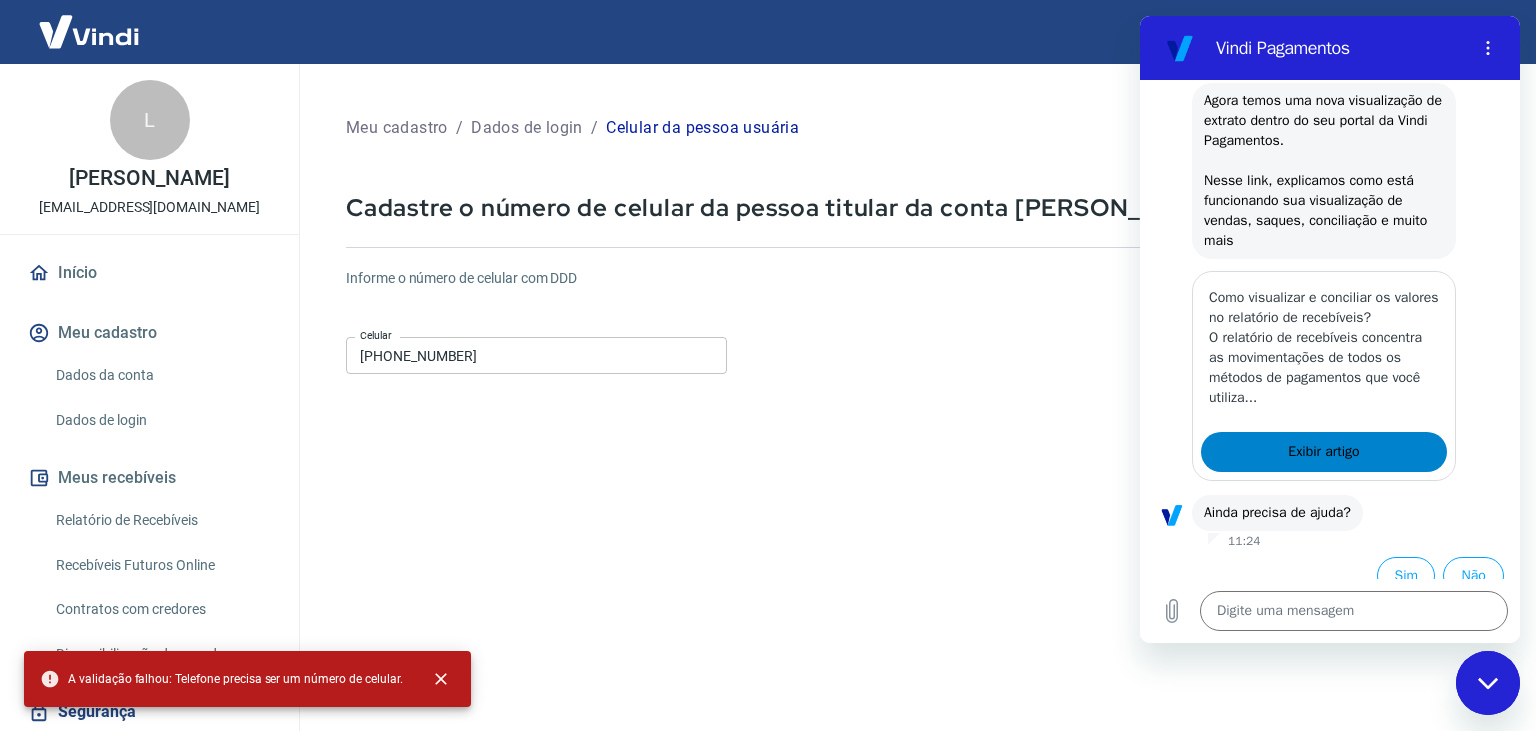 click on "Exibir artigo" at bounding box center (1323, 452) 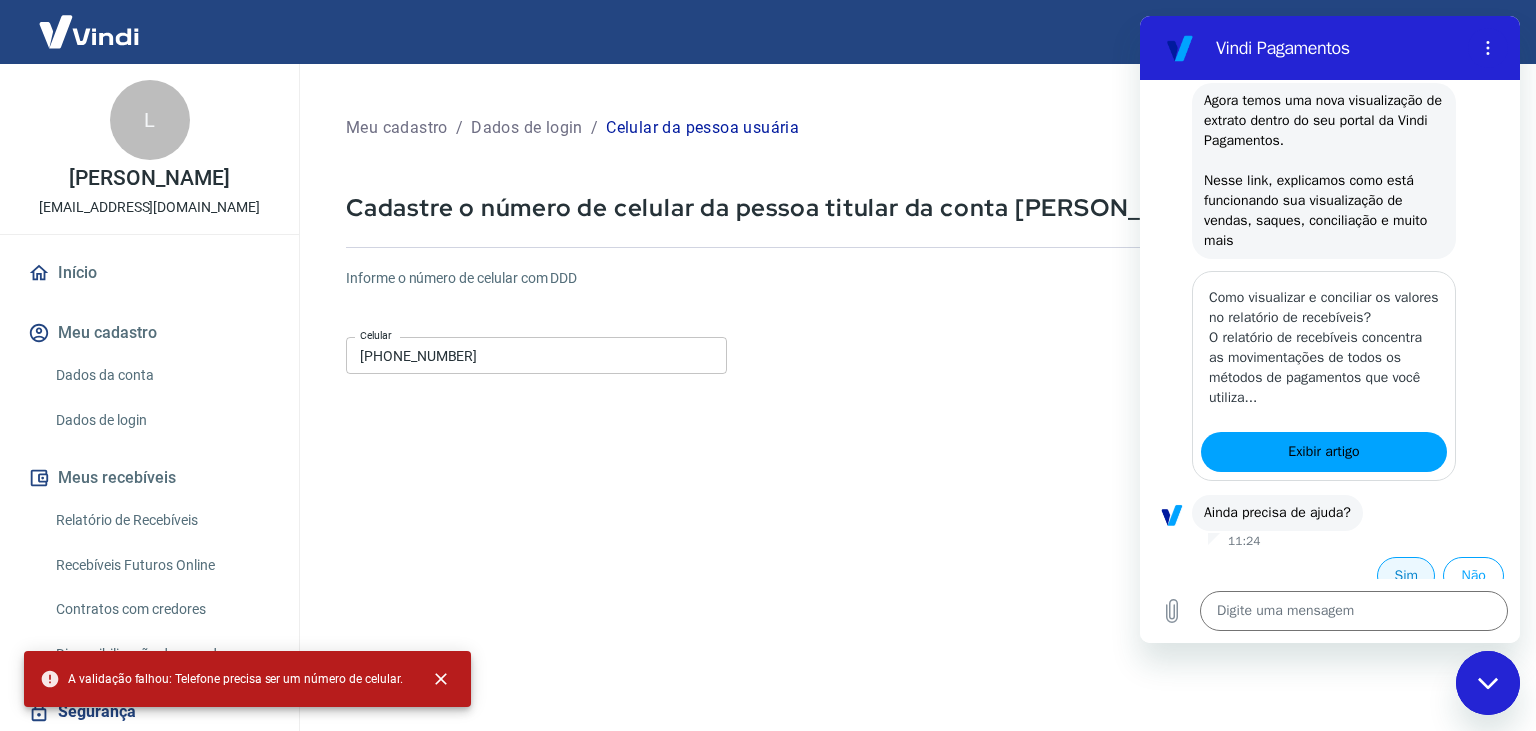 click on "Sim" at bounding box center (1406, 576) 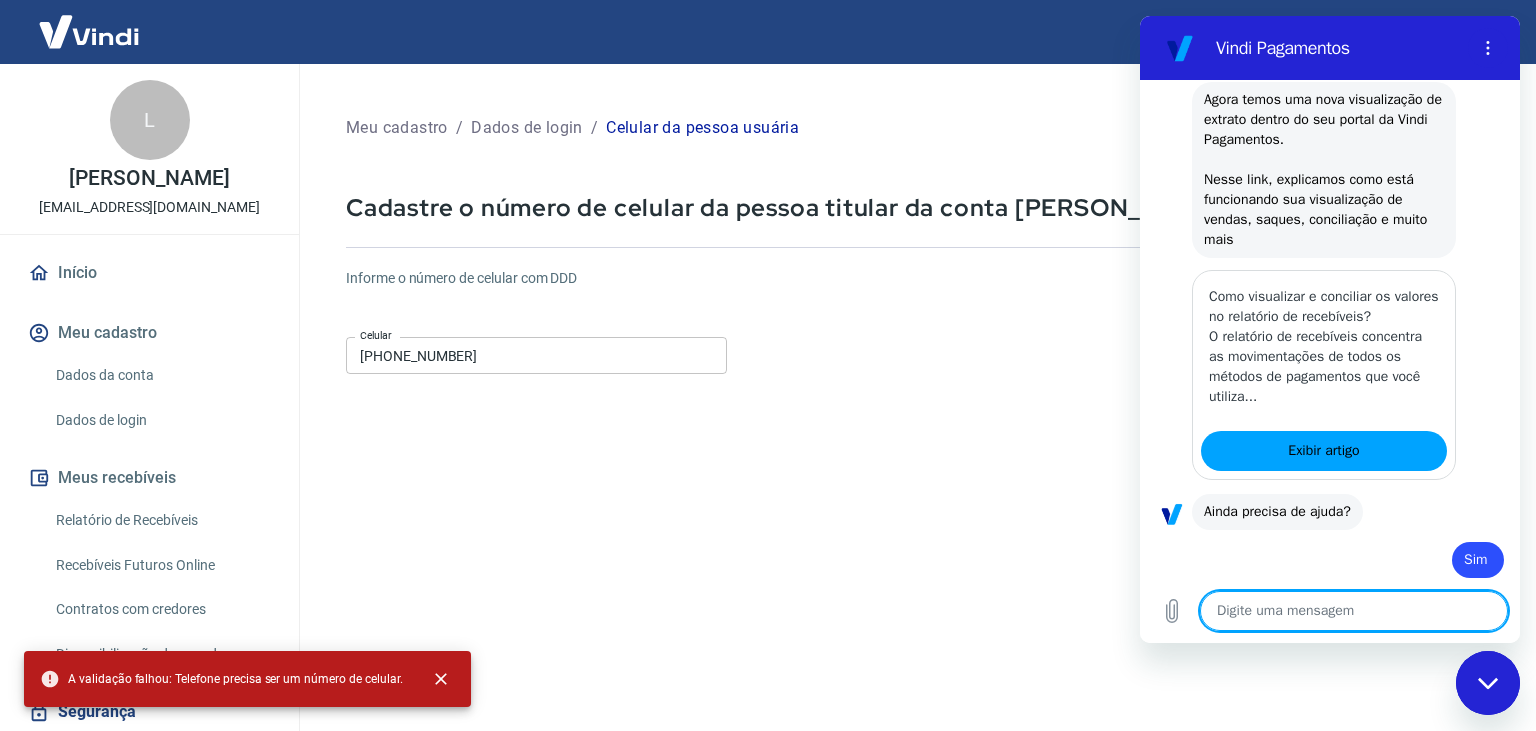 scroll, scrollTop: 243, scrollLeft: 0, axis: vertical 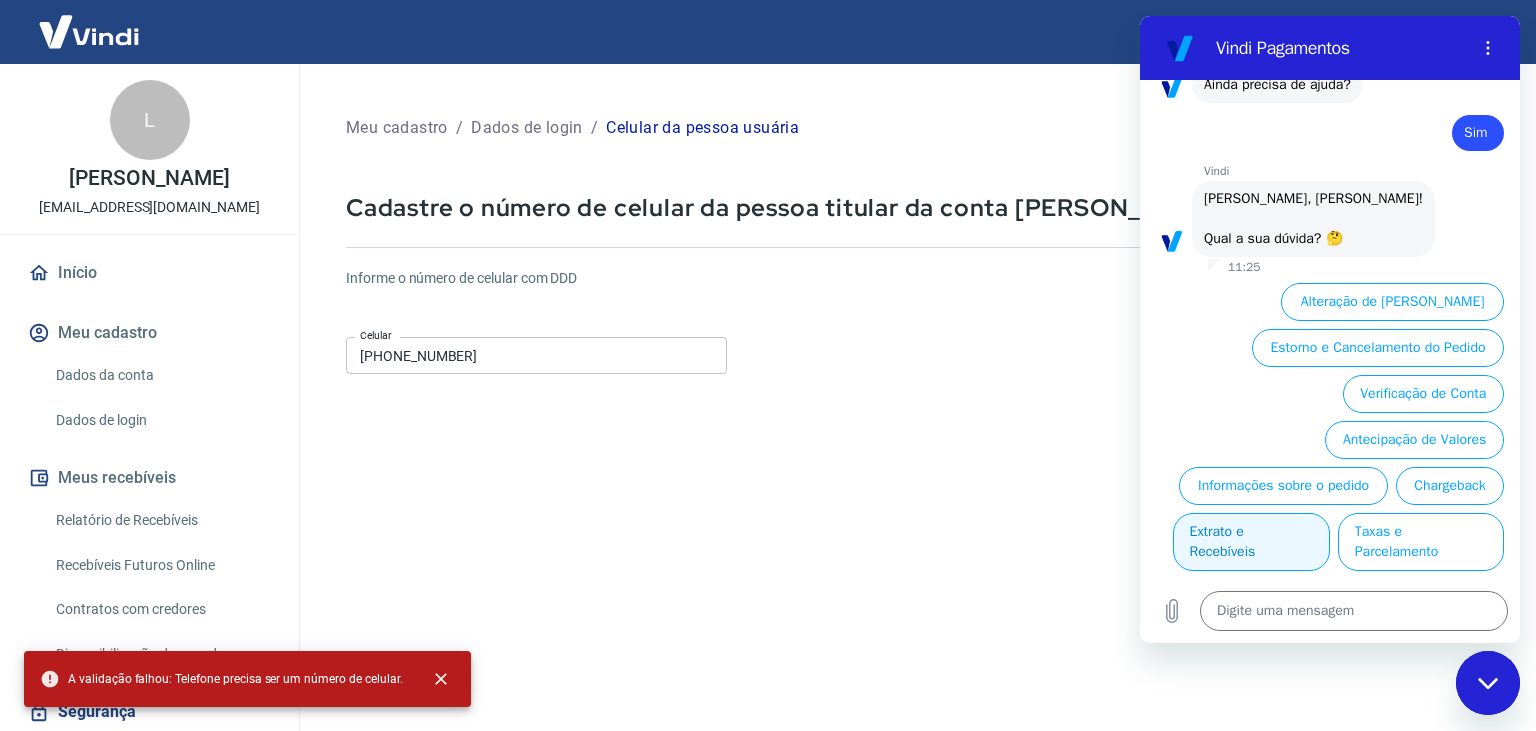 click on "Extrato e Recebíveis" at bounding box center (1251, 542) 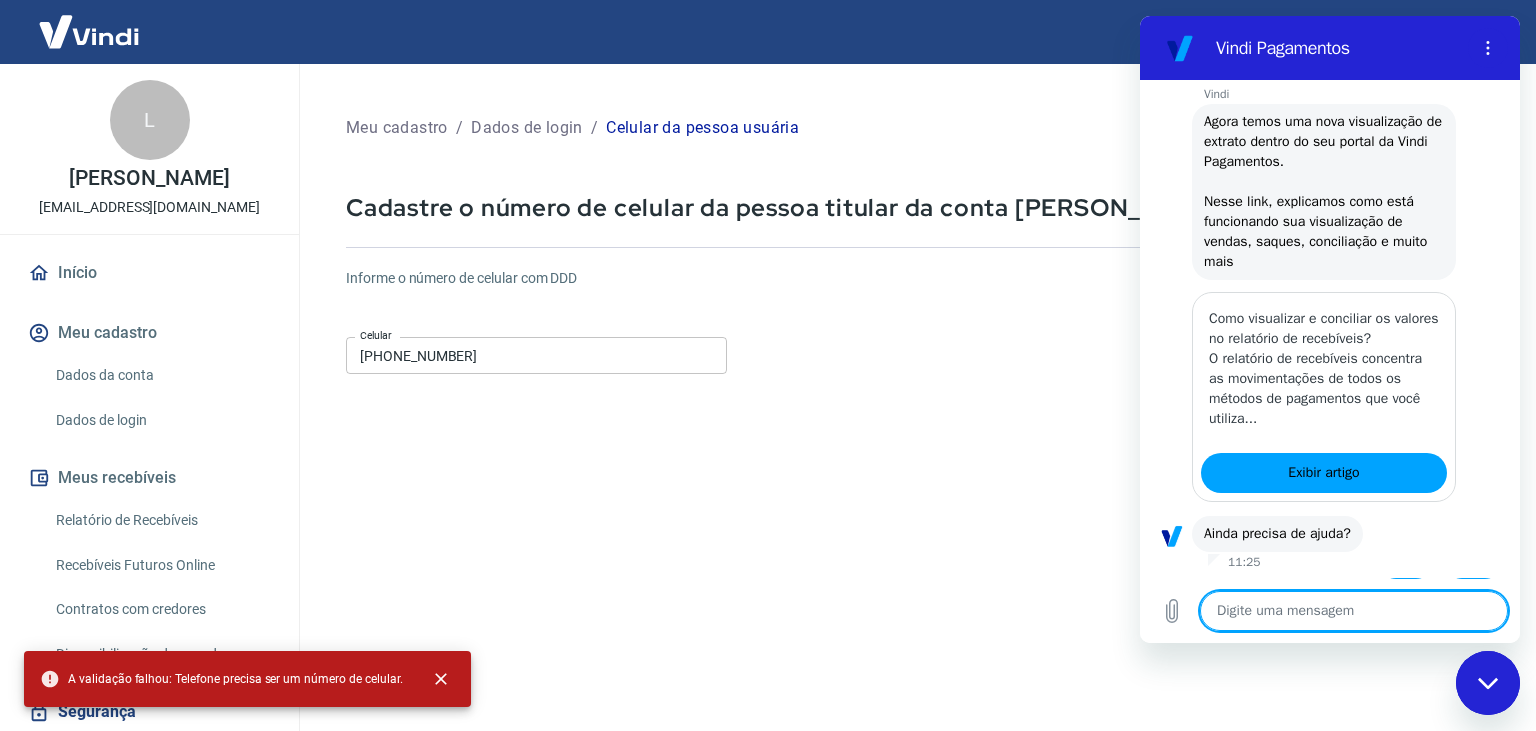 scroll, scrollTop: 901, scrollLeft: 0, axis: vertical 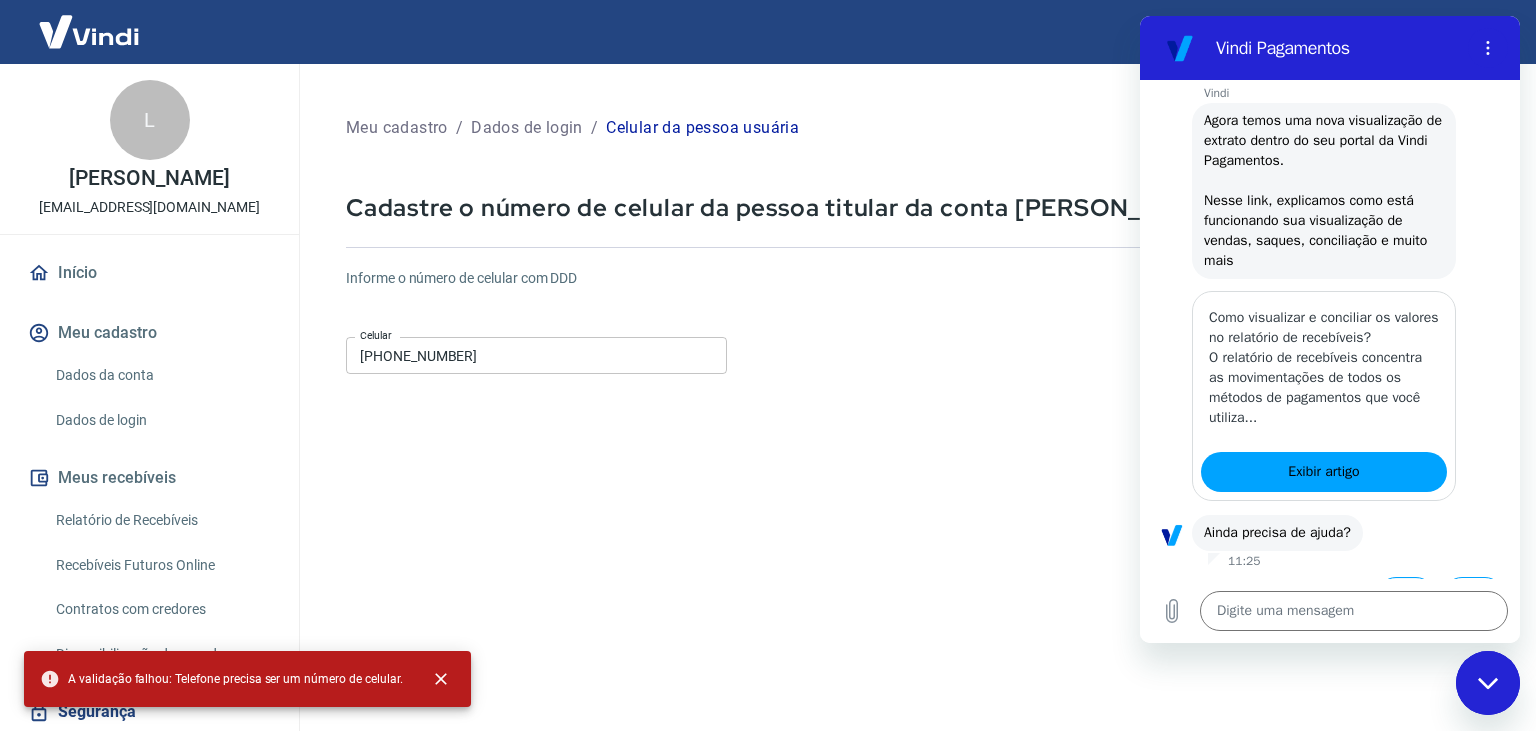click on "Sim" at bounding box center [1406, 596] 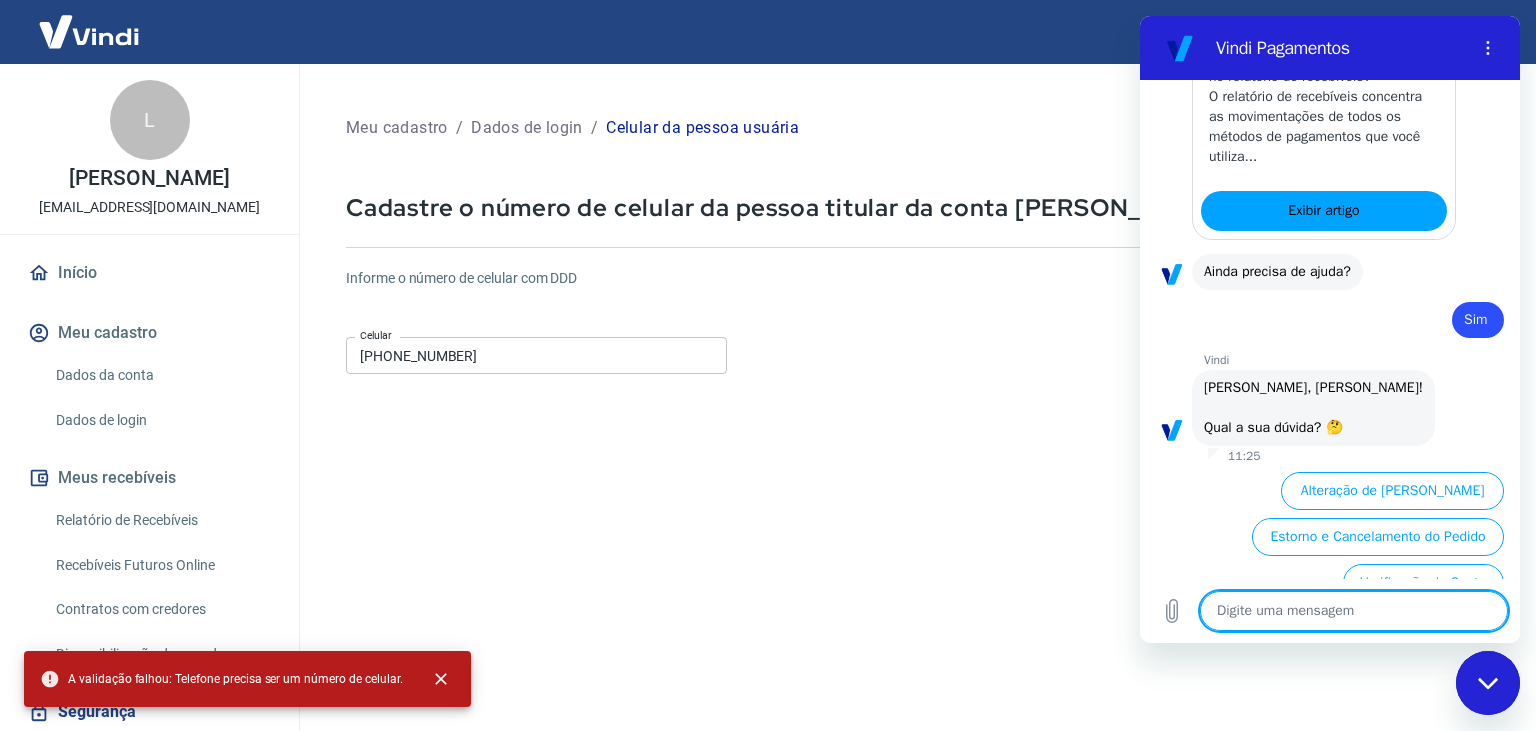 type on "x" 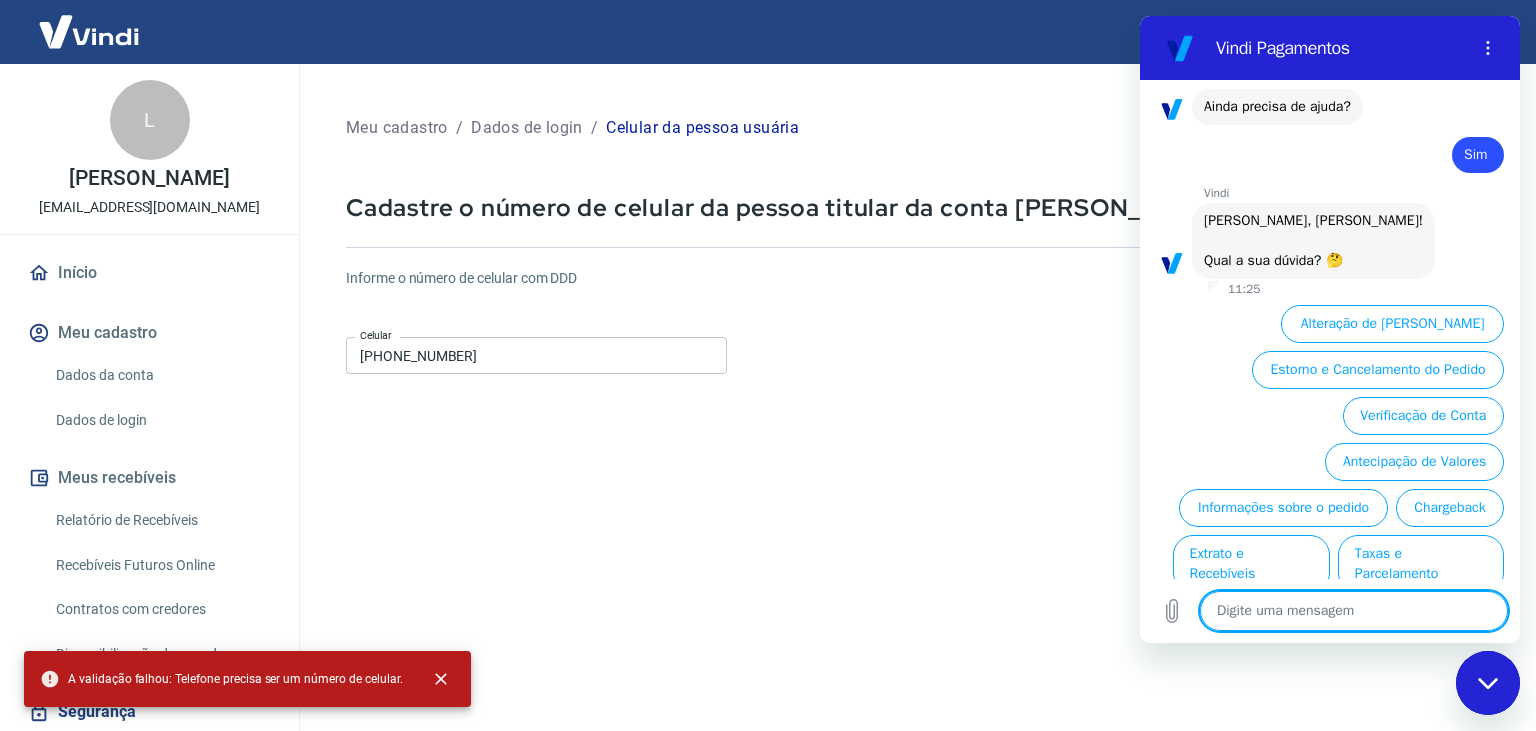 scroll, scrollTop: 1328, scrollLeft: 0, axis: vertical 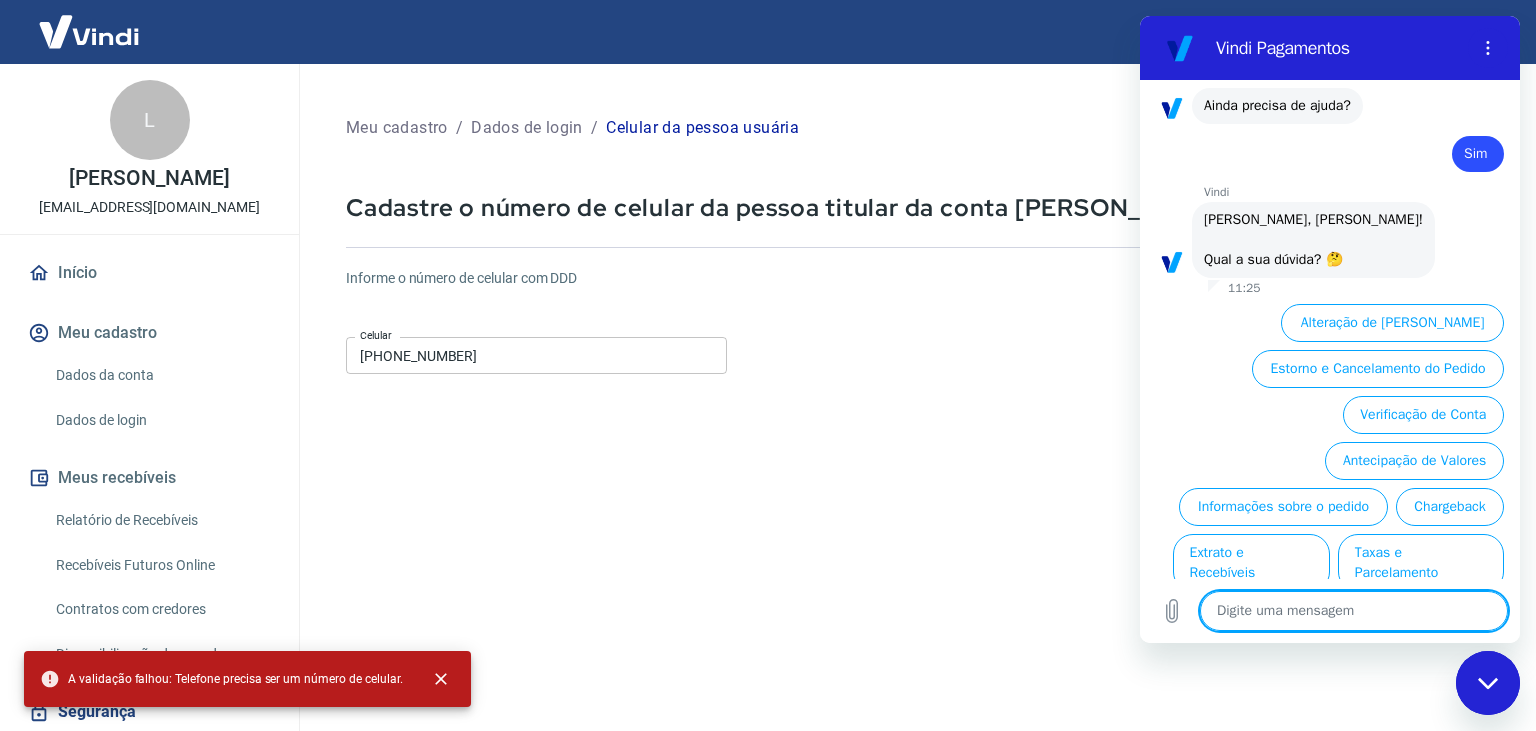 click at bounding box center (1354, 611) 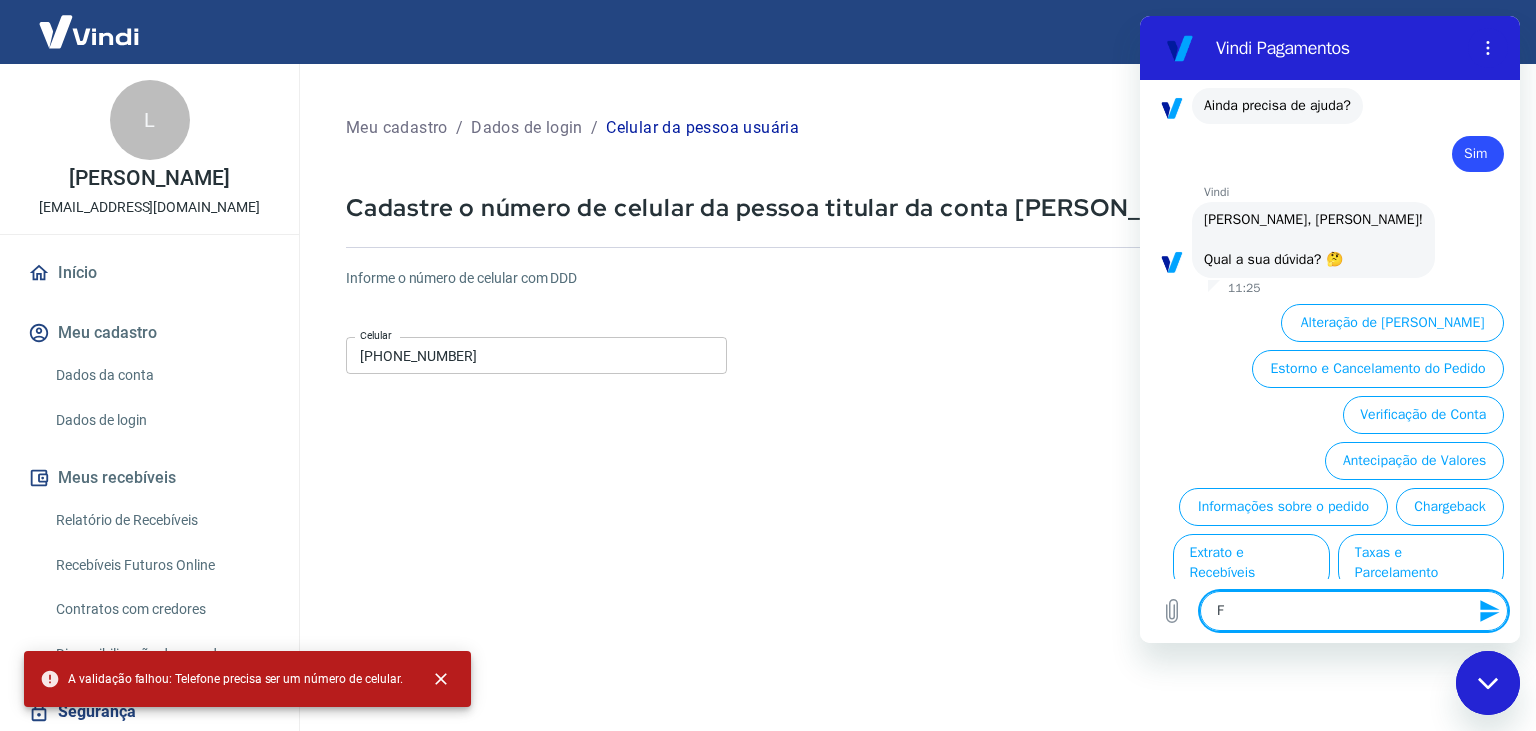type on "Fa" 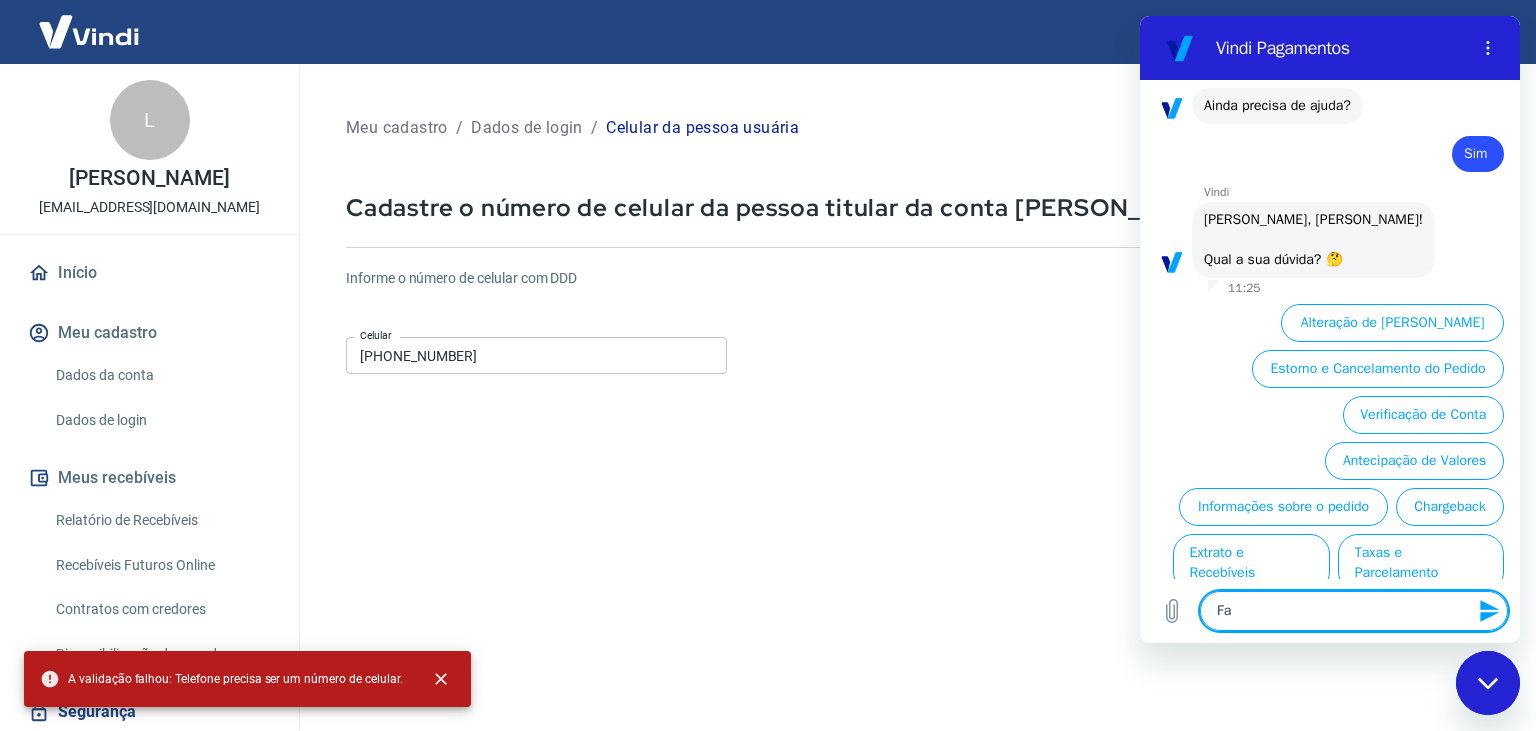 type on "Fal" 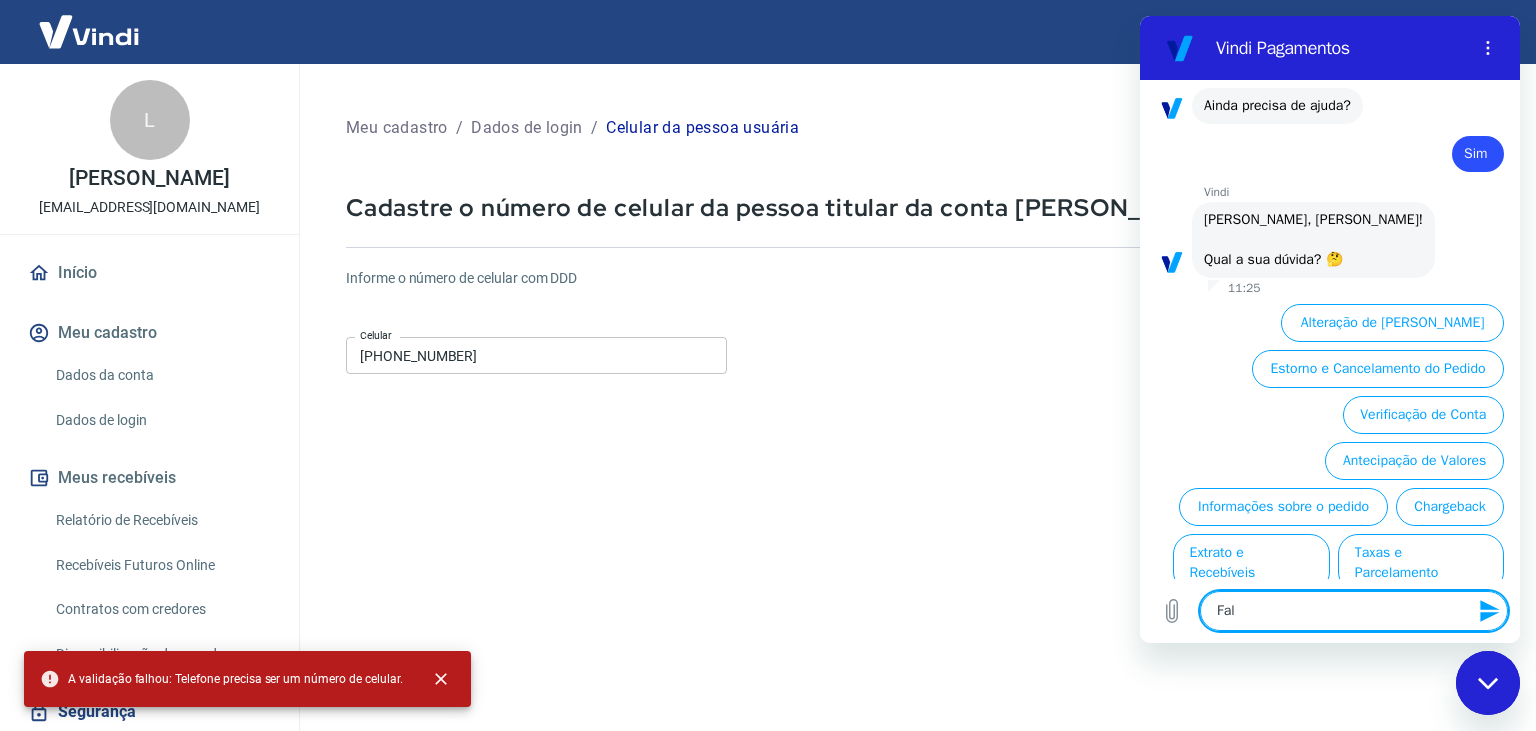 type on "Fala" 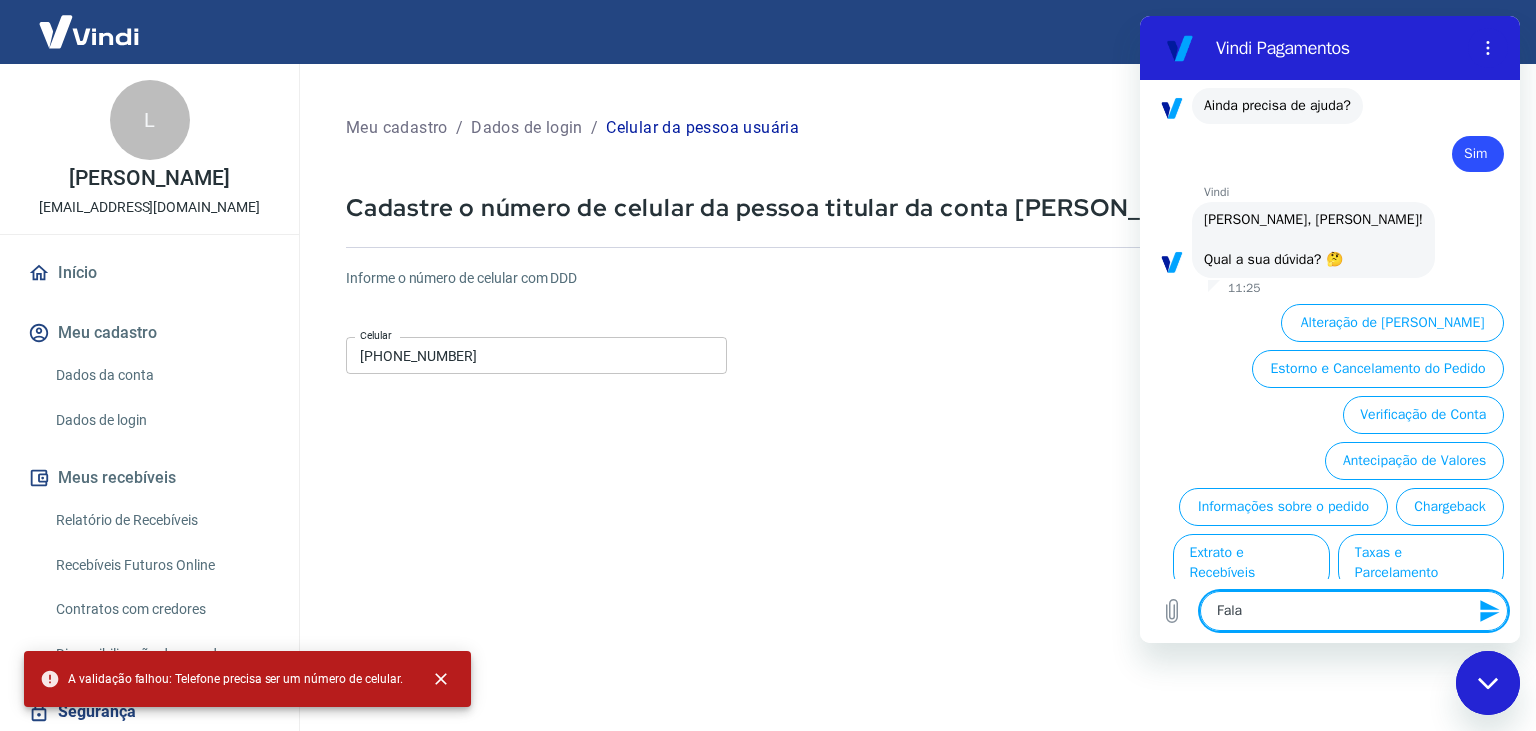type on "Falar" 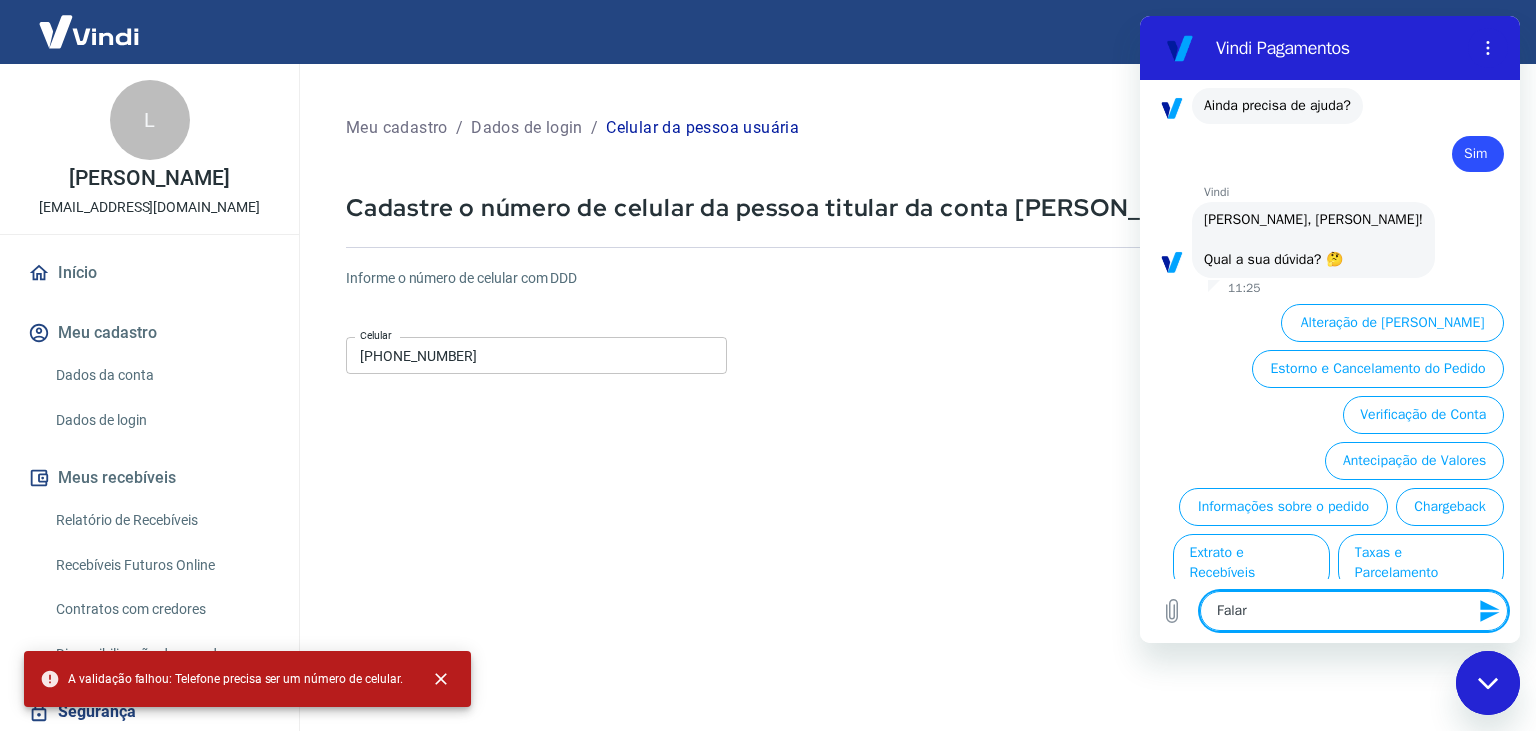 type on "Falar" 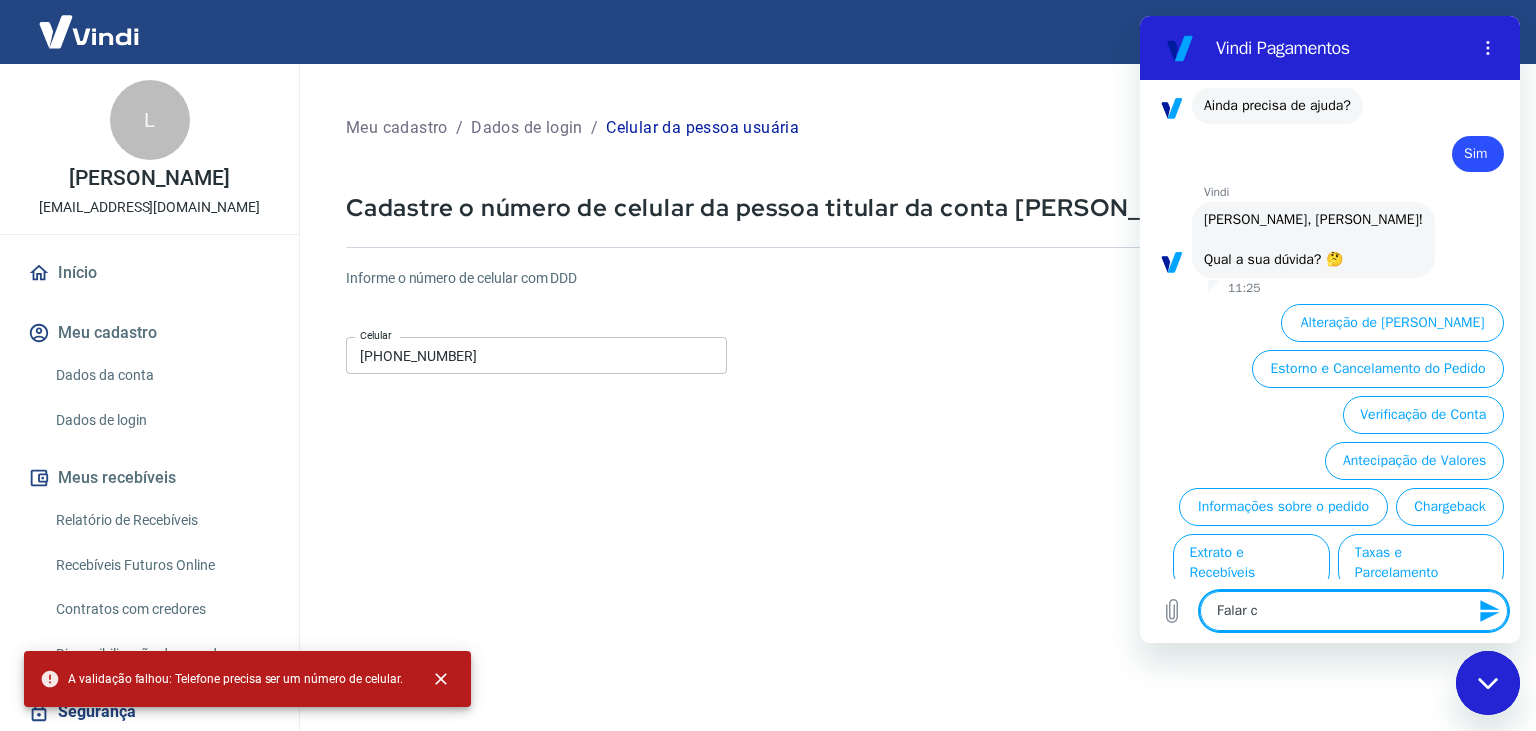 type on "Falar co" 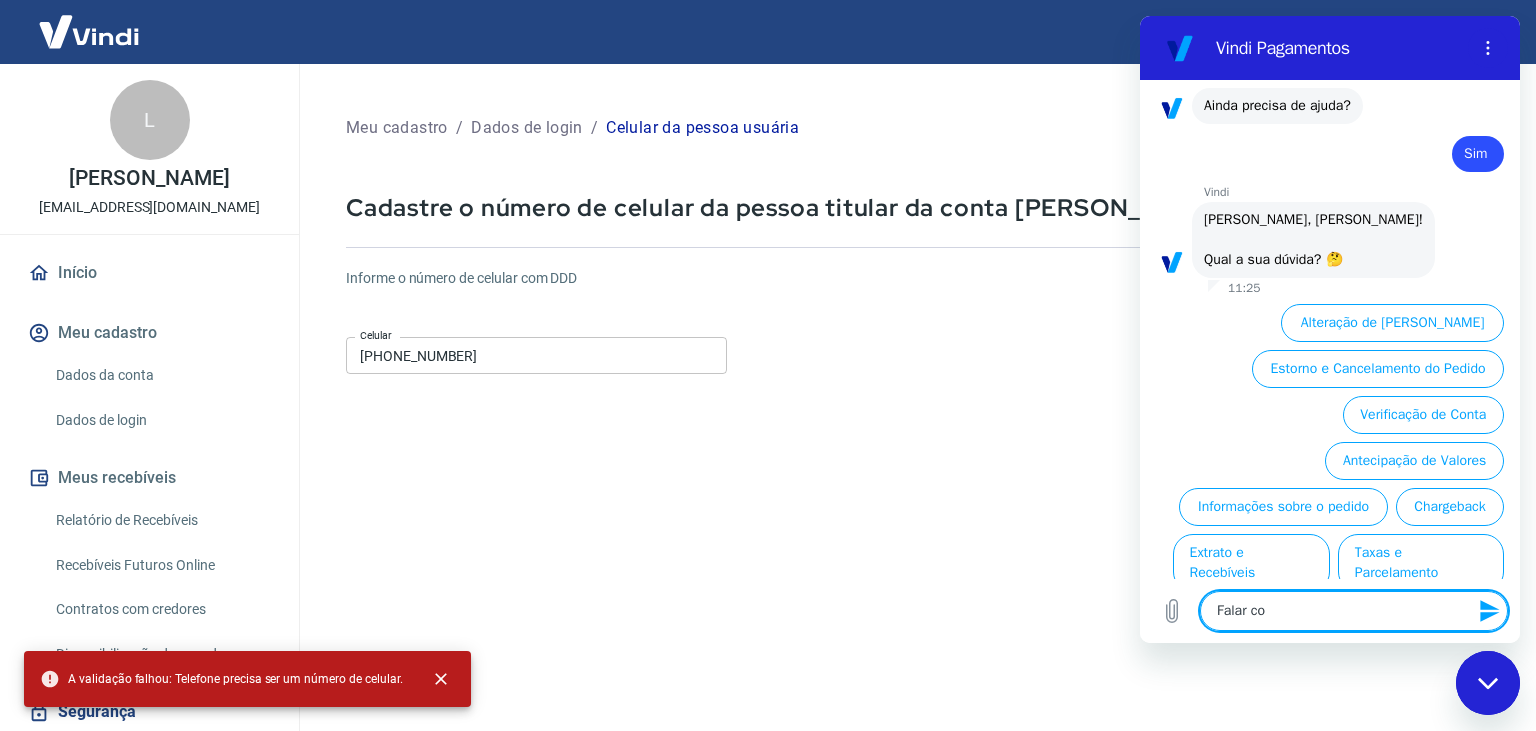type on "Falar com" 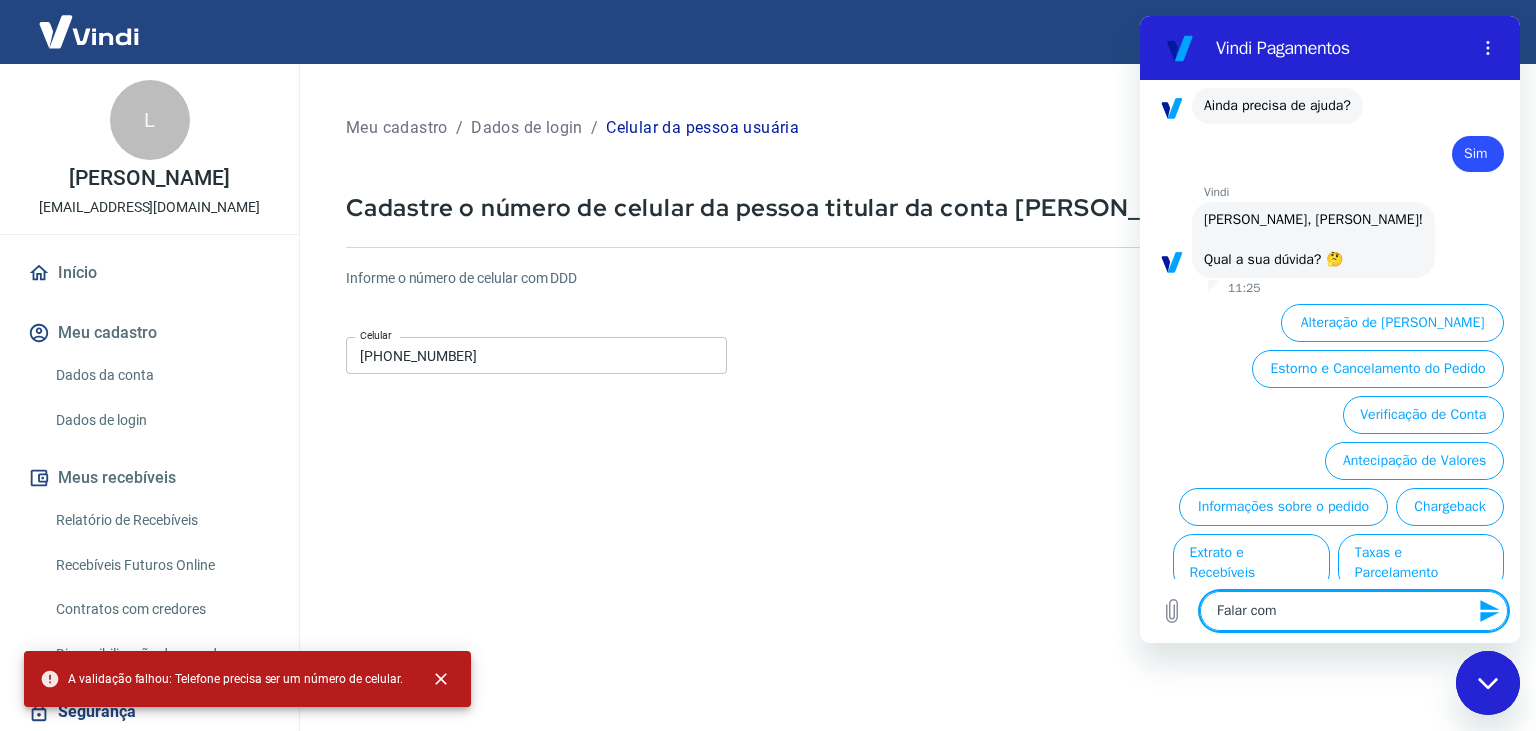 type on "Falar com" 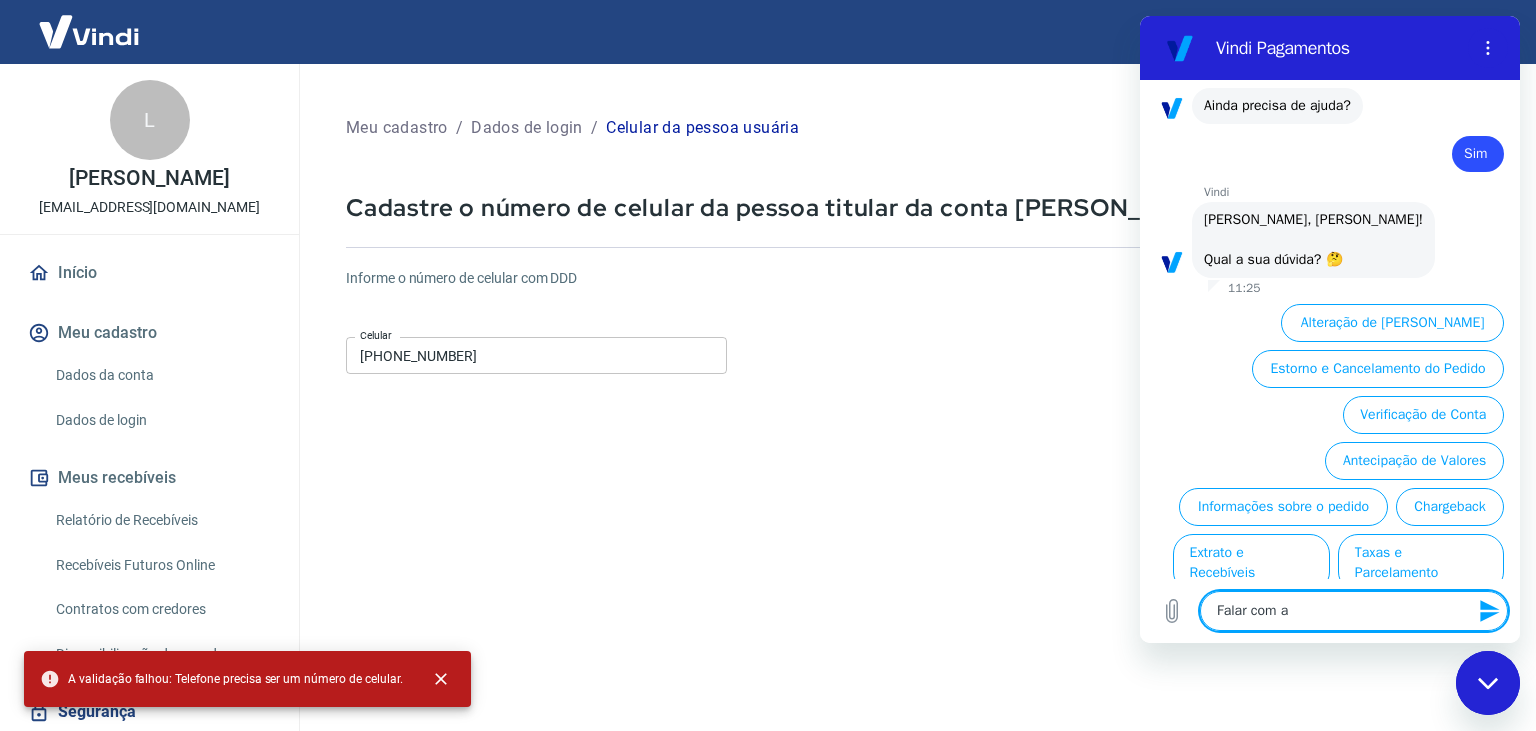 type on "Falar com at" 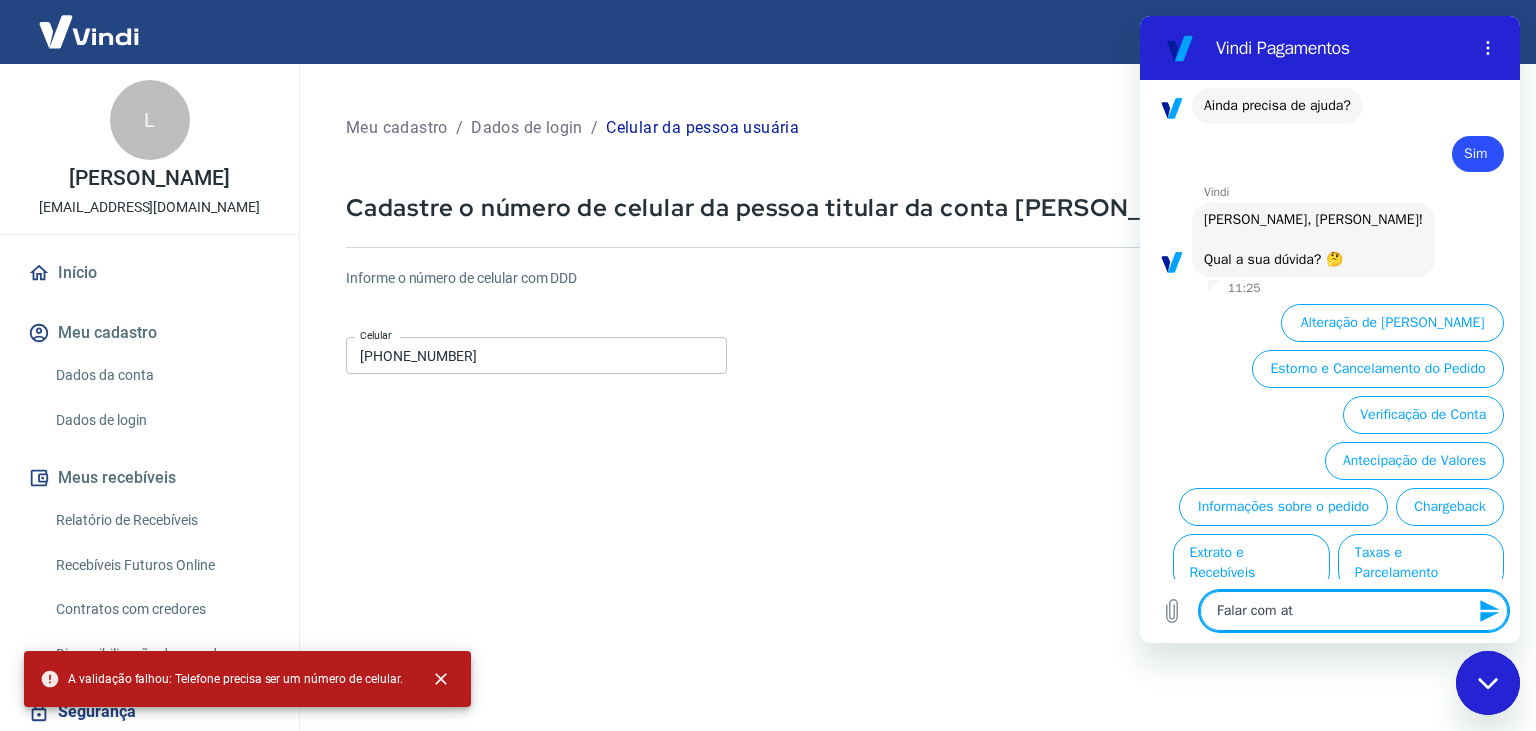 type on "Falar com ate" 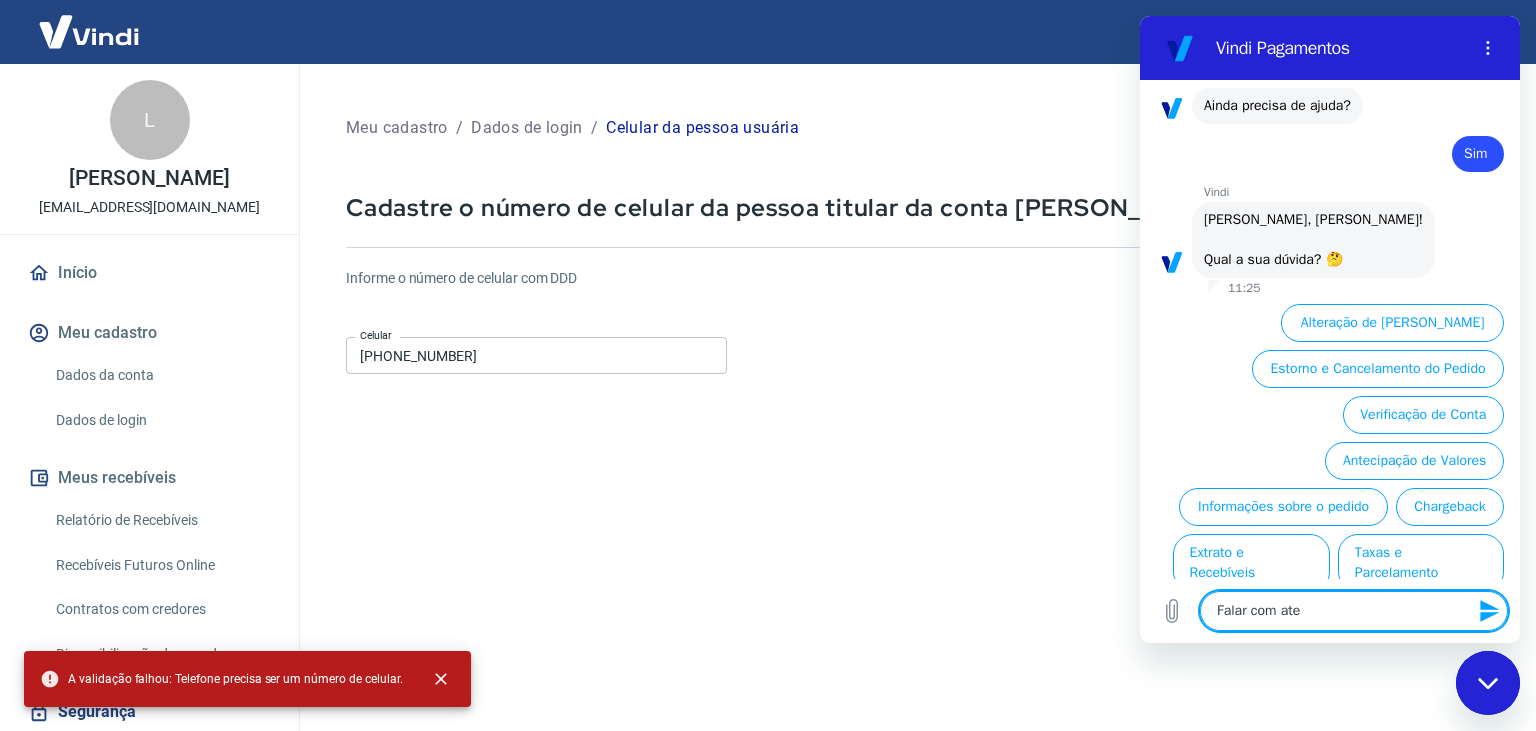 type on "Falar com aten" 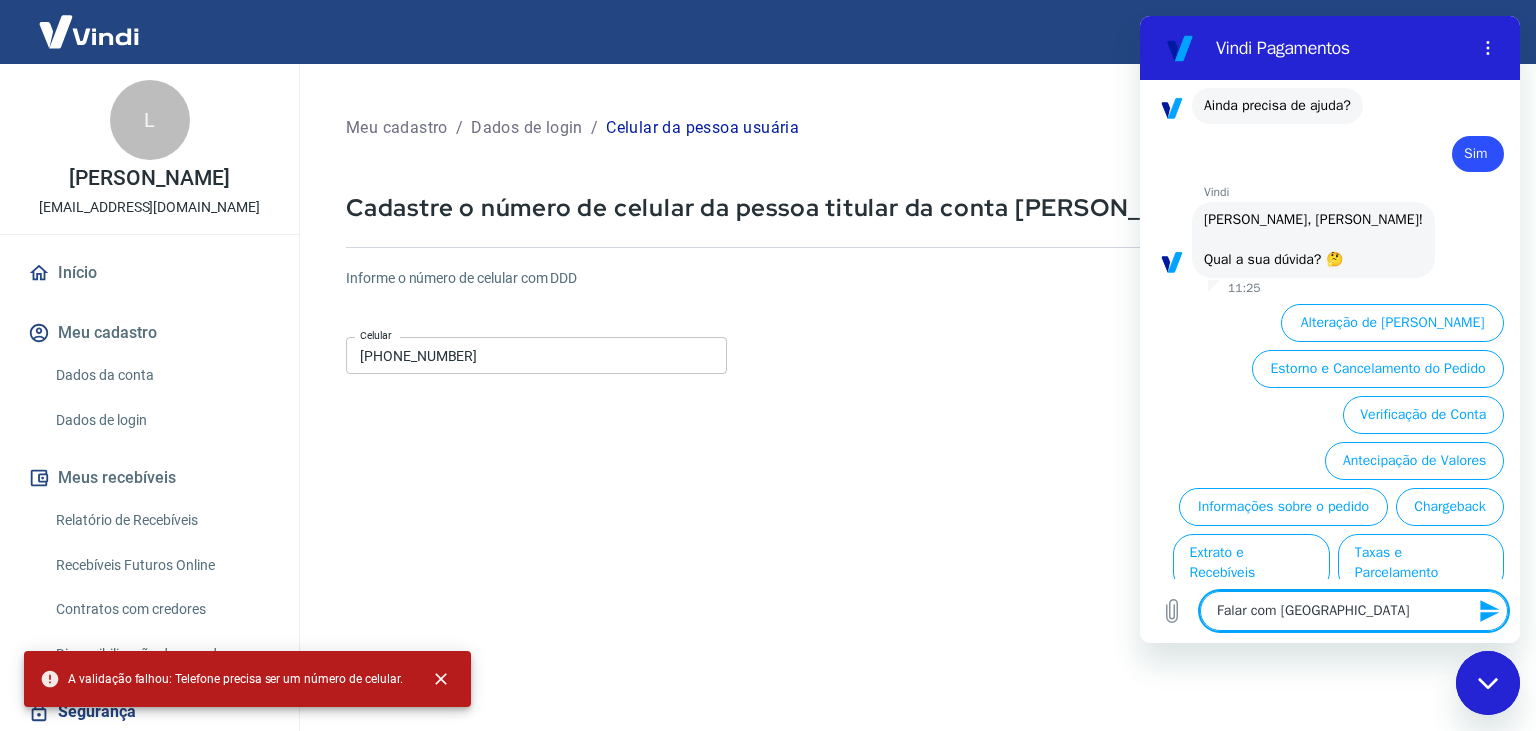 type on "Falar com atend" 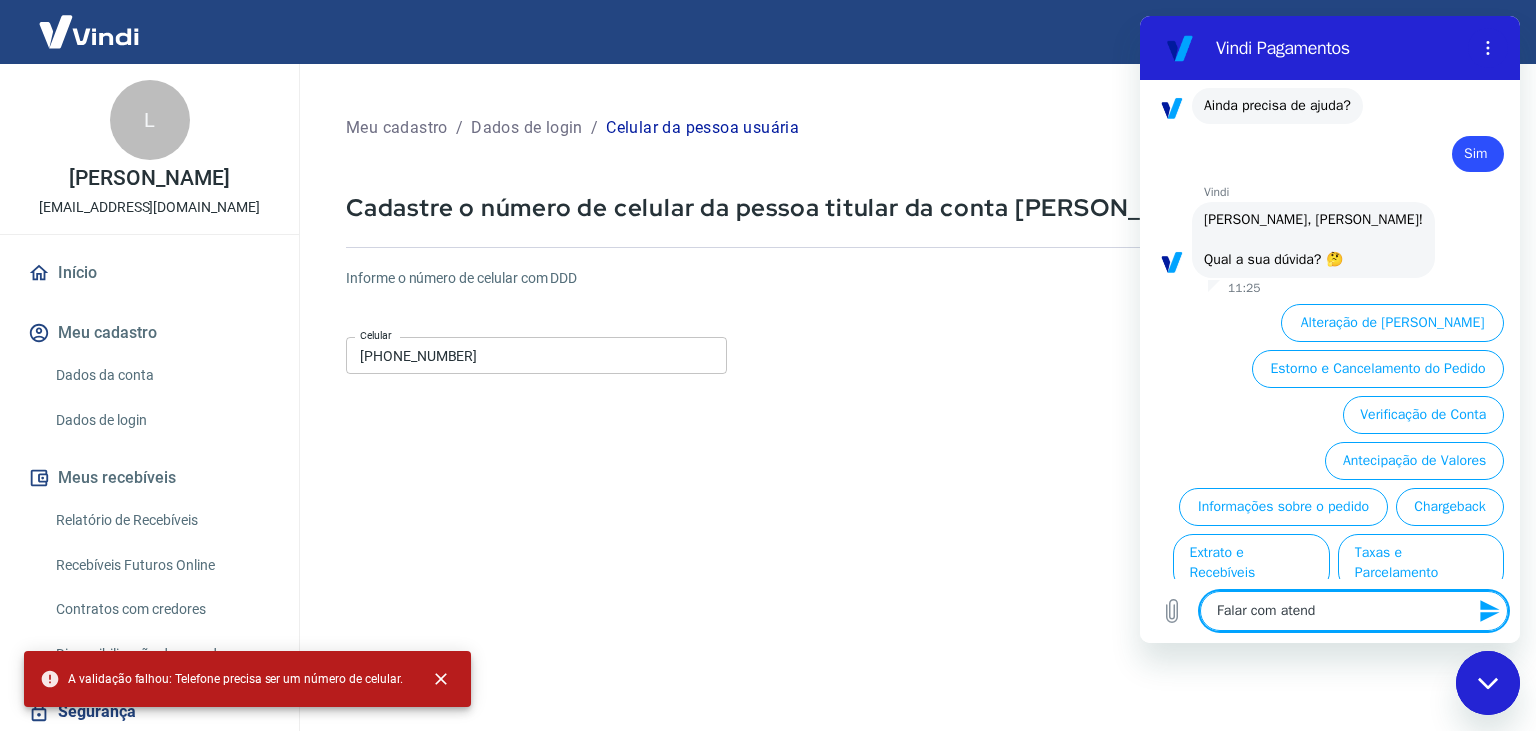 type on "Falar com atende" 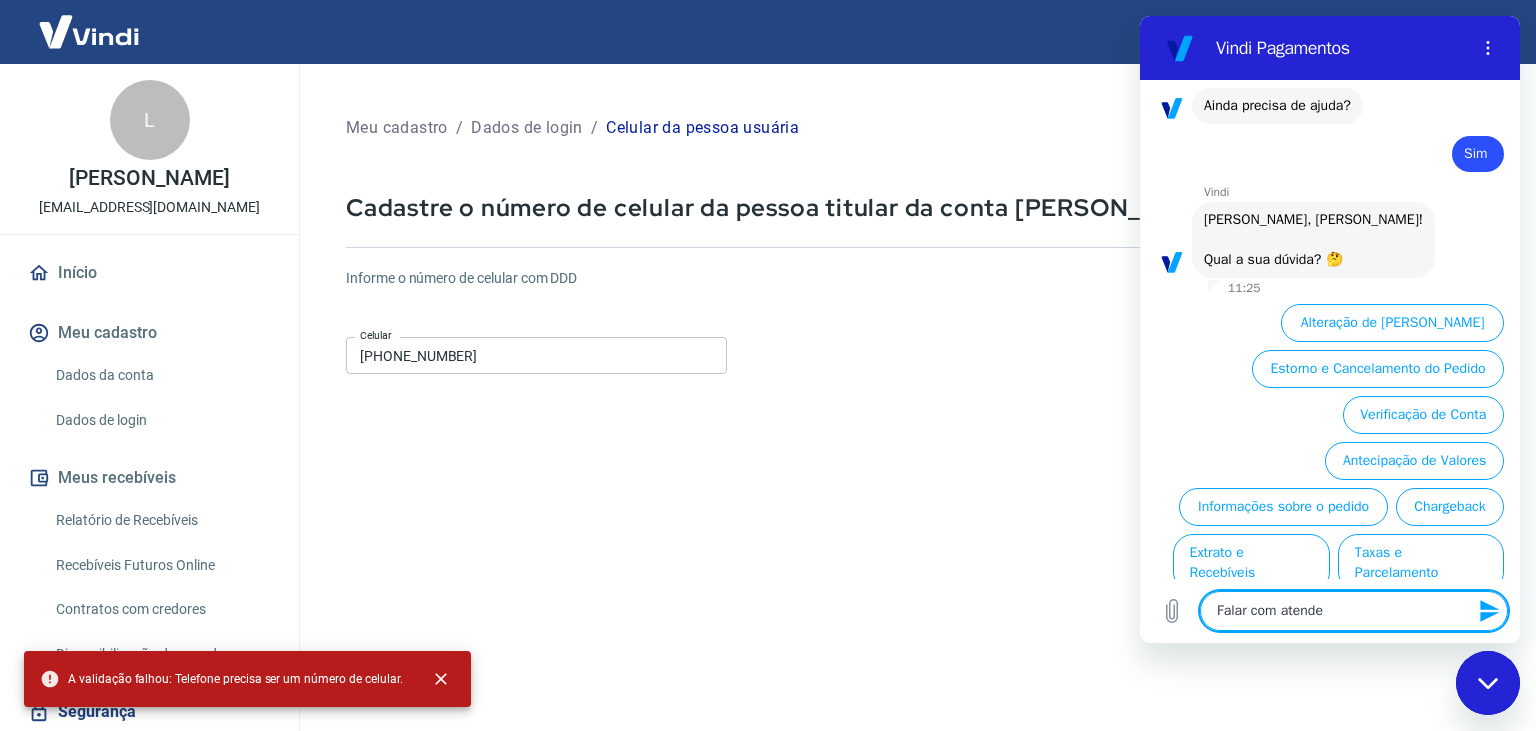 type on "Falar com atenden" 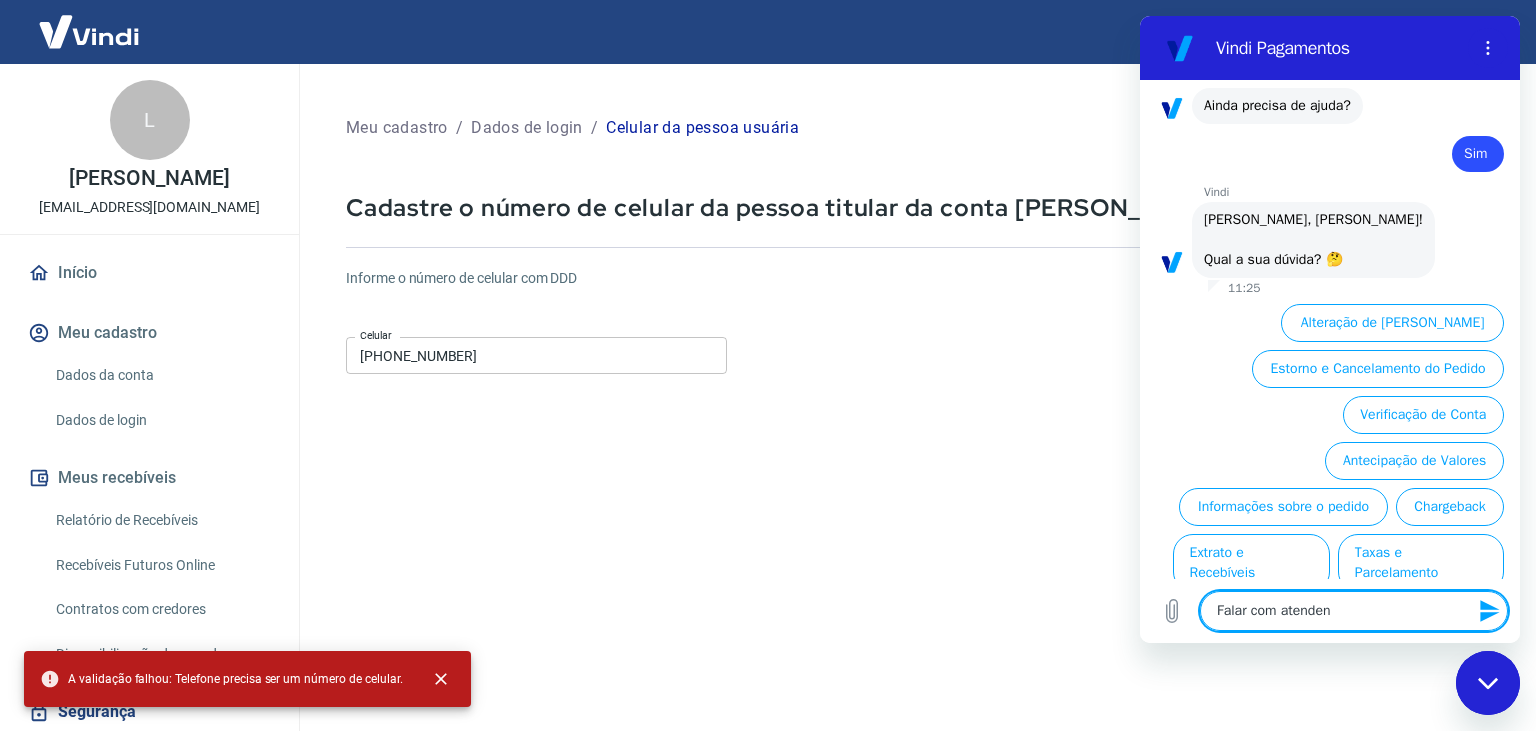 type on "Falar com atendent" 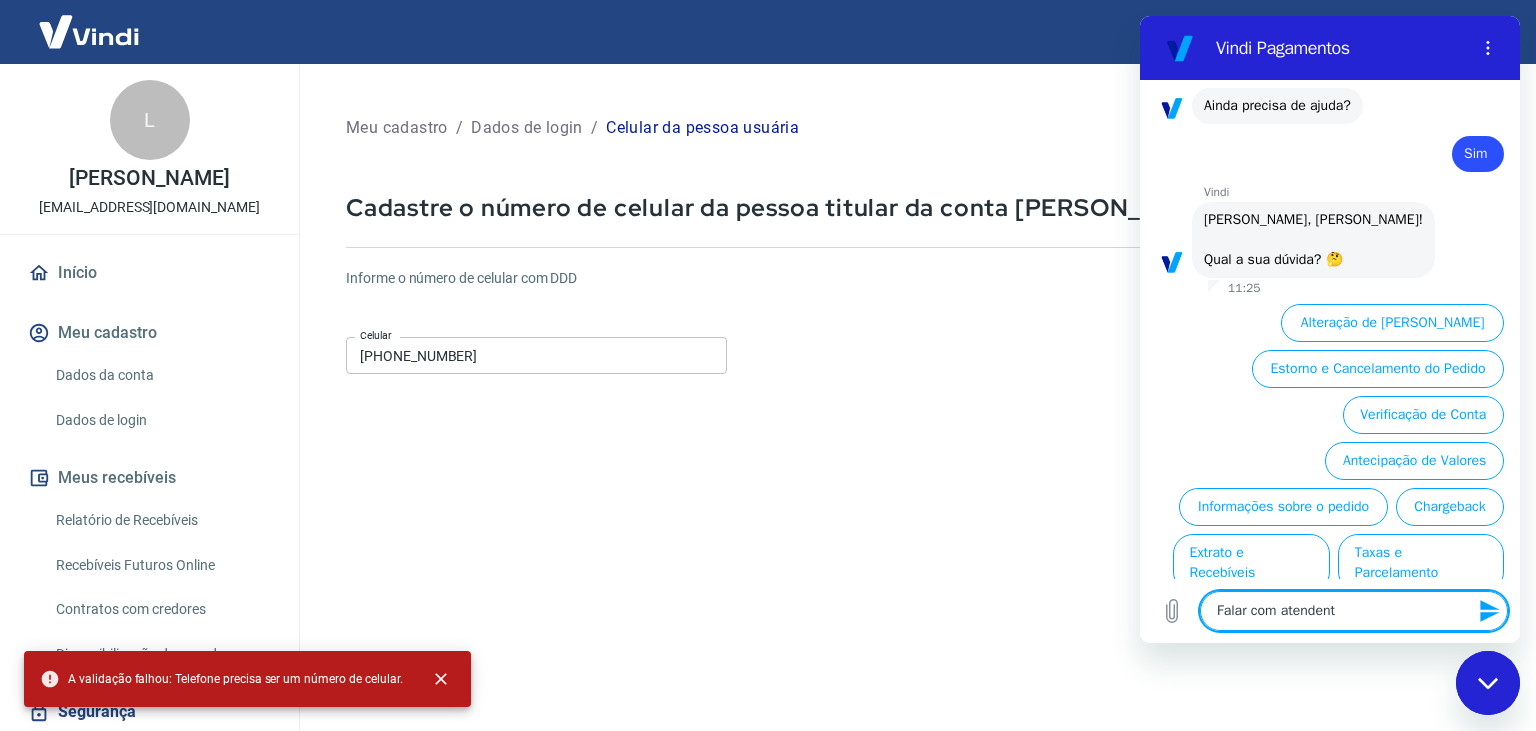type on "Falar com atendente" 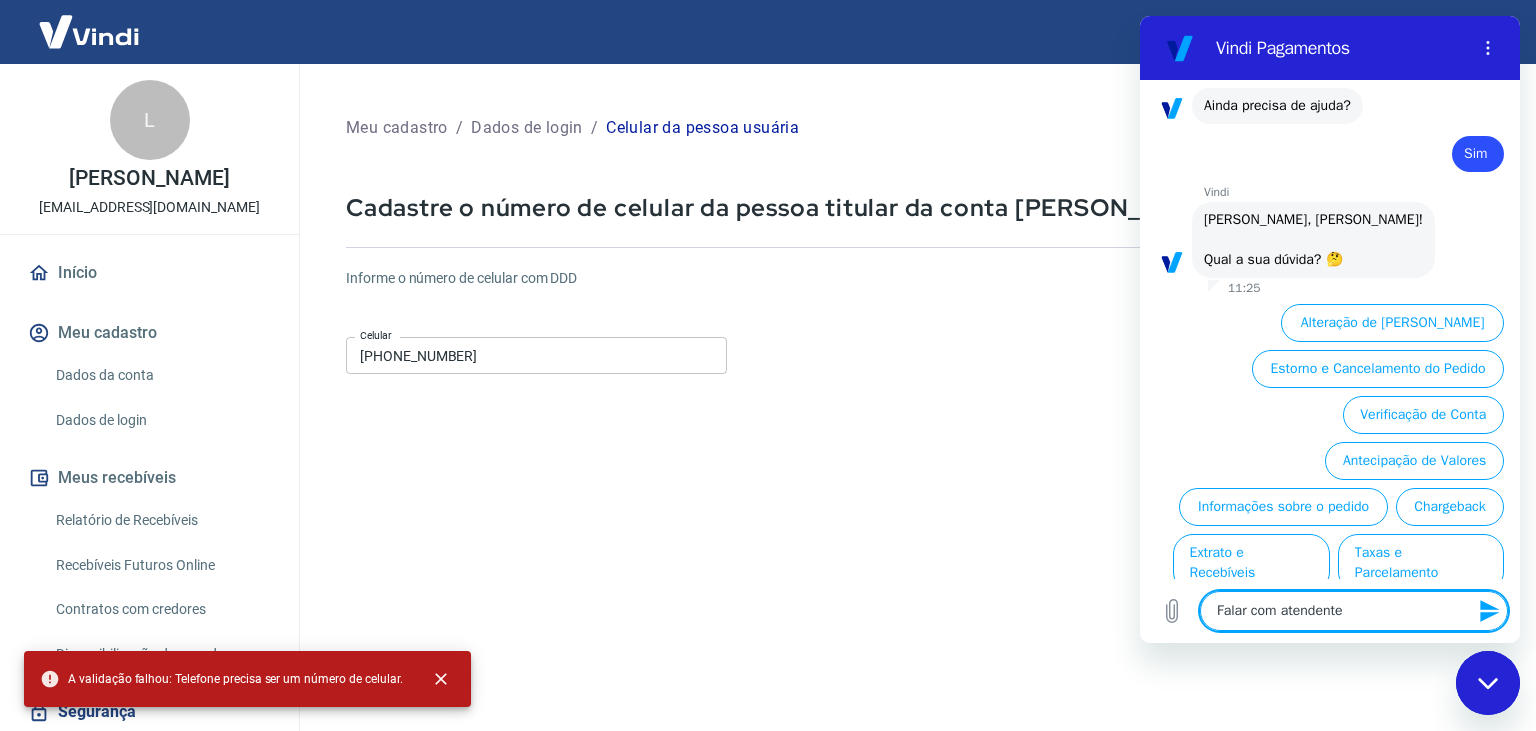type 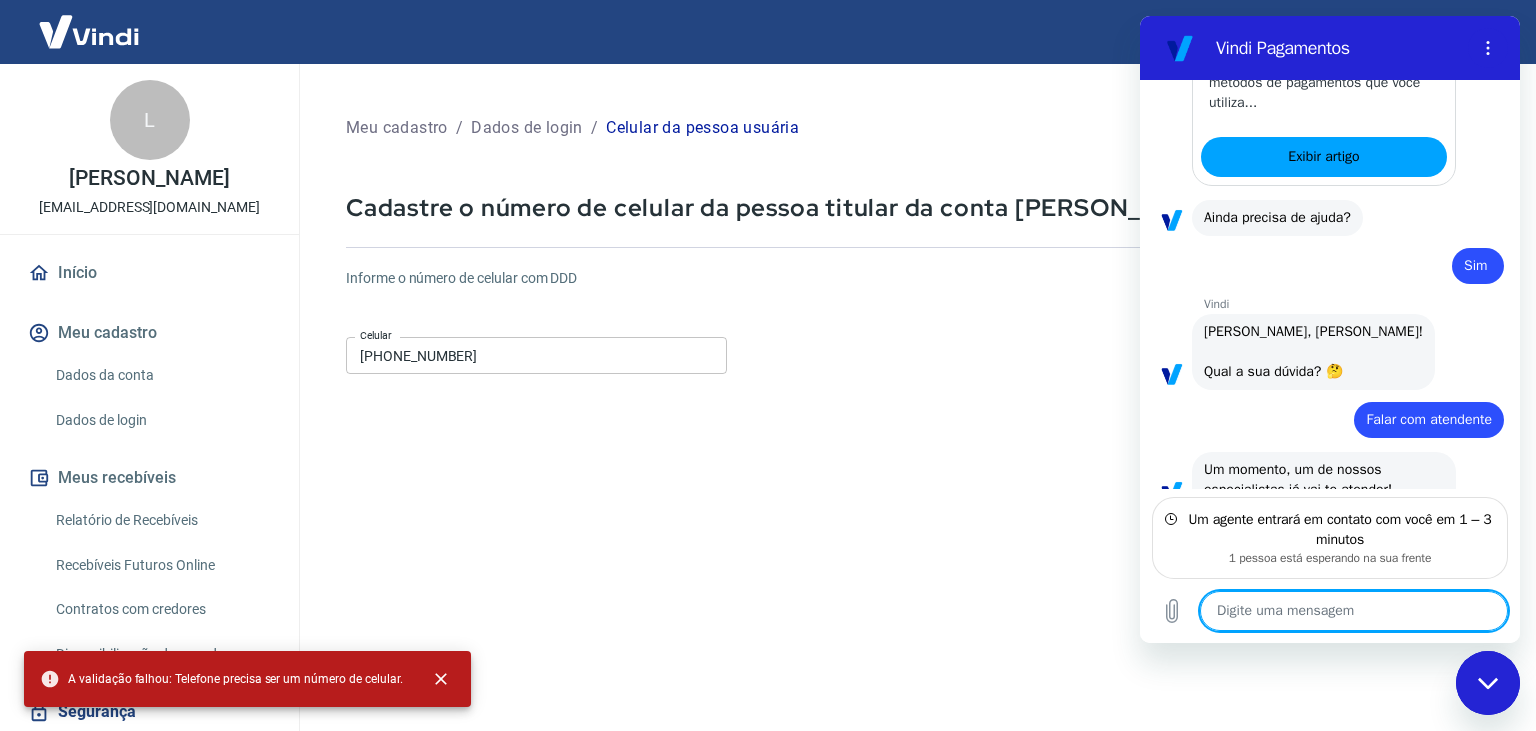 scroll, scrollTop: 1217, scrollLeft: 0, axis: vertical 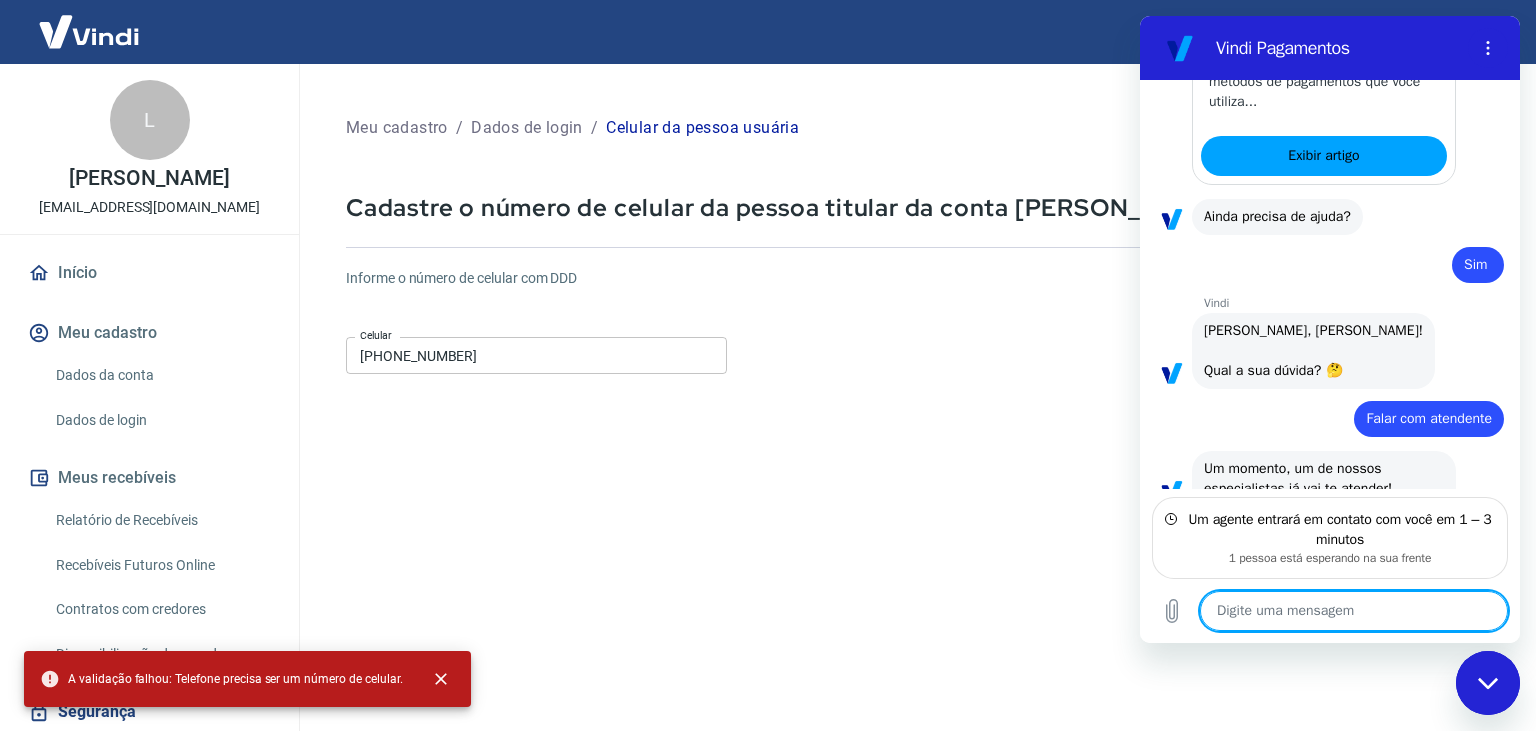 type on "x" 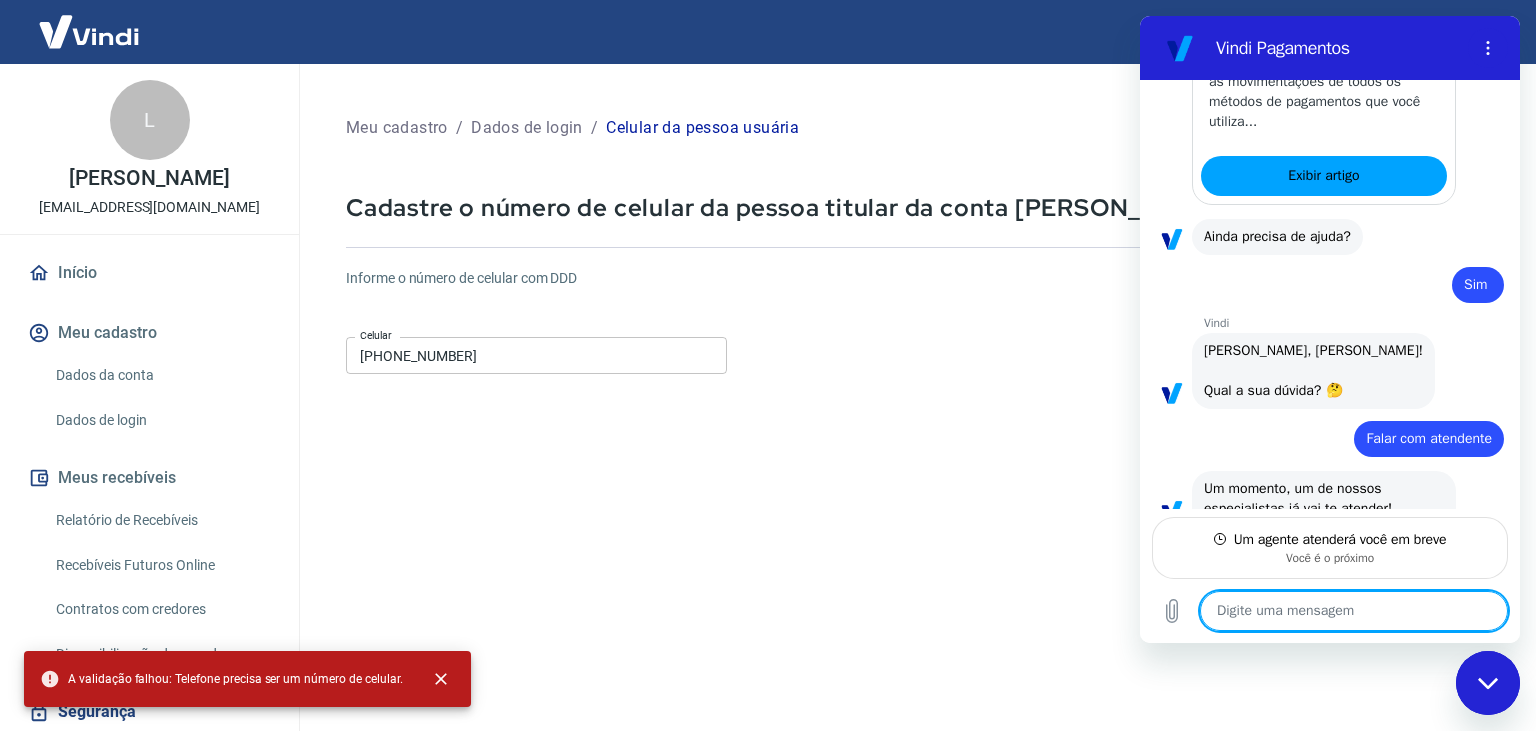 type on "B" 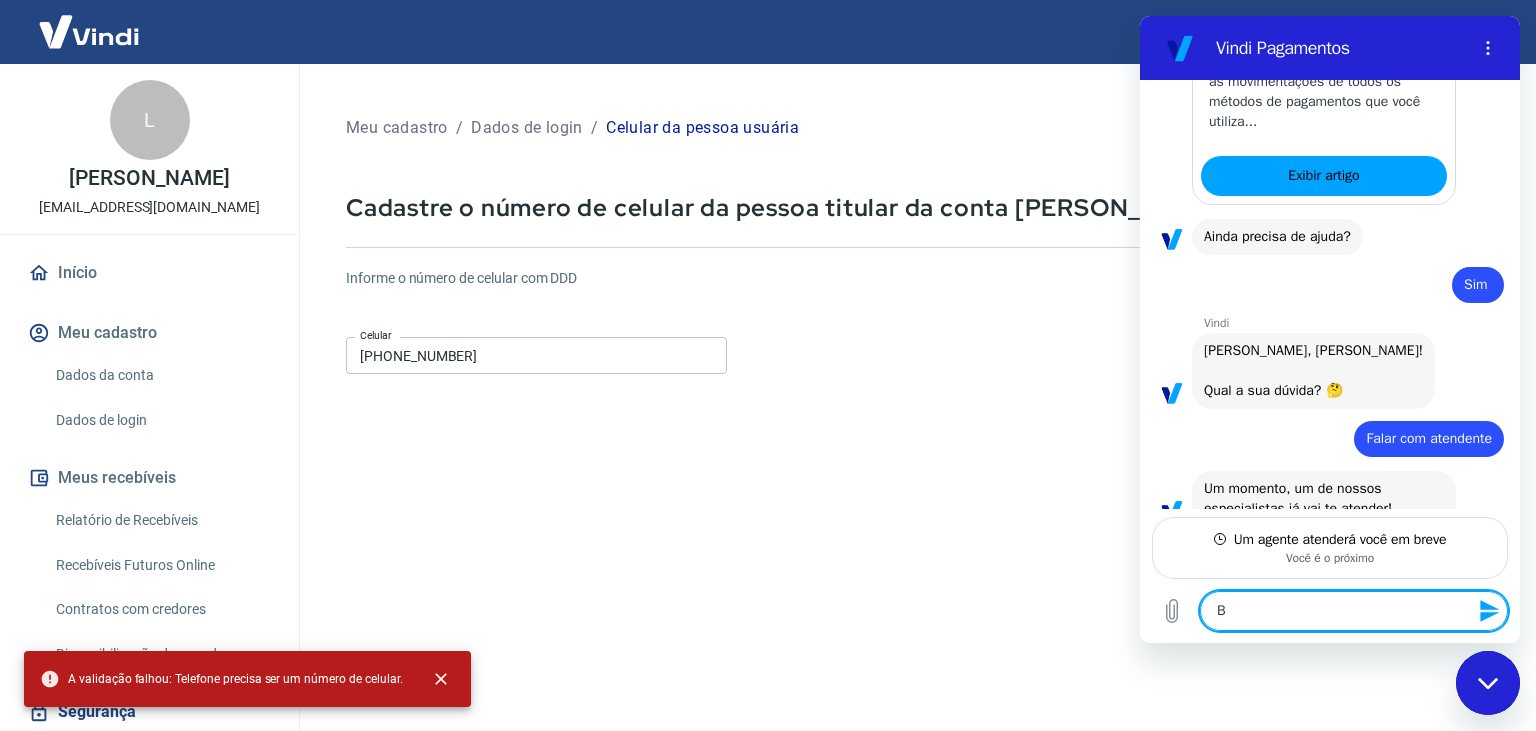 type on "Bm" 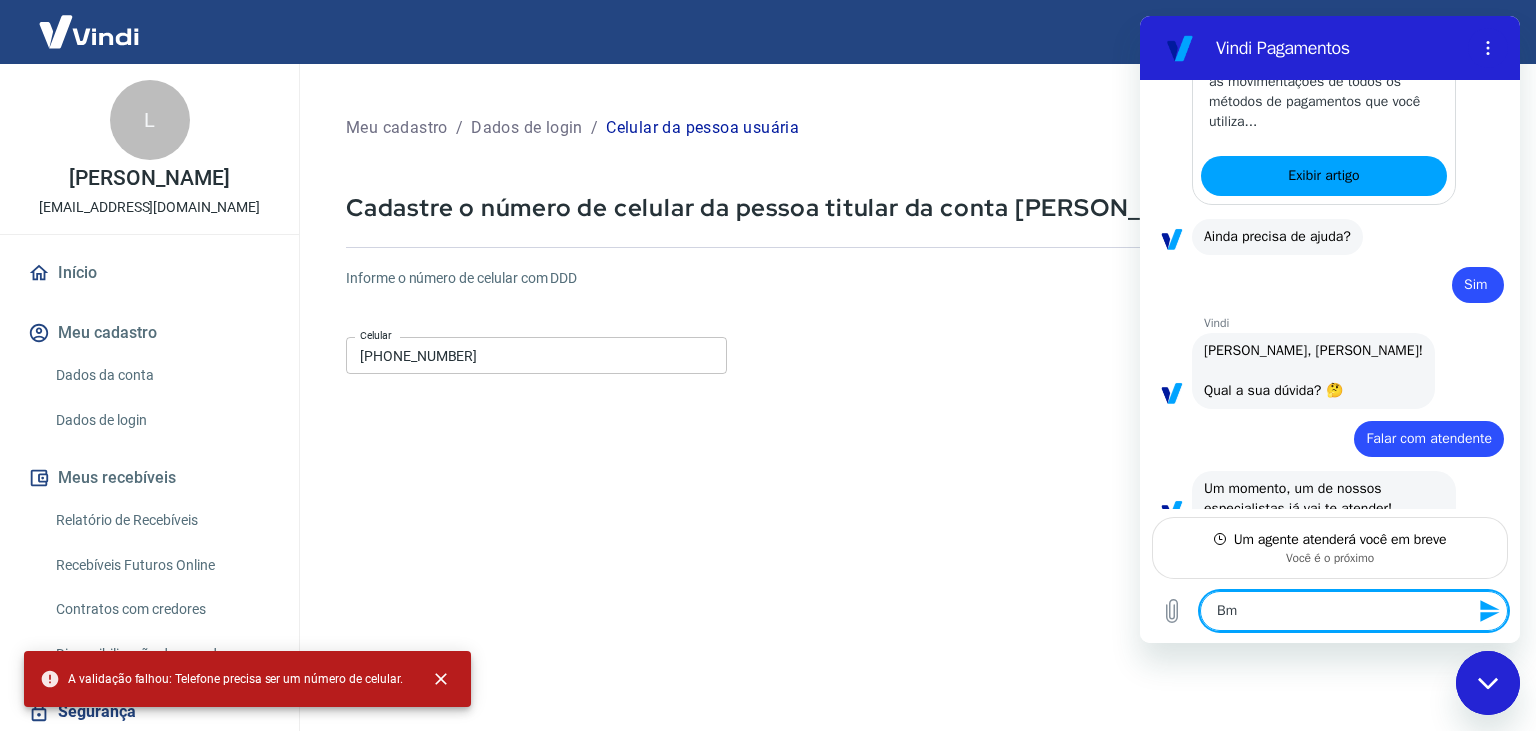 type on "B" 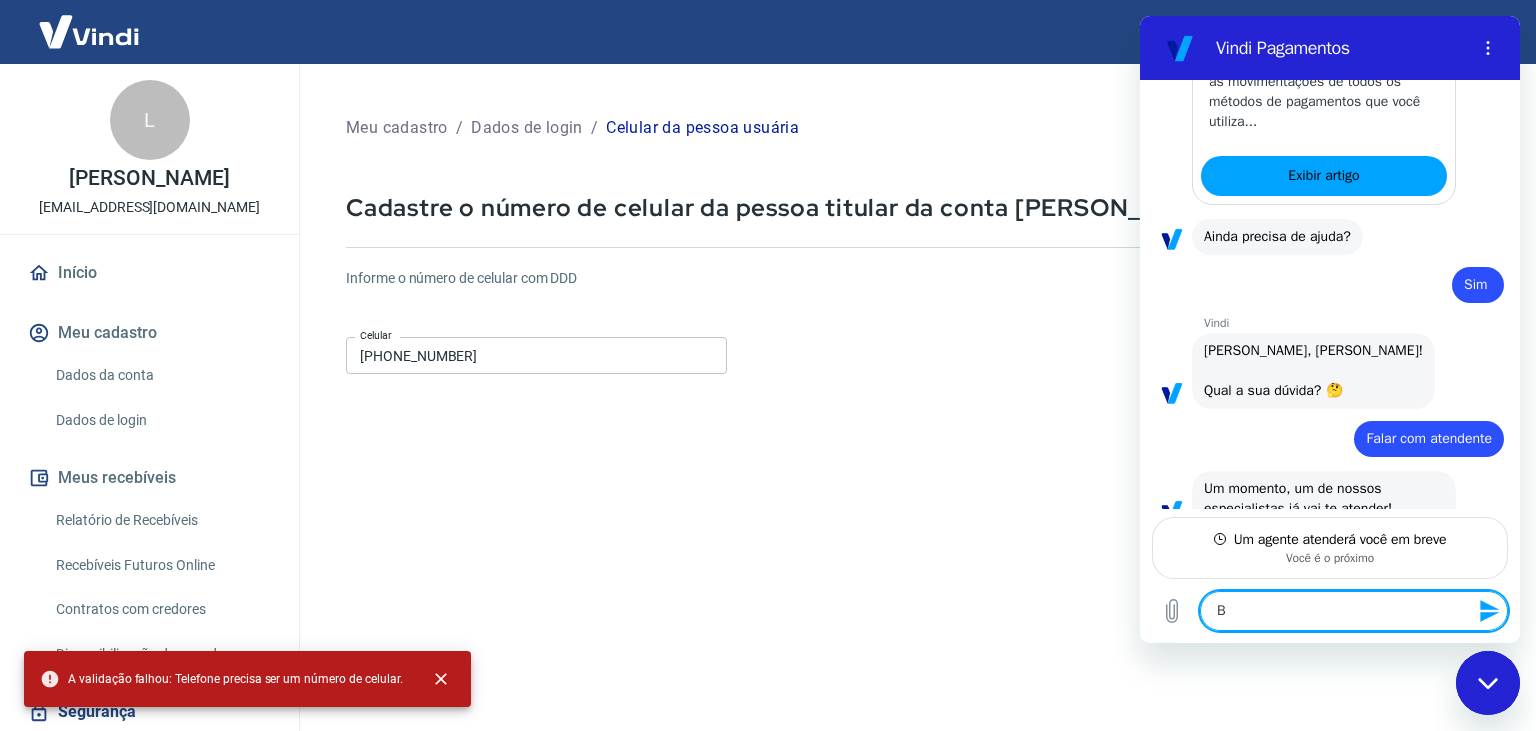 type on "Bo" 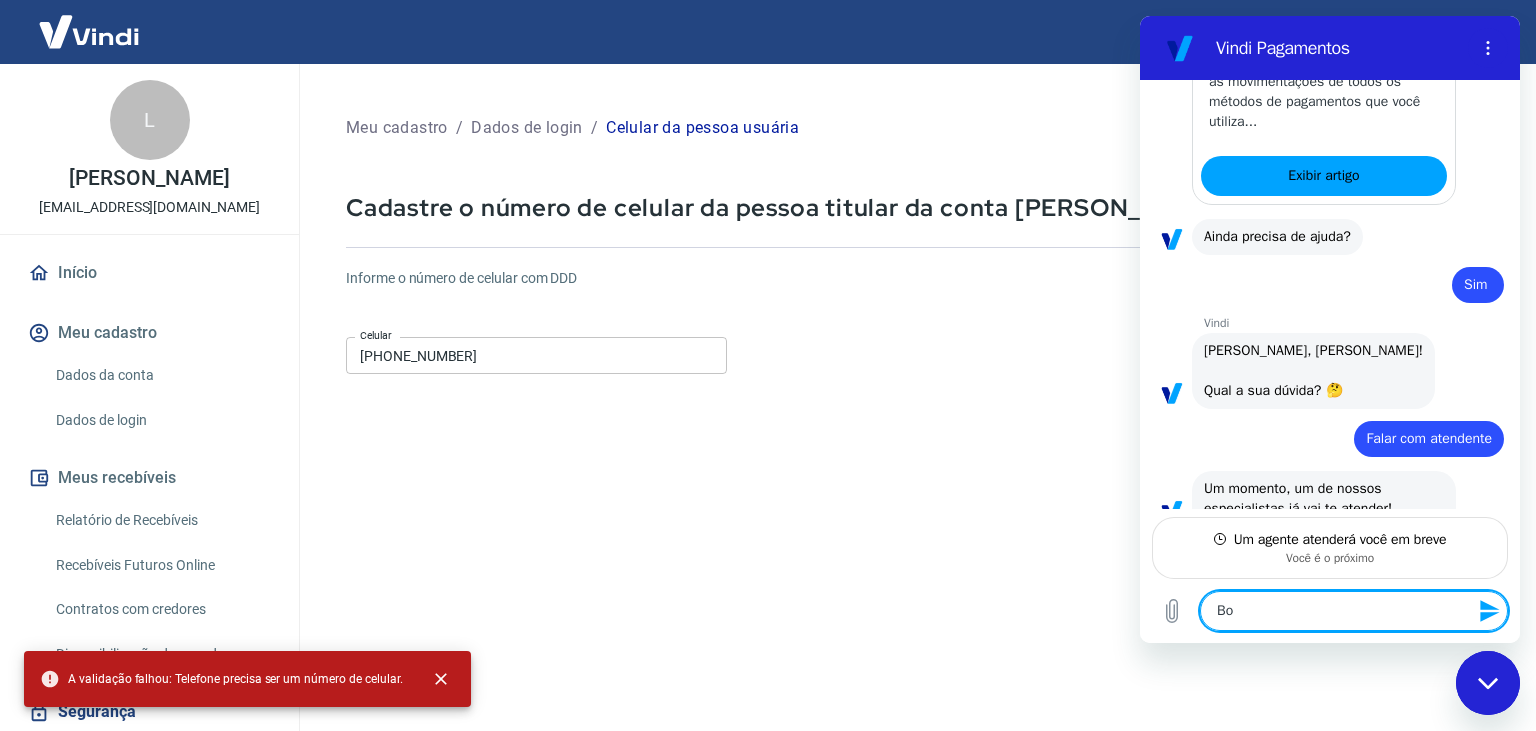 type on "Bom" 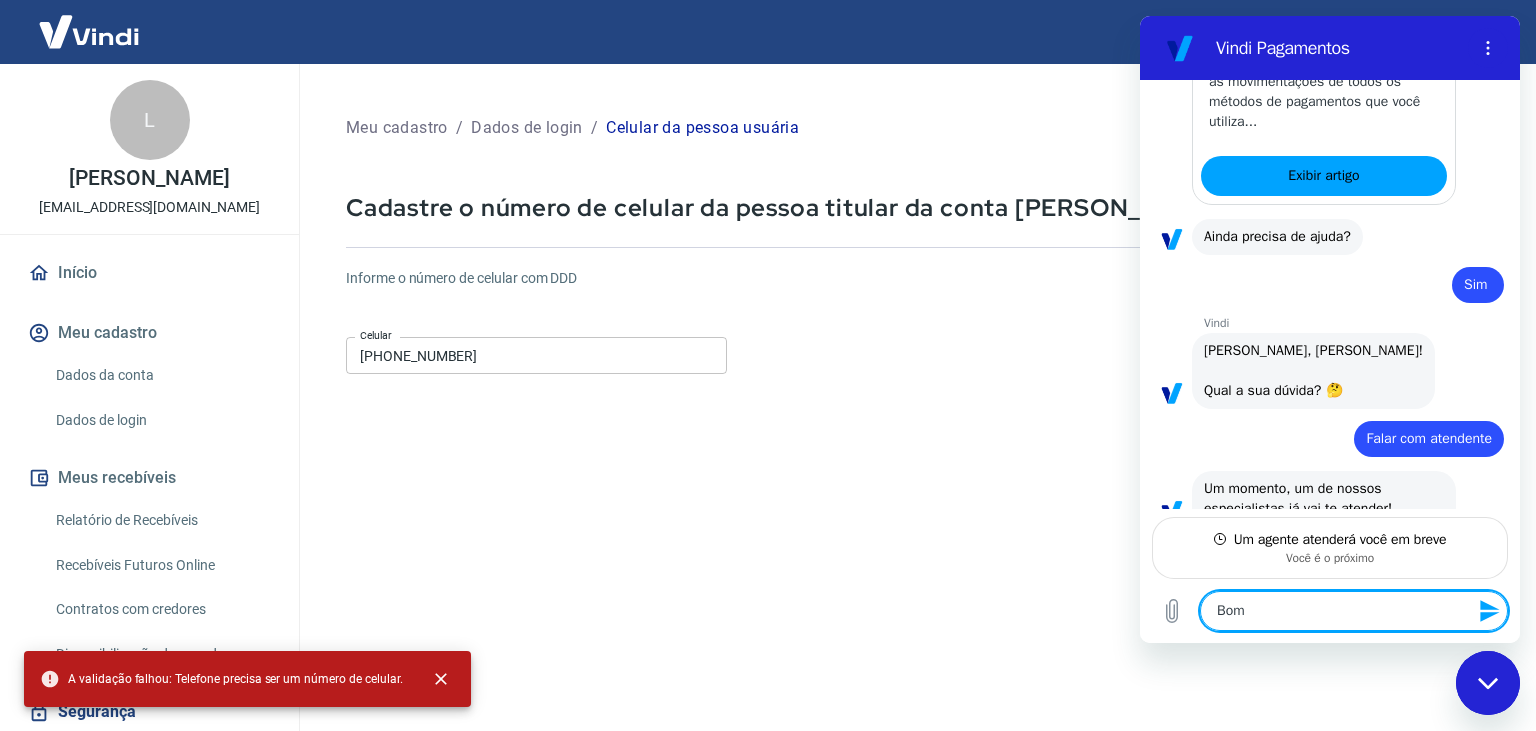 type on "Bom" 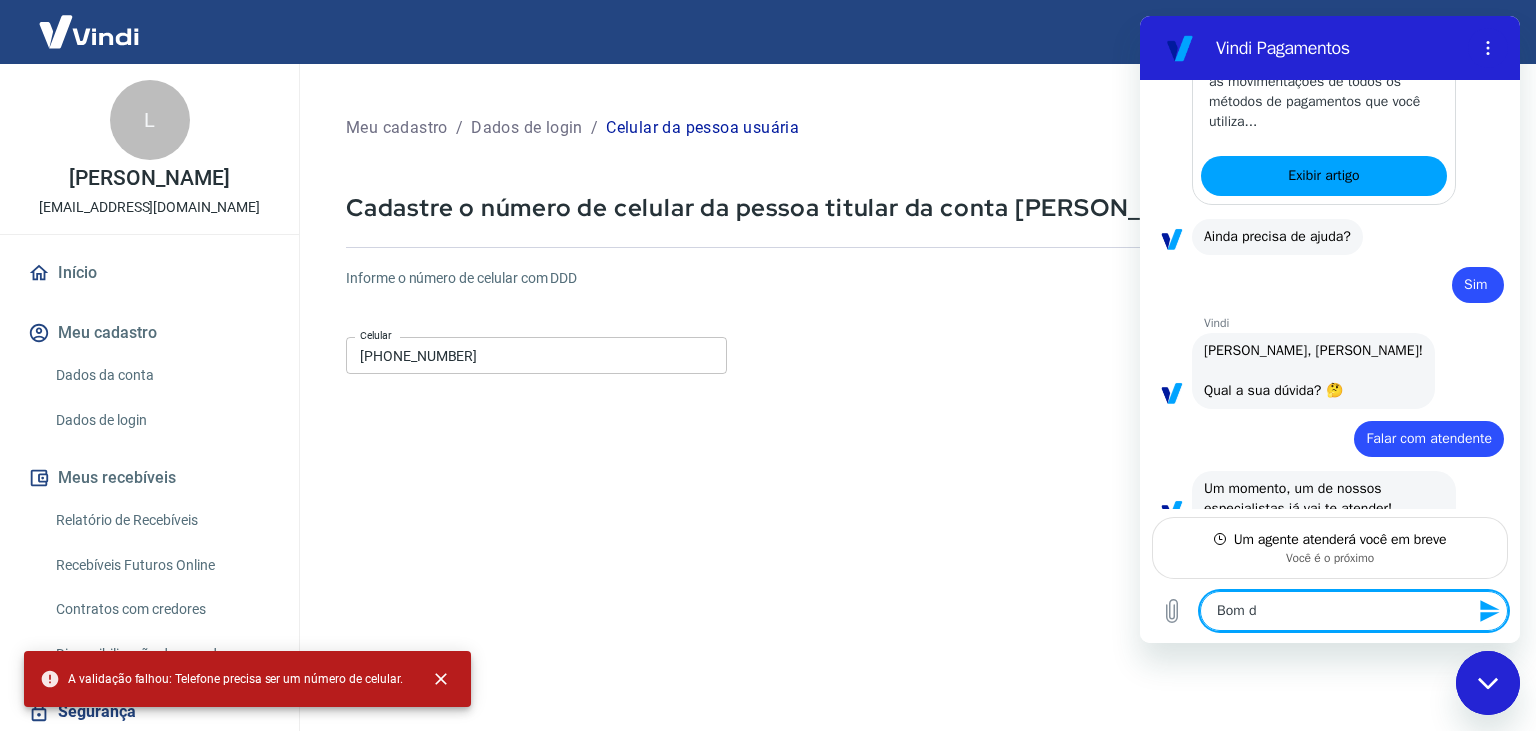 type on "Bom di" 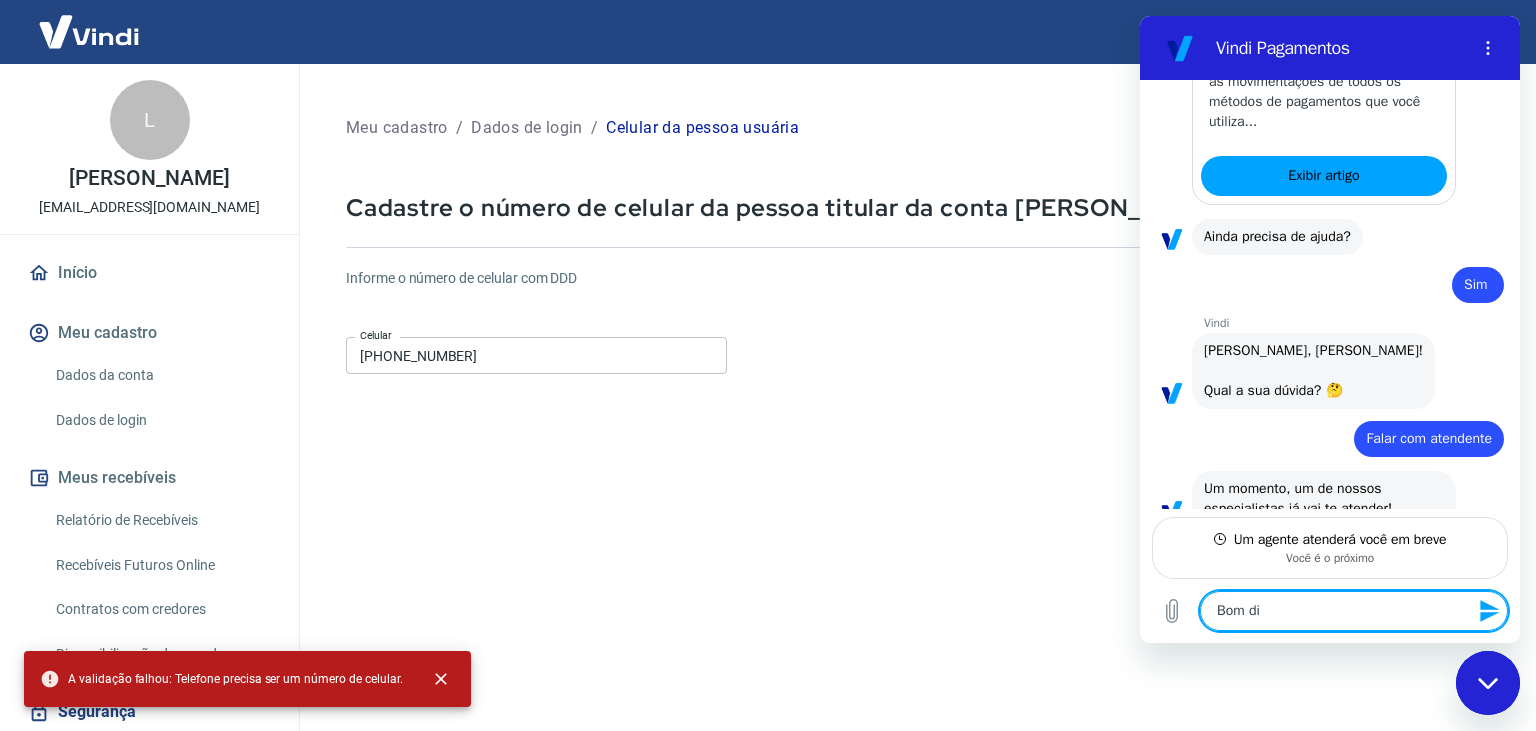 type on "Bom dia" 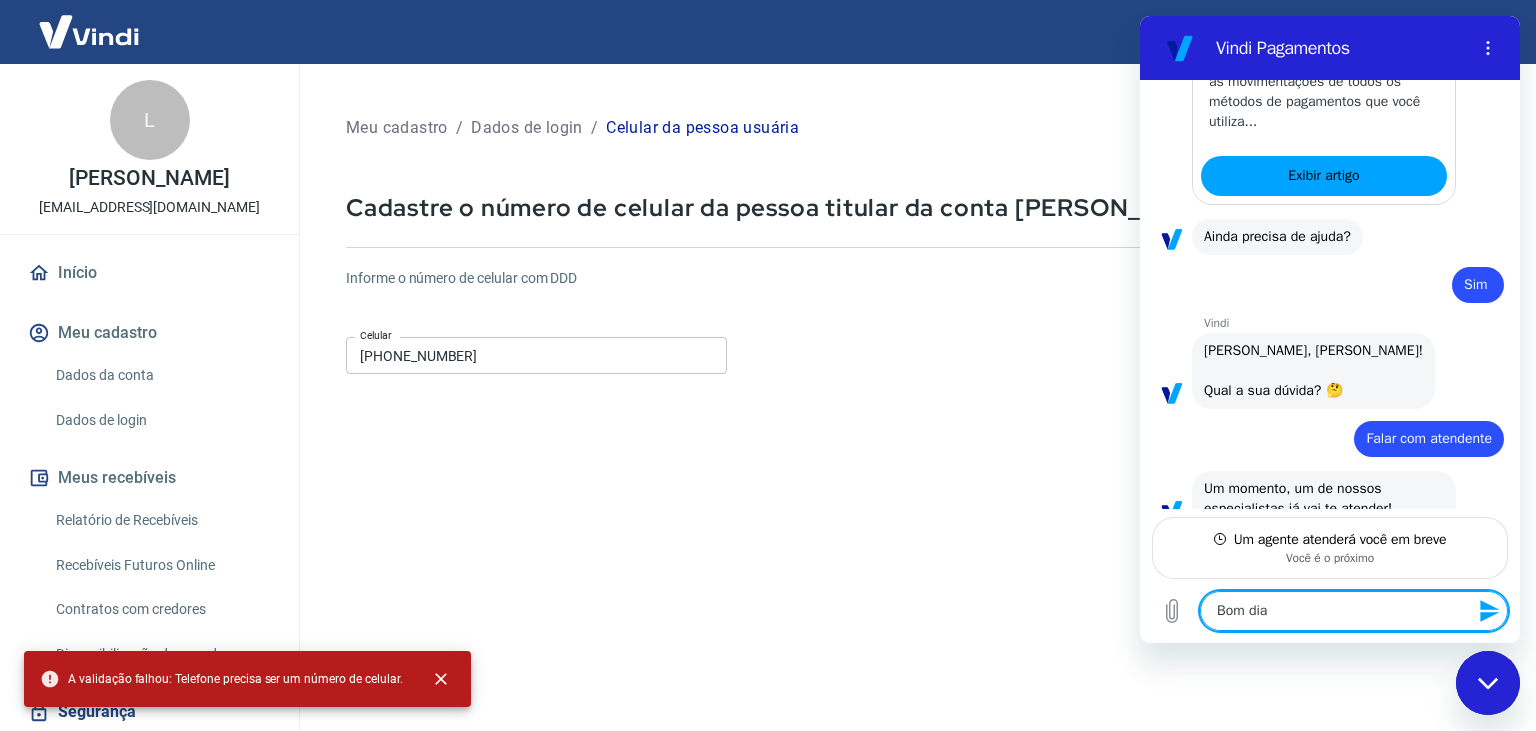 type on "Bom dia!" 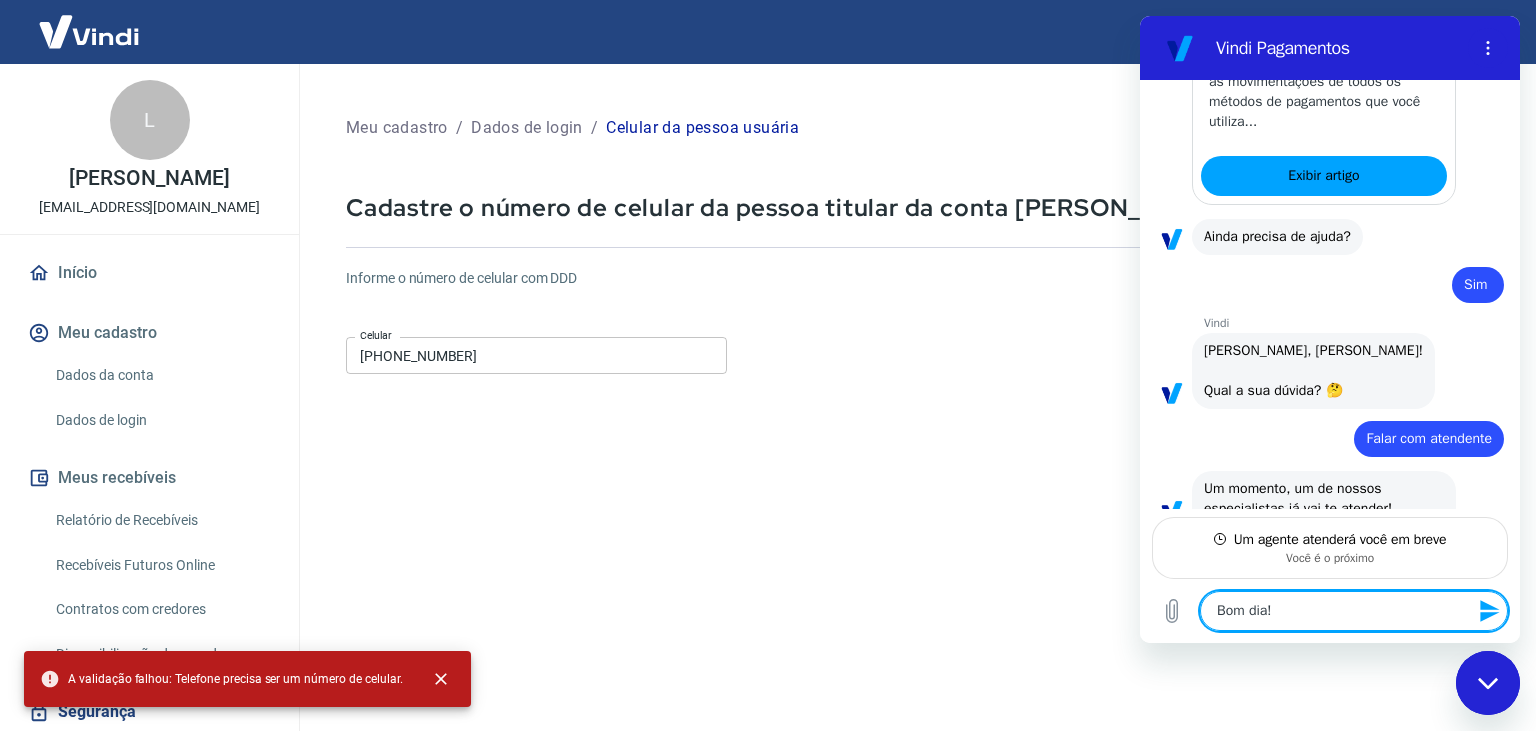 type on "Bom dia!" 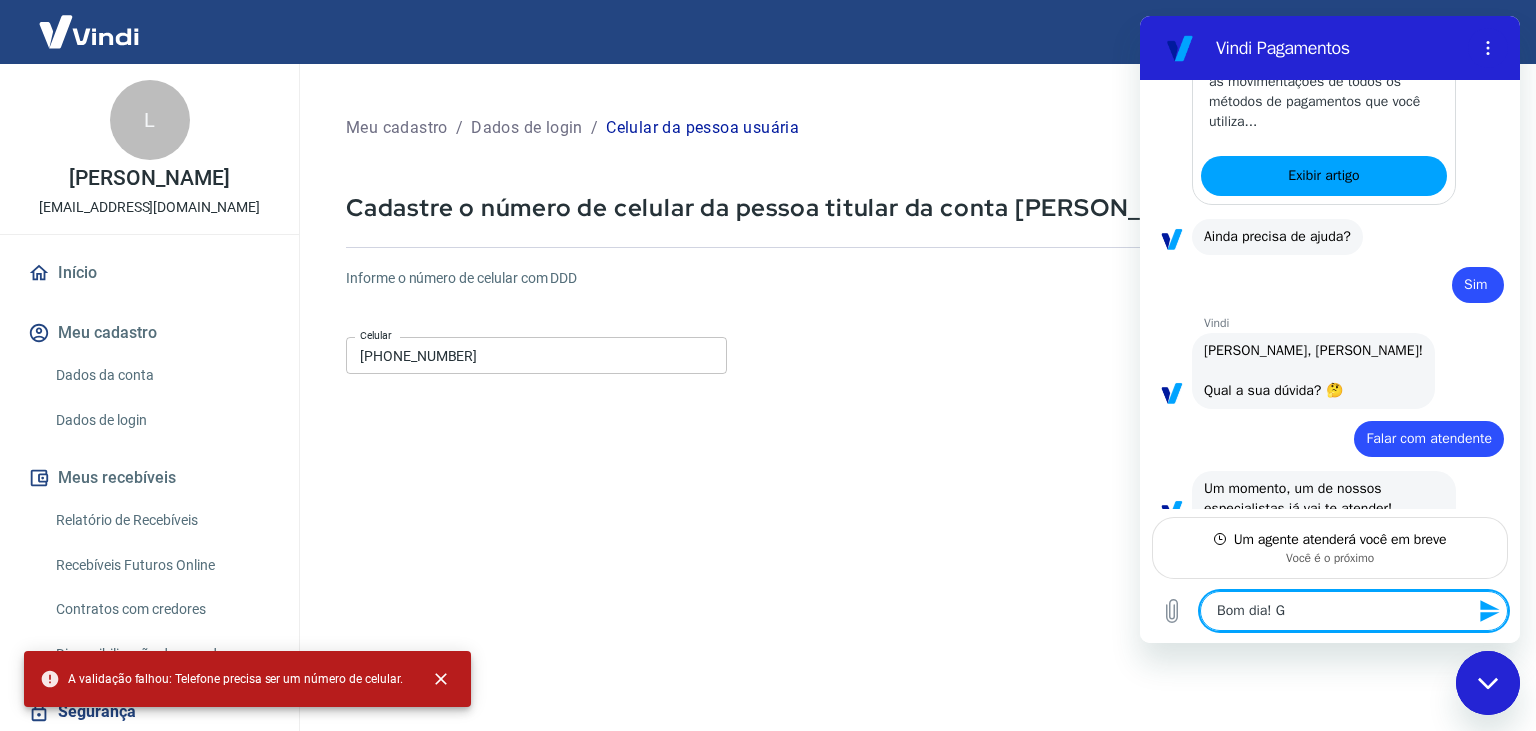 type on "Bom dia! Go" 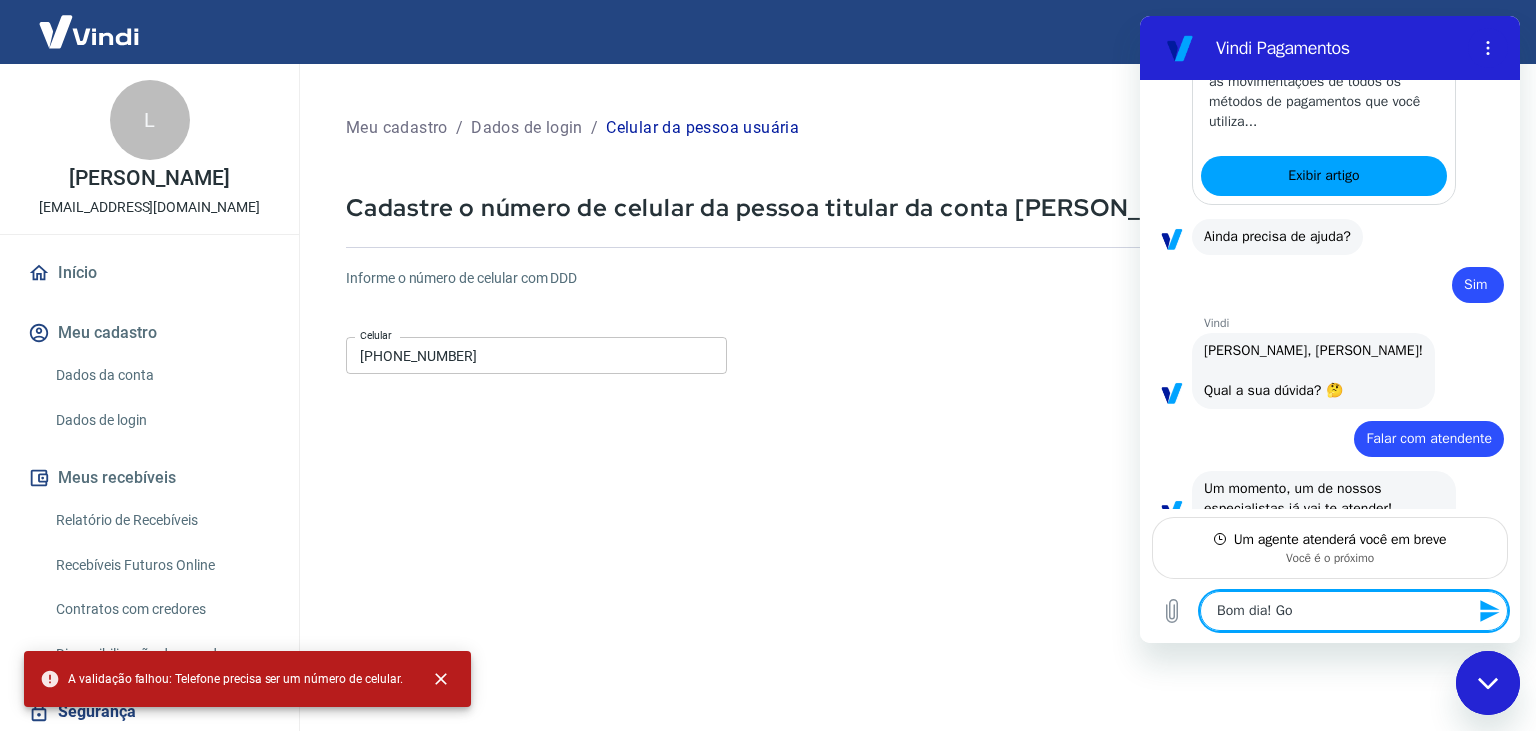 type on "Bom dia! Gos" 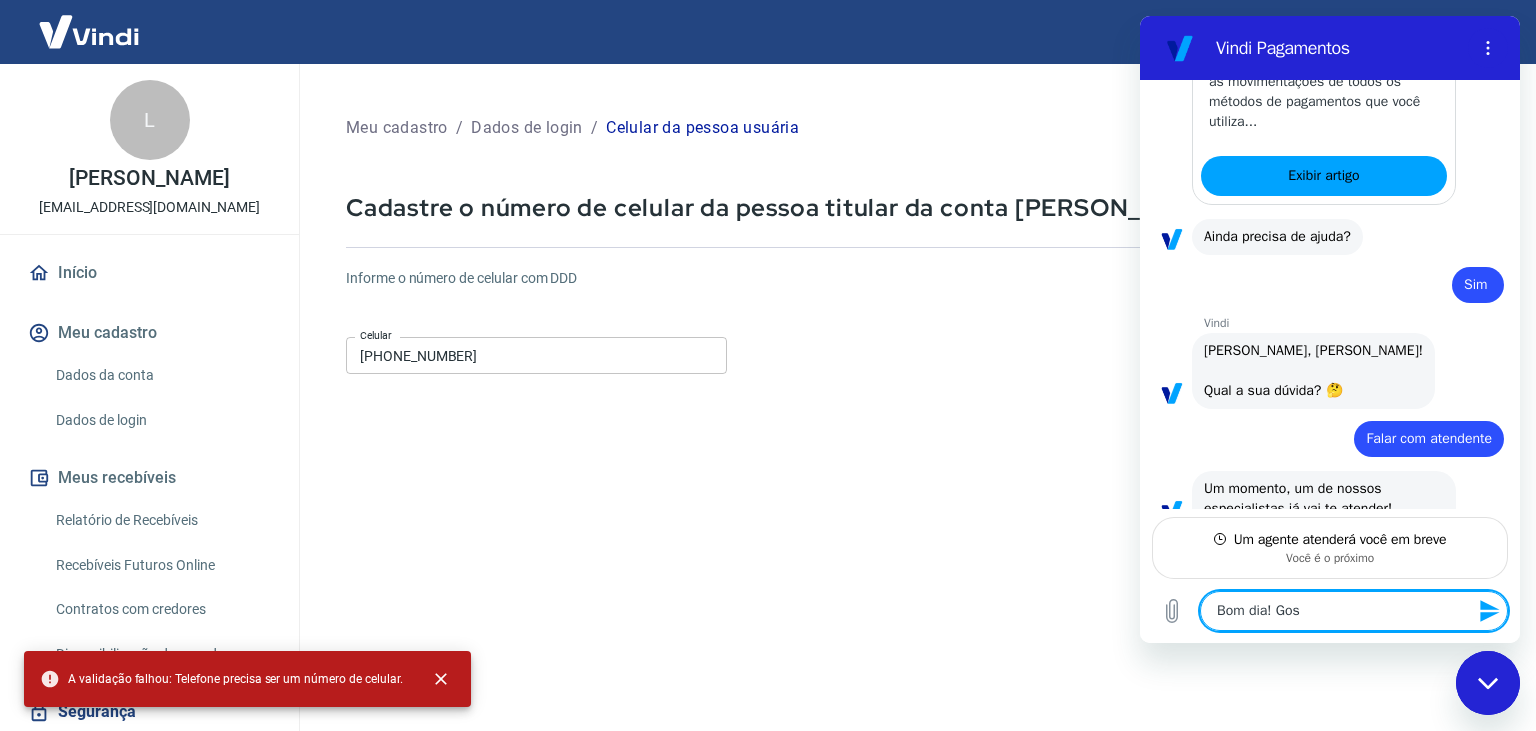 type on "Bom dia! Gost" 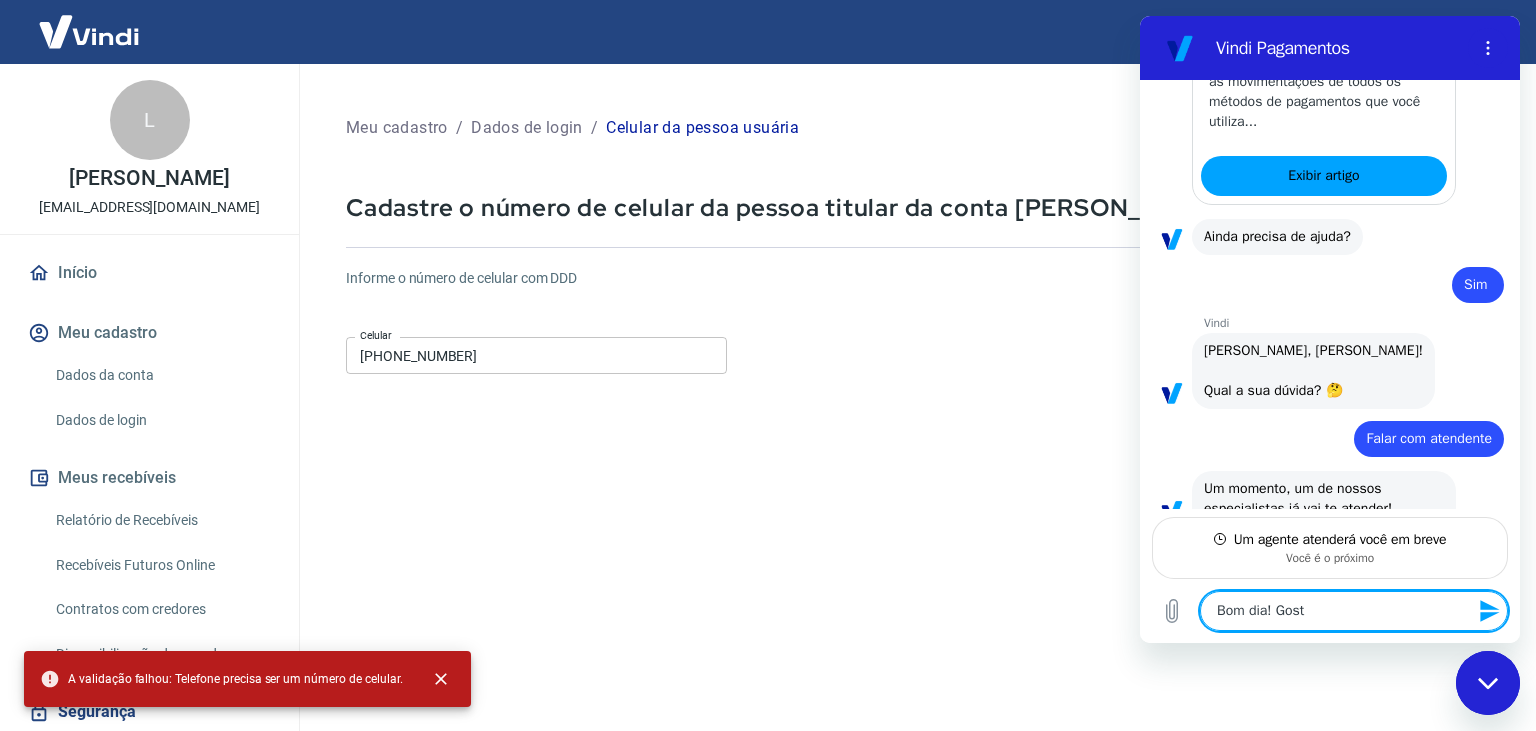 type on "Bom dia! Gosta" 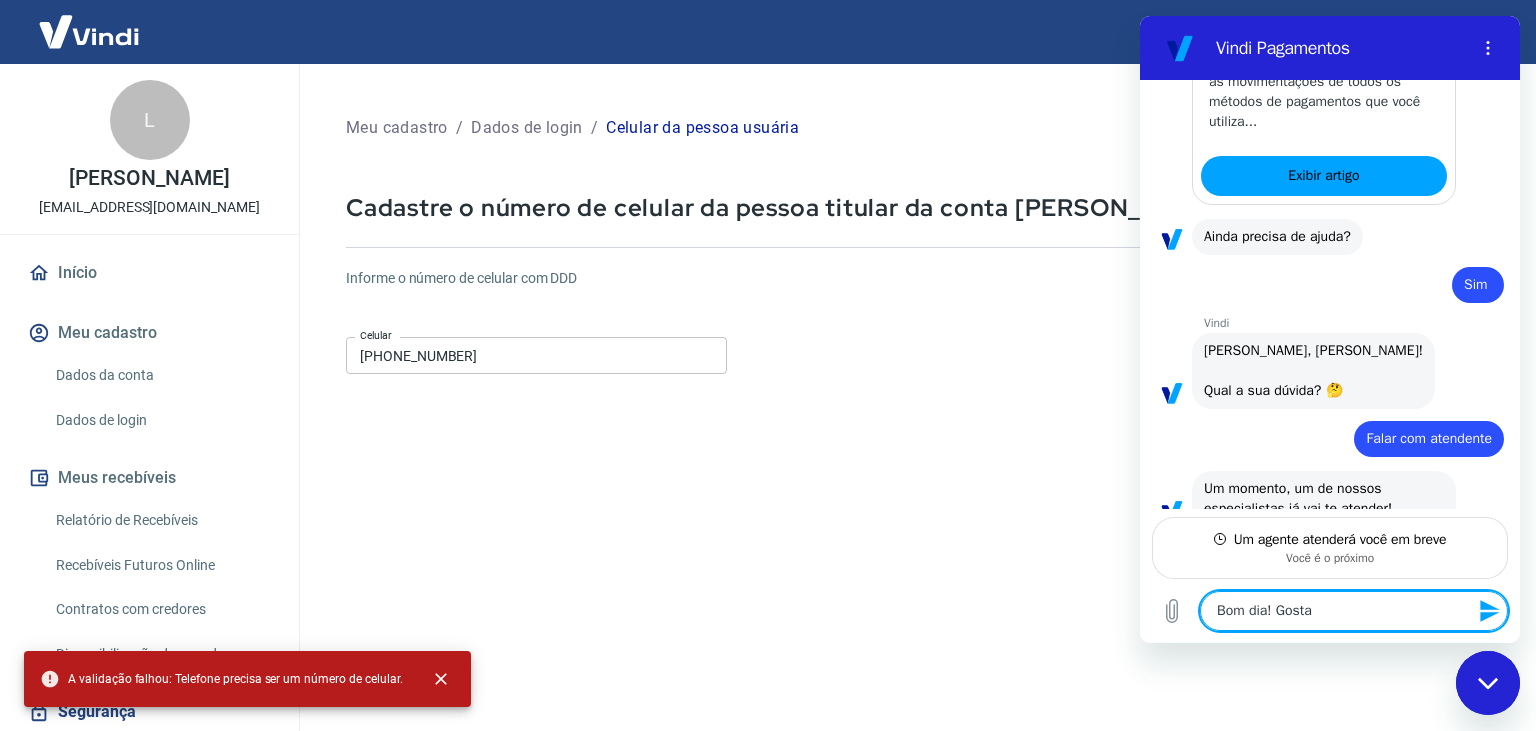 type on "Bom dia! Gostar" 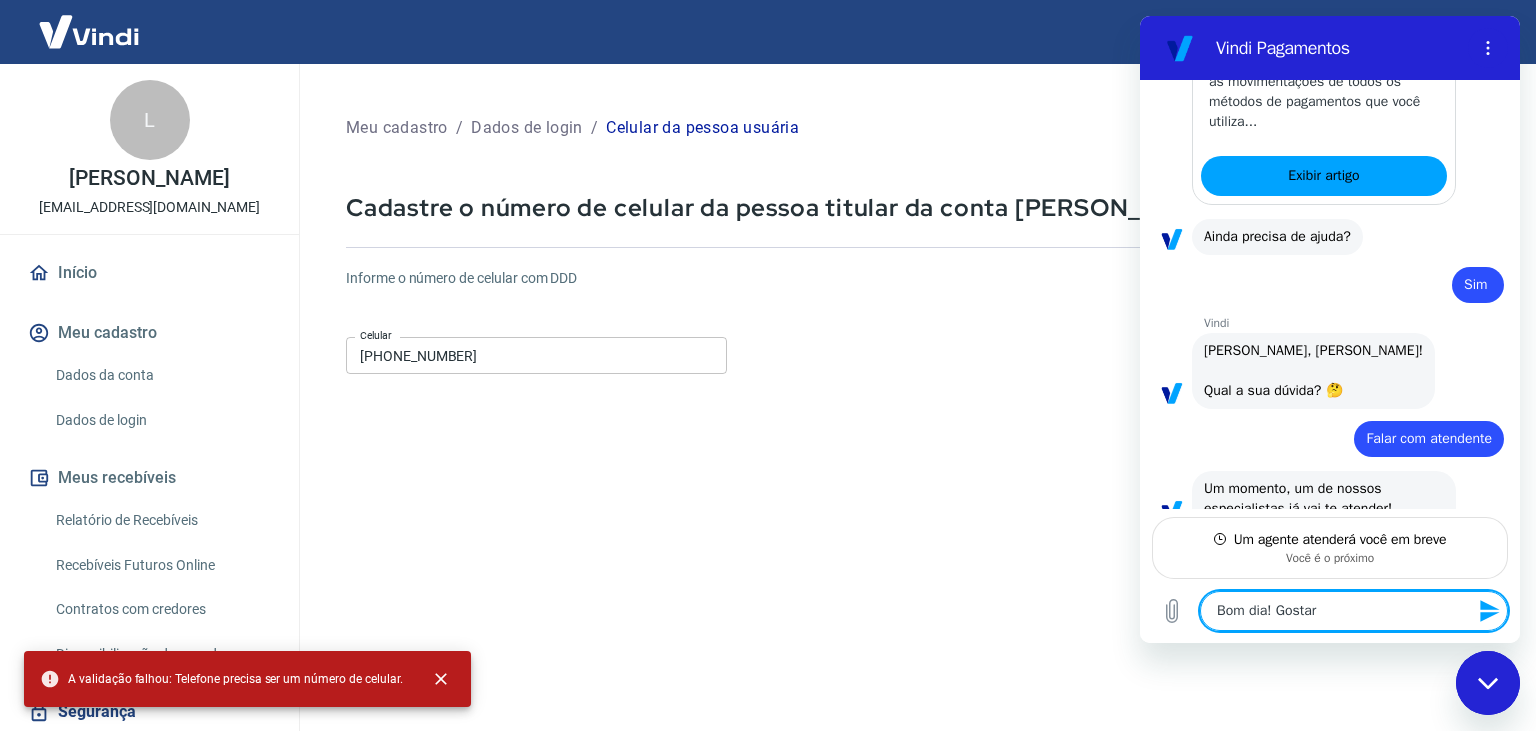 type on "Bom dia! Gostari" 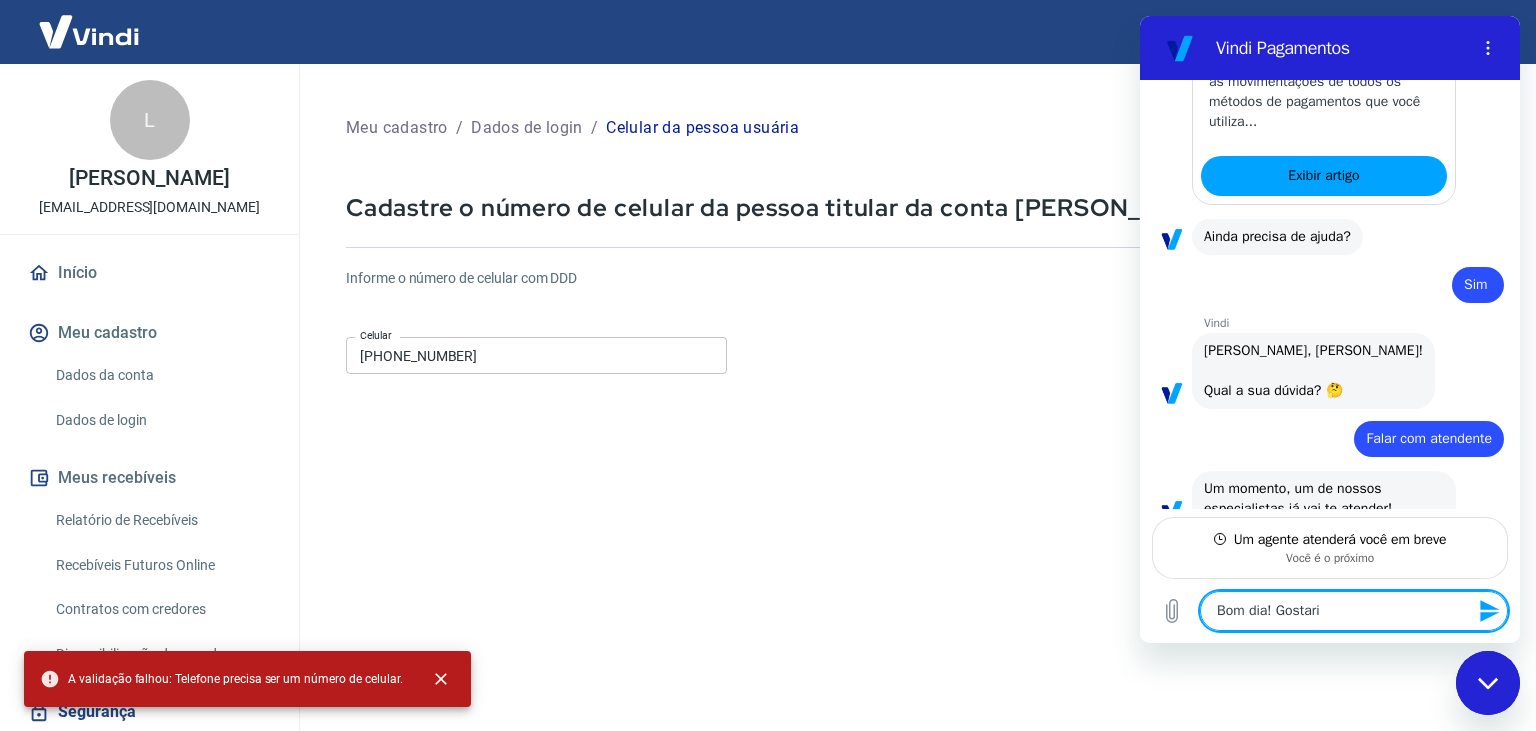 type on "Bom dia! Gostaria" 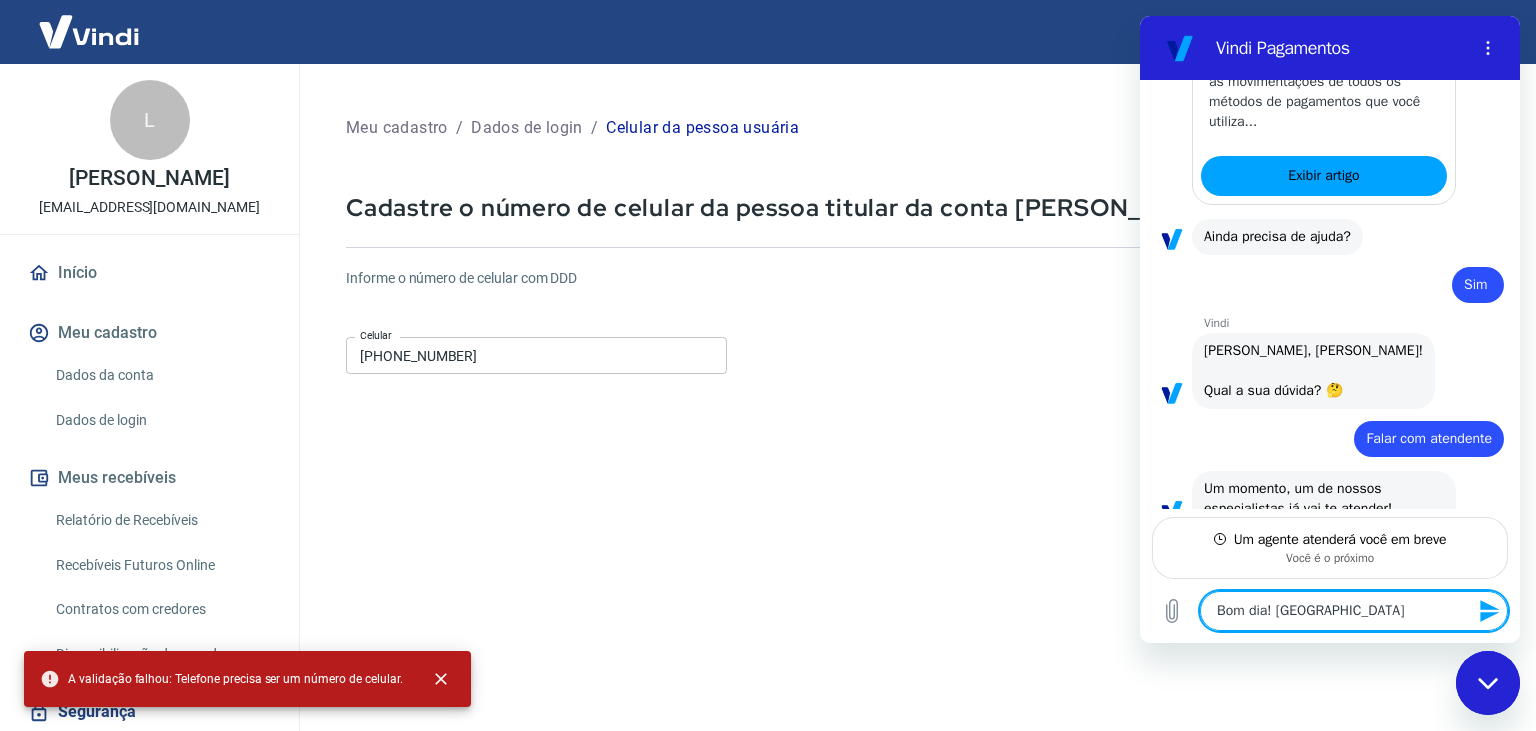 type on "Bom dia! Gostaria" 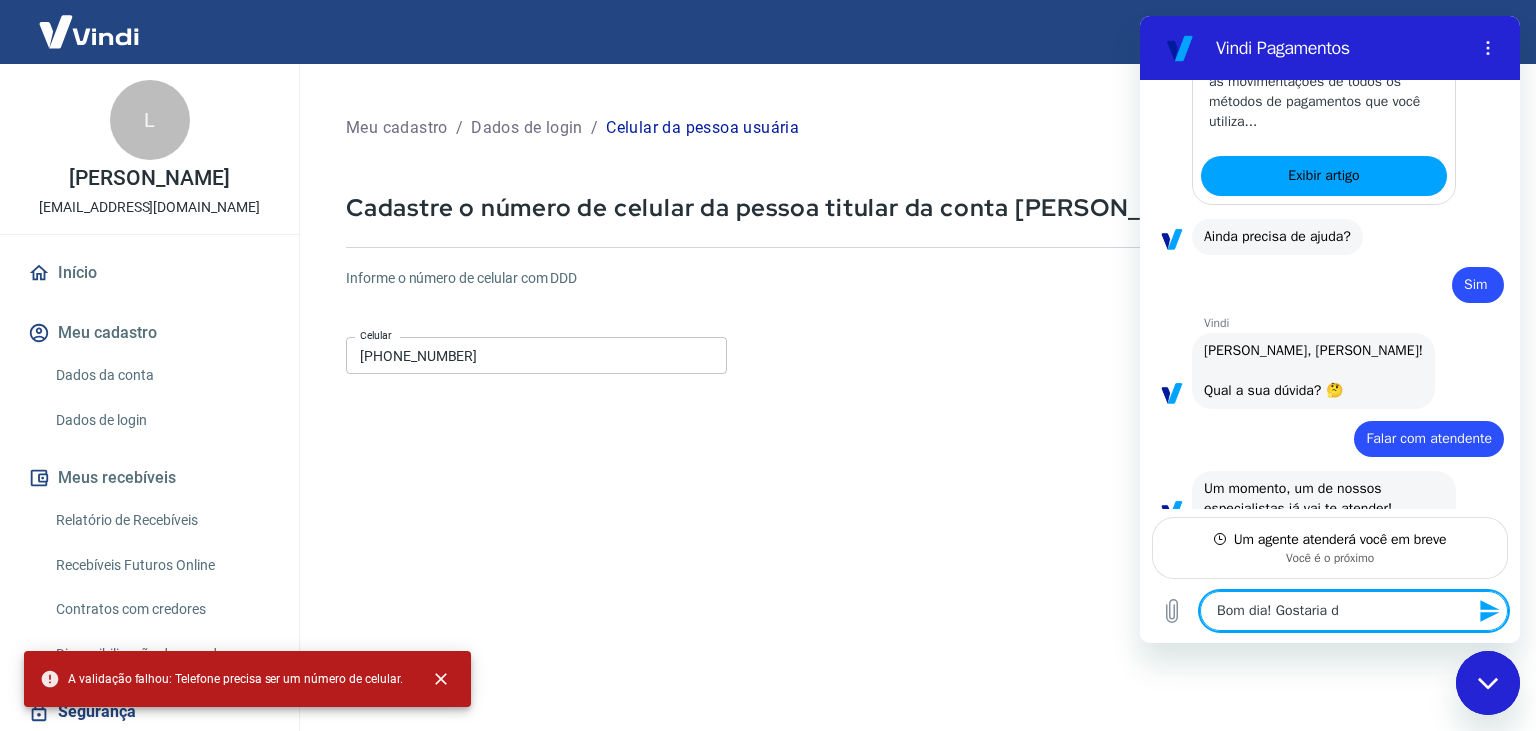 type on "Bom dia! Gostaria de" 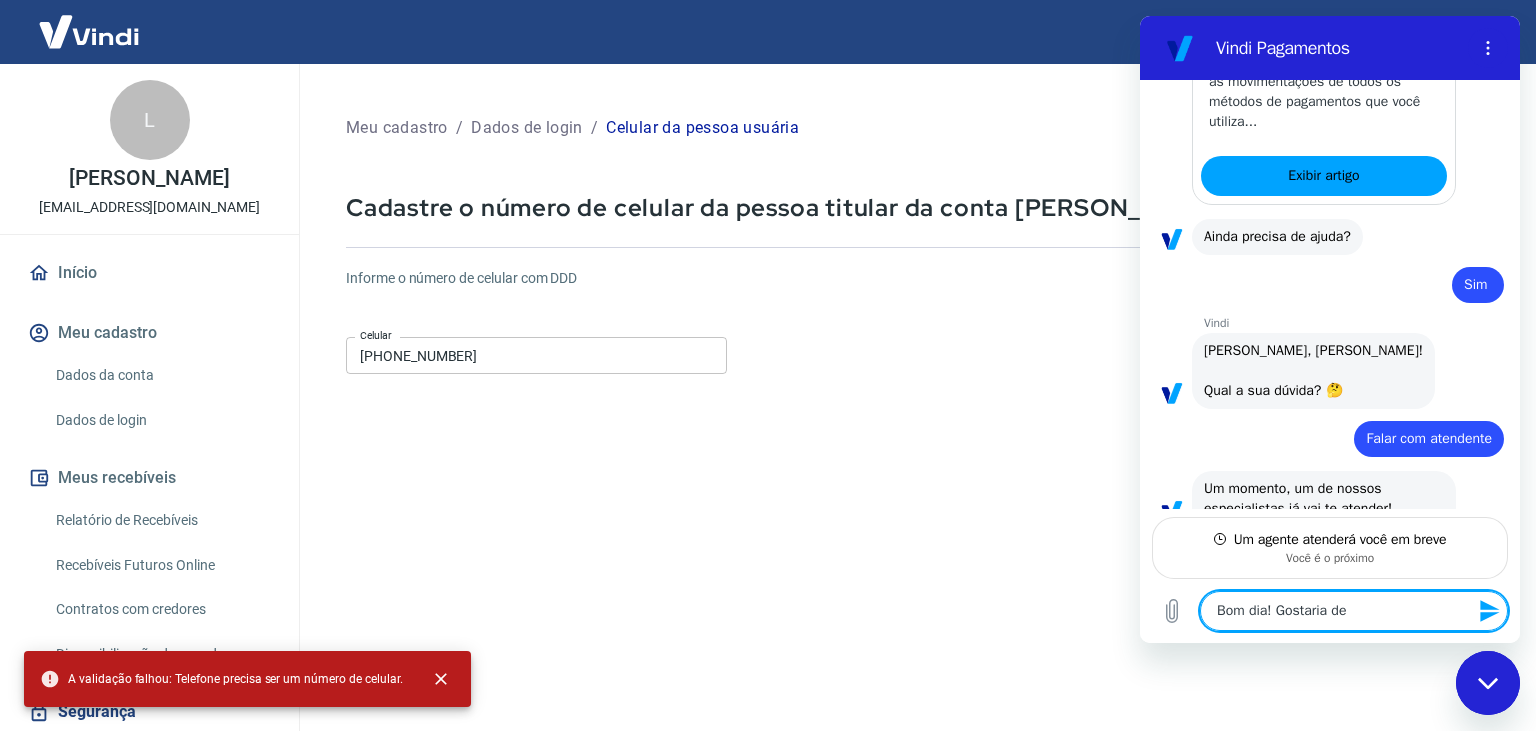 type on "Bom dia! Gostaria de" 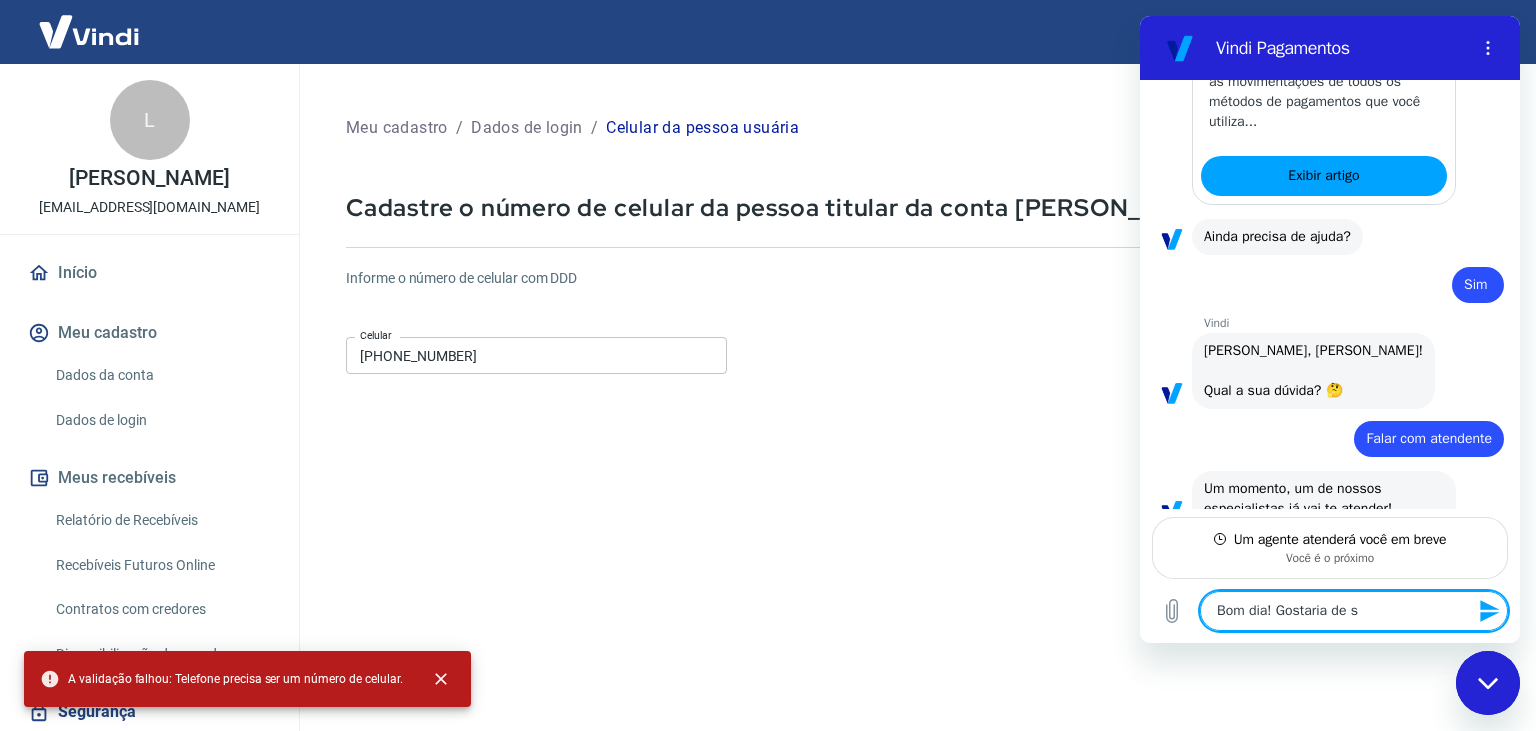 type on "Bom dia! Gostaria de sa" 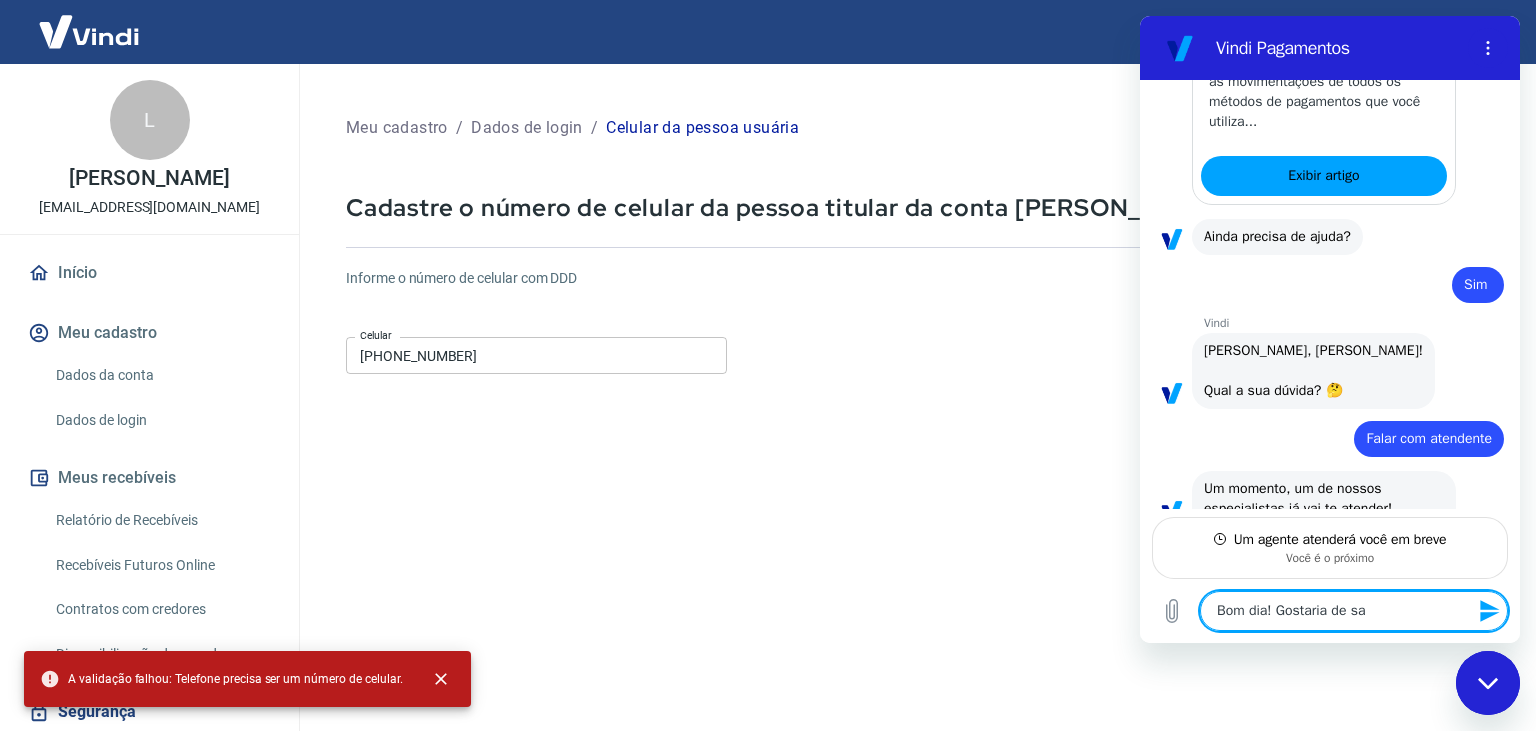 type on "Bom dia! Gostaria de sae" 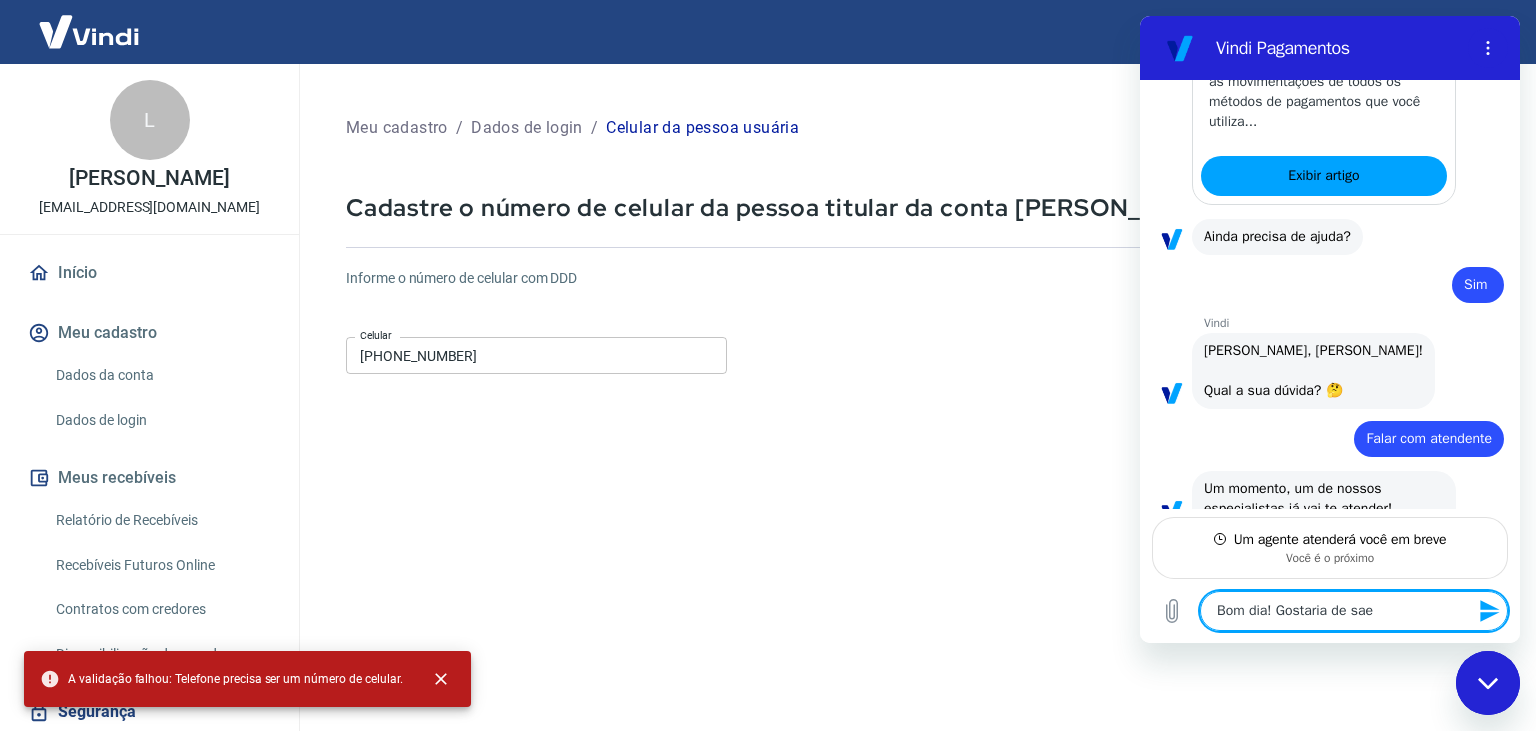 type on "Bom dia! Gostaria de sa" 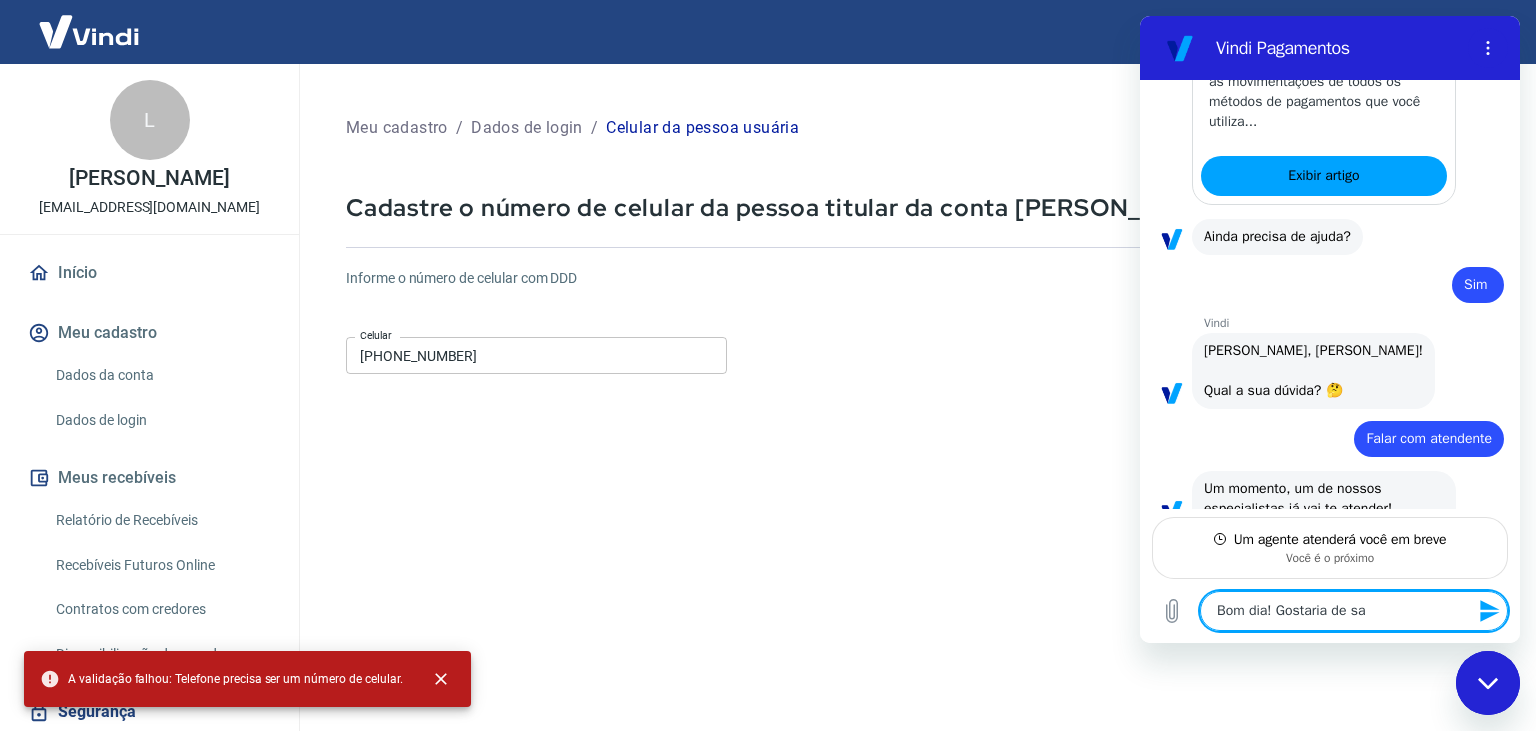 type on "Bom dia! Gostaria de sab" 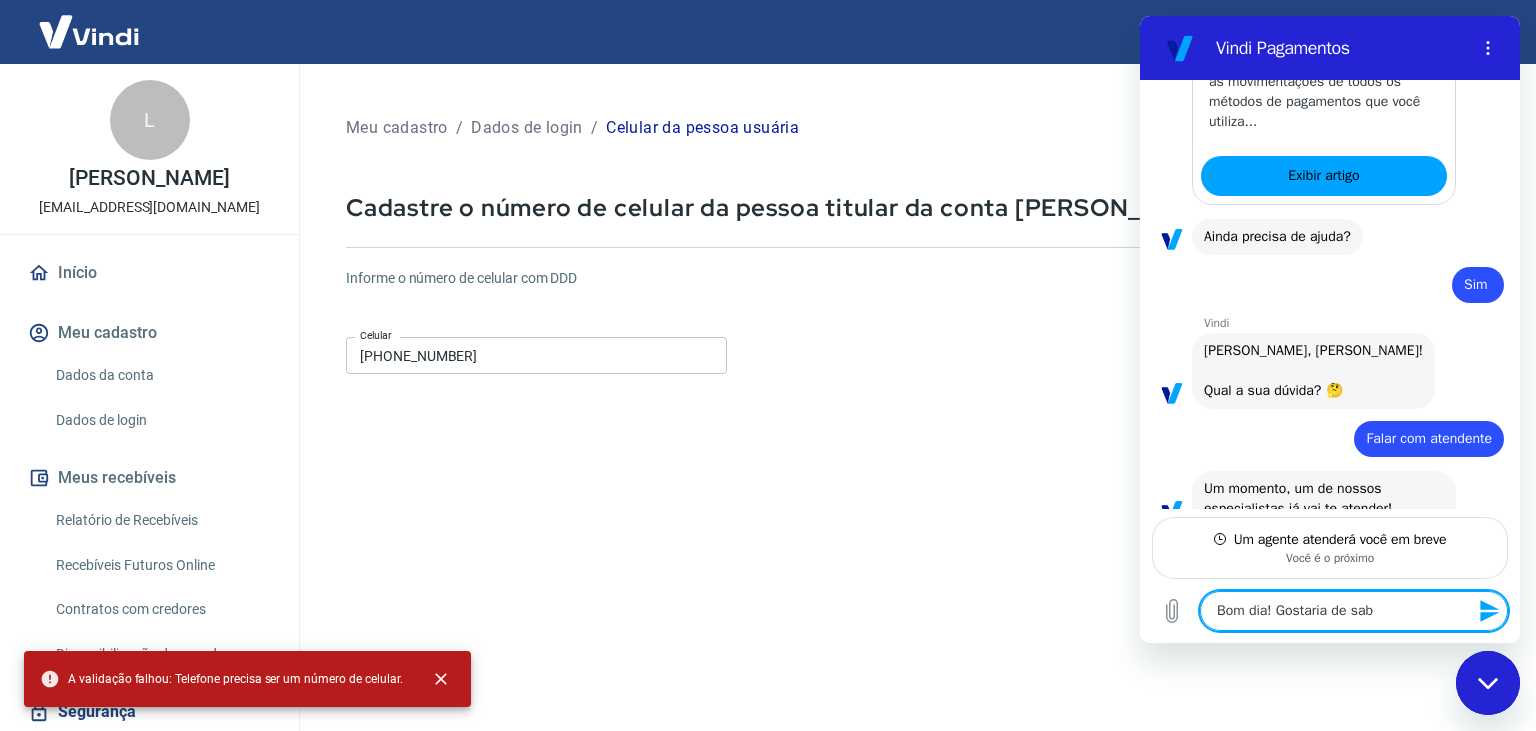 type on "Bom dia! Gostaria de sabe" 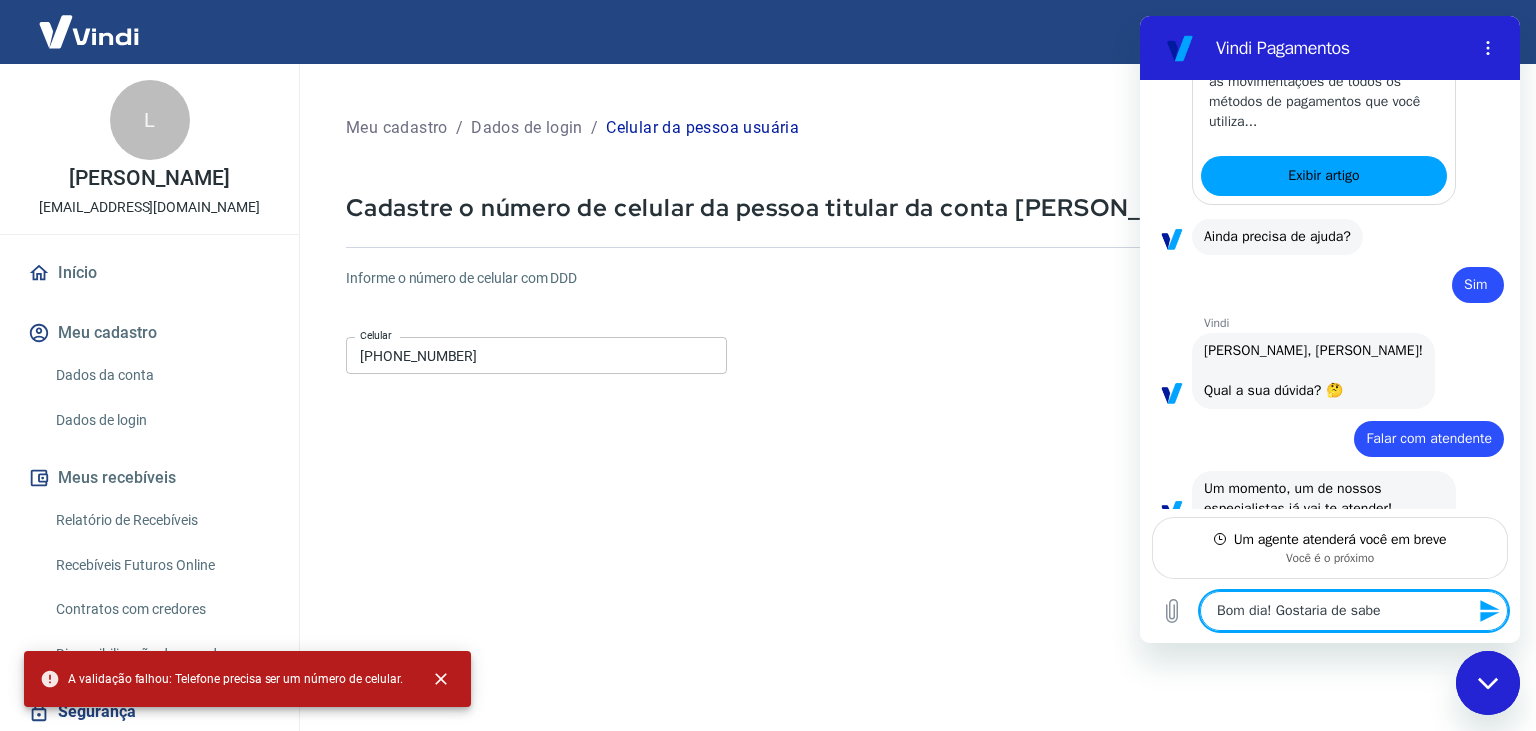 type on "Bom dia! Gostaria de saber" 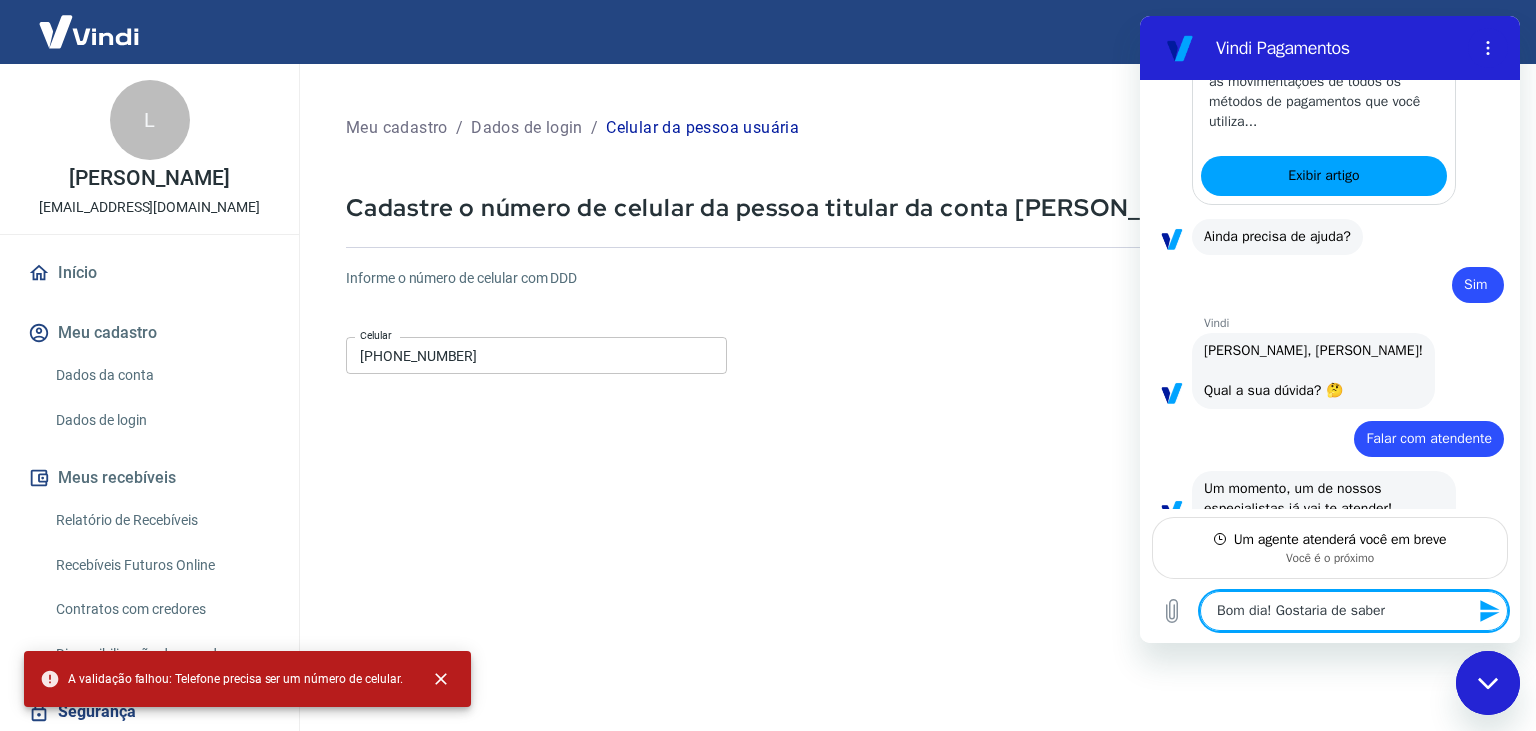 type on "Bom dia! Gostaria de saber" 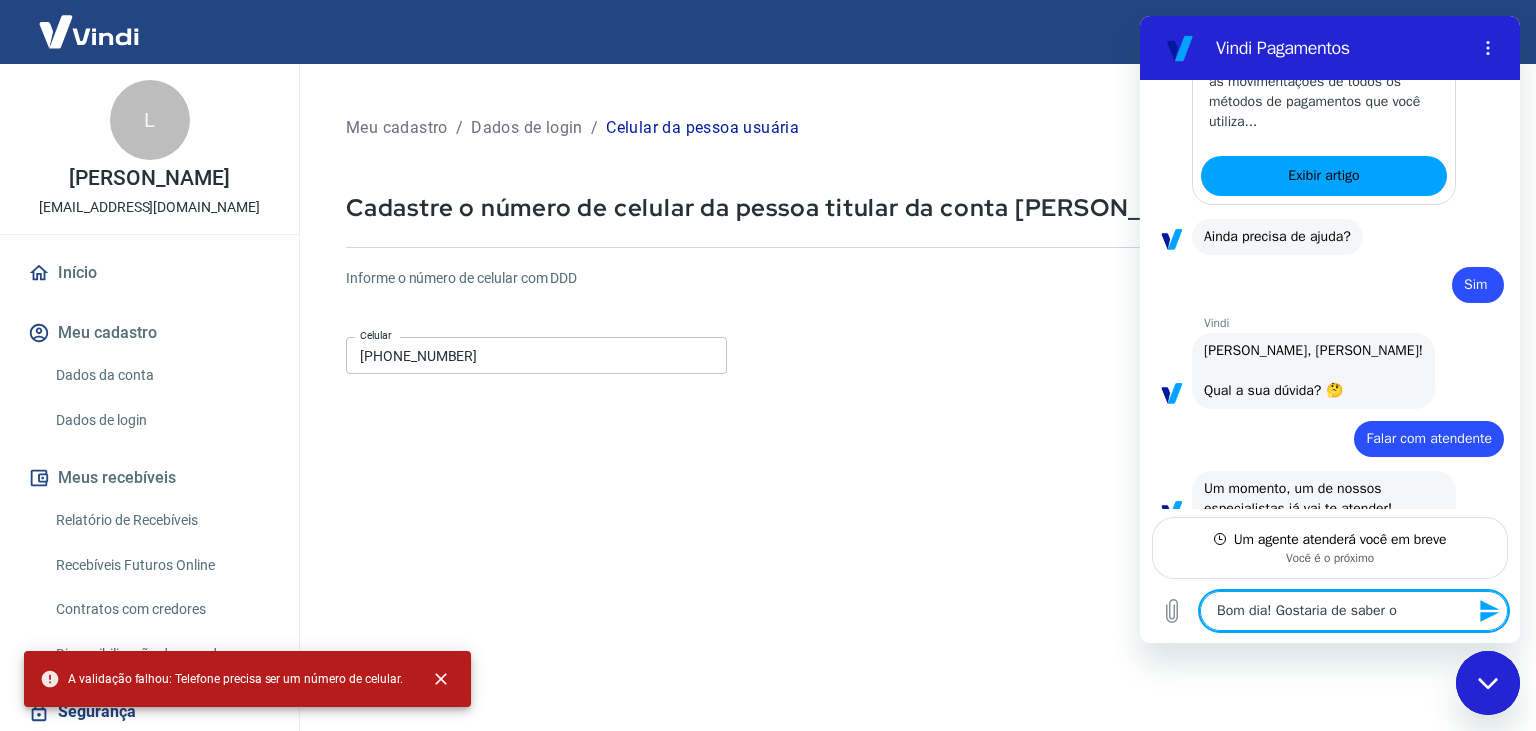 type on "Bom dia! Gostaria de saber on" 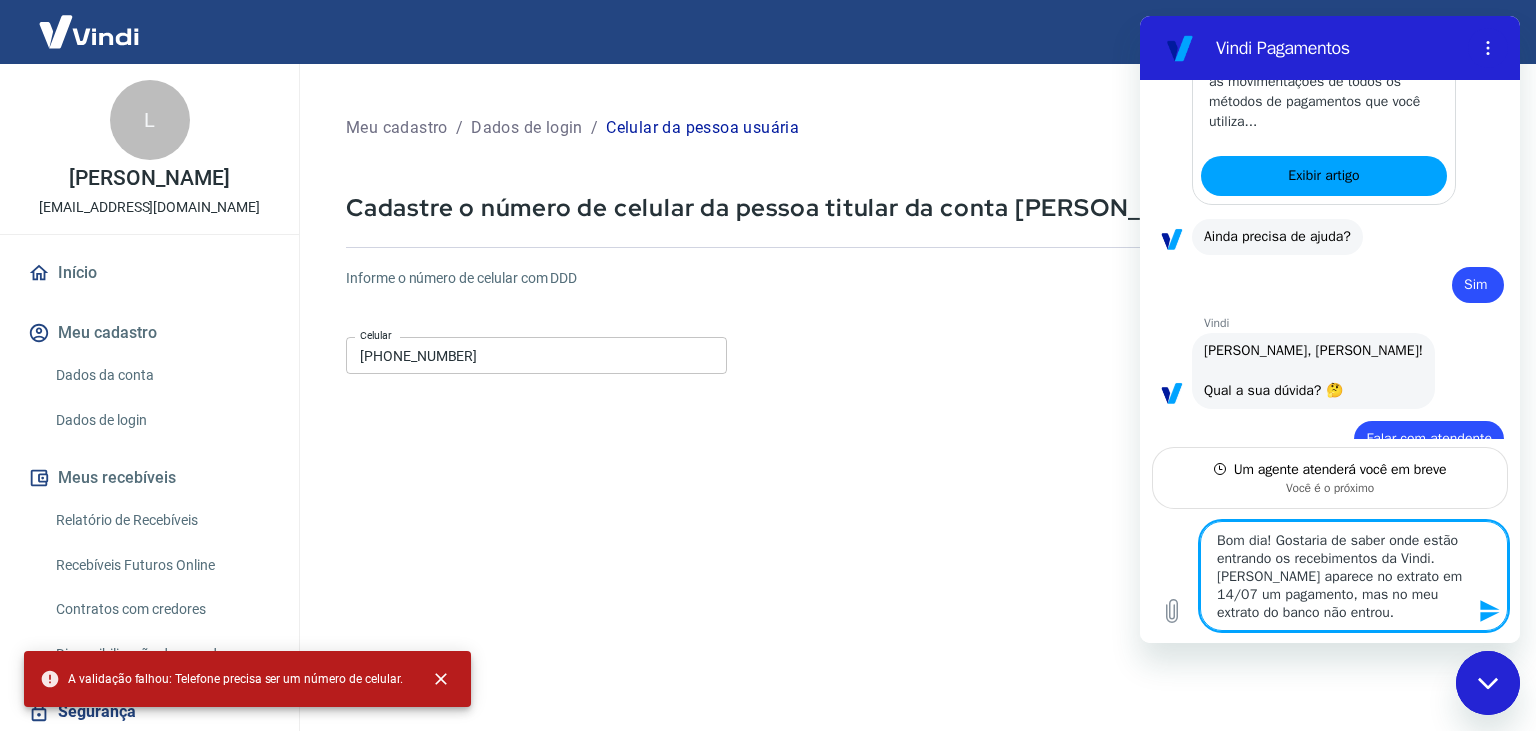 click on "Bom dia! Gostaria de saber onde estão entrando os recebimentos da Vindi. Pois aparece no extrato em 14/07 um pagamento, mas no meu extrato do banco não entrou." at bounding box center [1354, 576] 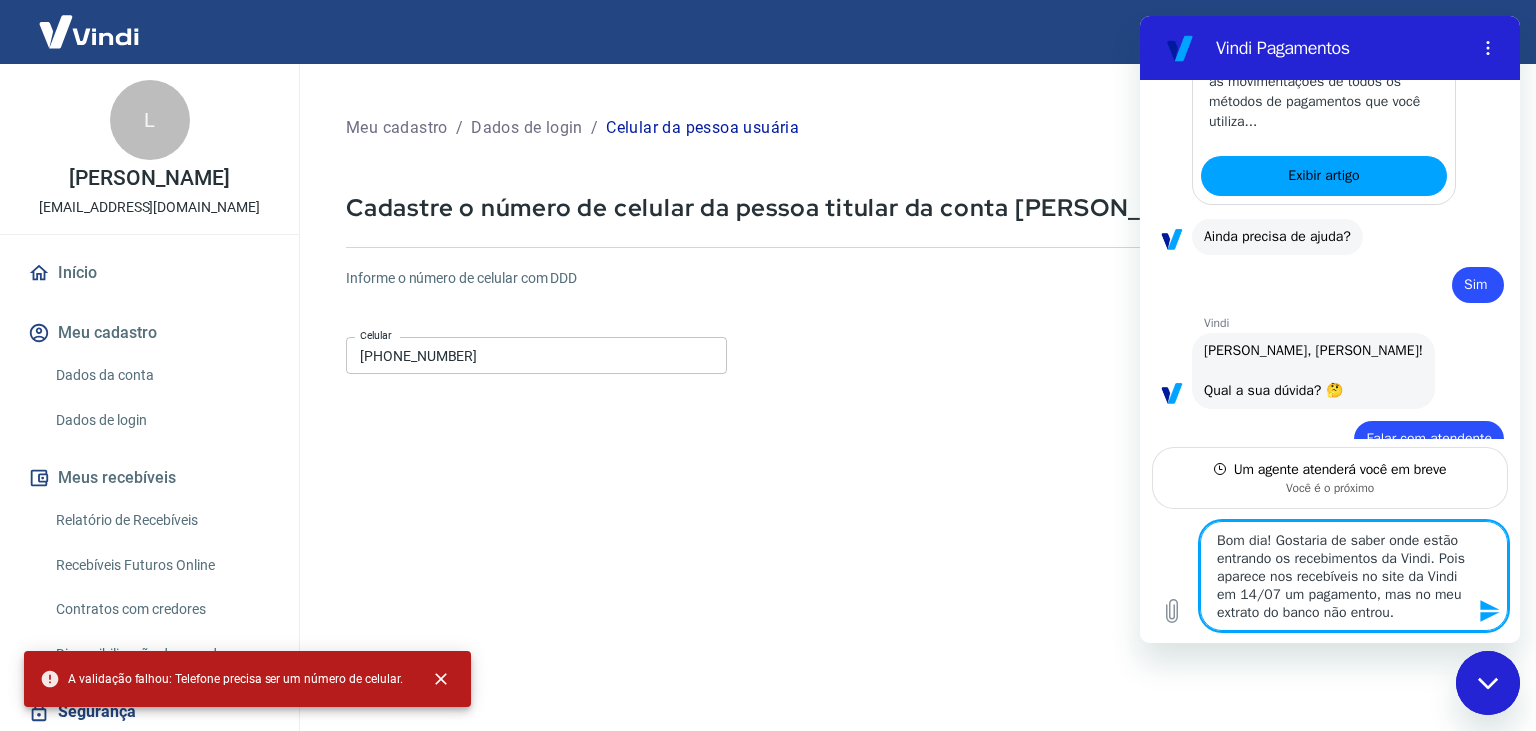 scroll, scrollTop: 1246, scrollLeft: 0, axis: vertical 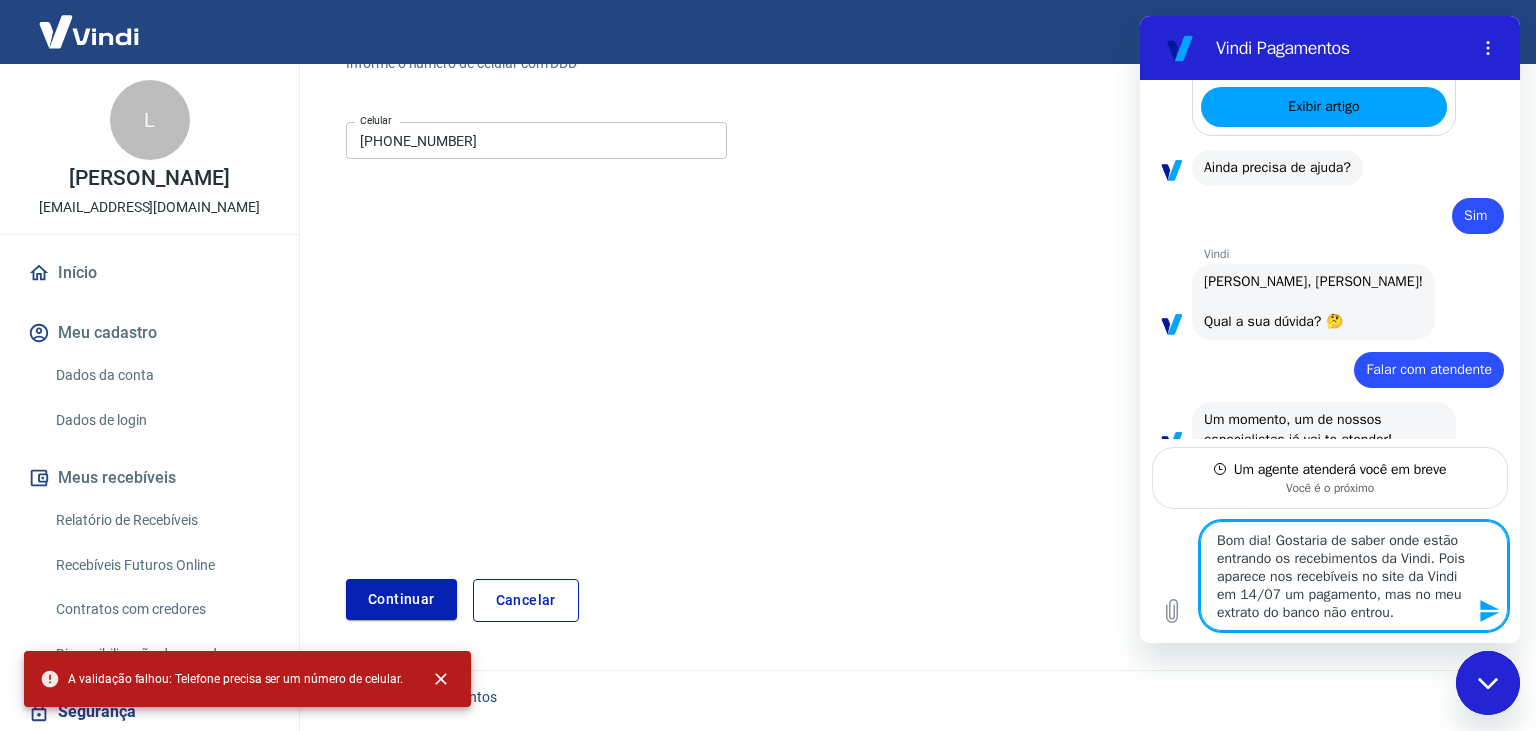 click on "Bom dia! Gostaria de saber onde estão entrando os recebimentos da Vindi. Pois aparece nos recebíveis no site da Vindi em 14/07 um pagamento, mas no meu extrato do banco não entrou." at bounding box center [1354, 576] 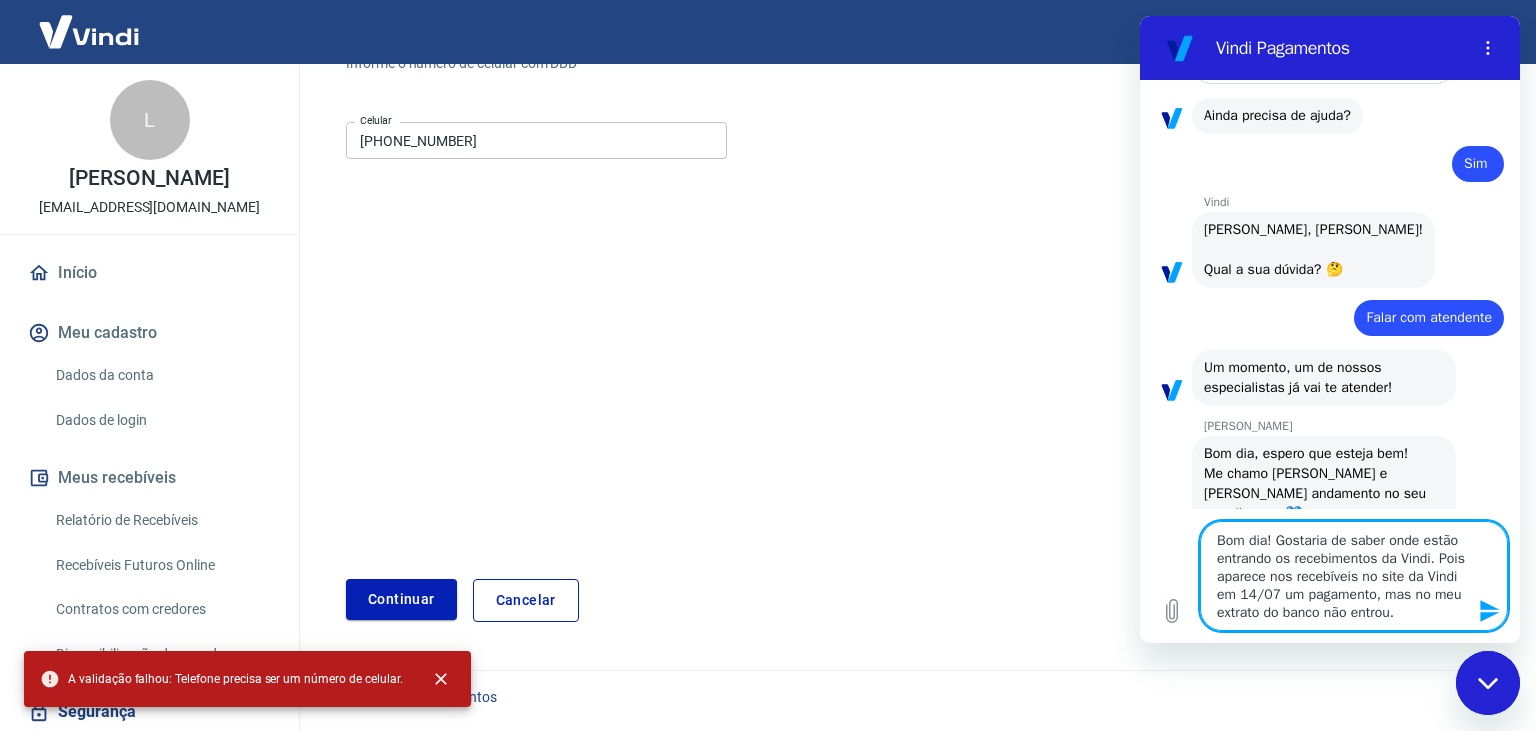 scroll, scrollTop: 1322, scrollLeft: 0, axis: vertical 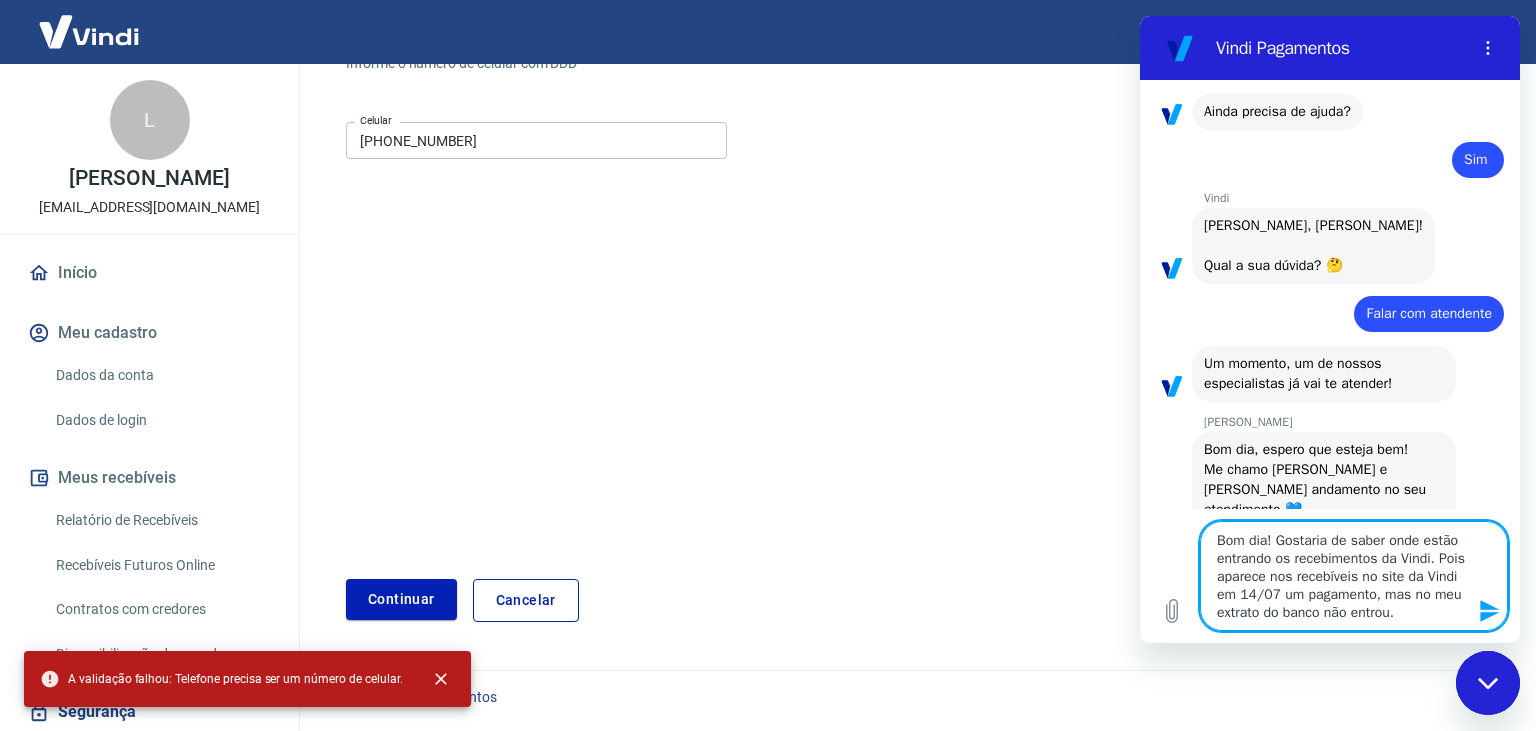 click on "Bom dia! Gostaria de saber onde estão entrando os recebimentos da Vindi. Pois aparece nos recebíveis no site da Vindi em 14/07 um pagamento, mas no meu extrato do banco não entrou." at bounding box center (1354, 576) 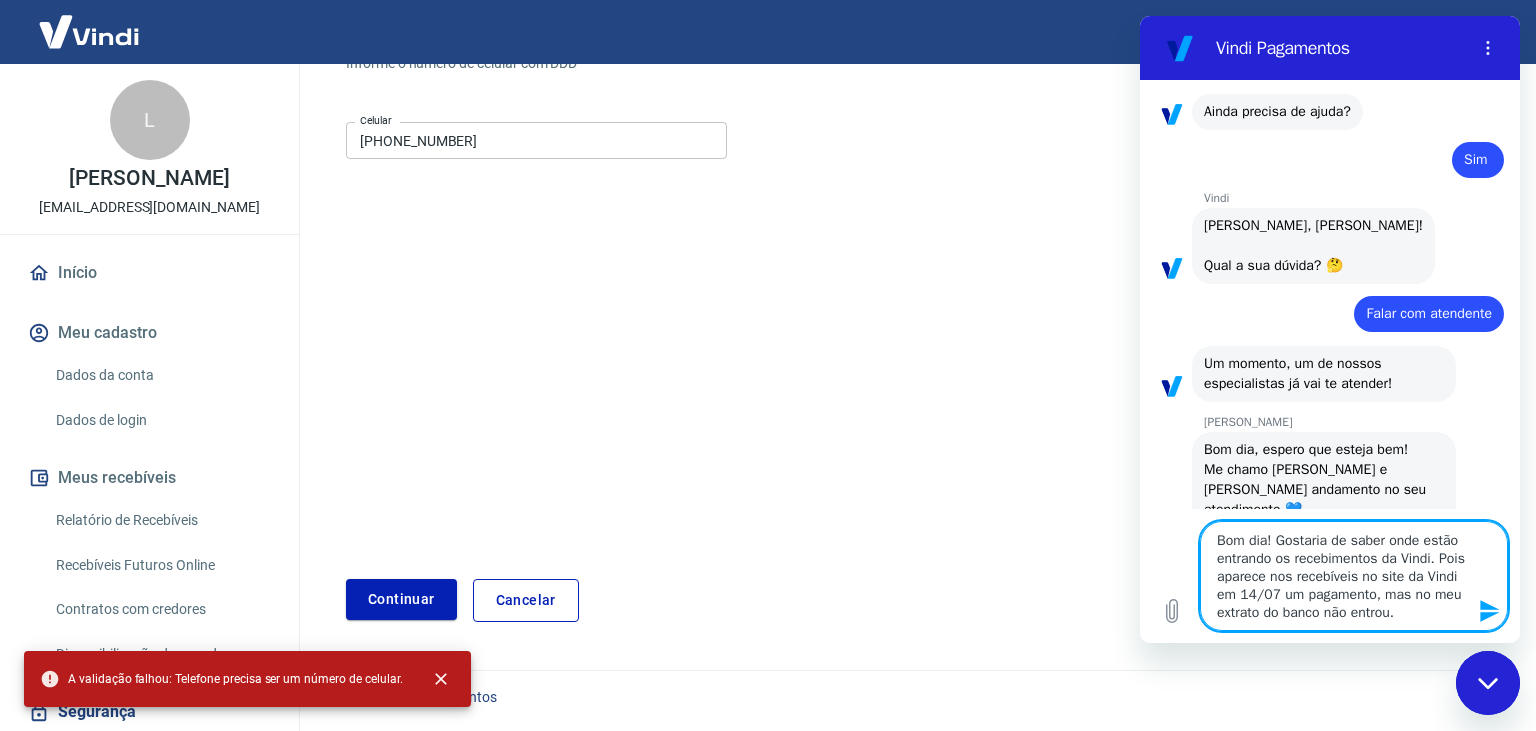 click on "Bom dia! Gostaria de saber onde estão entrando os recebimentos da Vindi. Pois aparece nos recebíveis no site da Vindi em 14/07 um pagamento, mas no meu extrato do banco não entrou." at bounding box center [1354, 576] 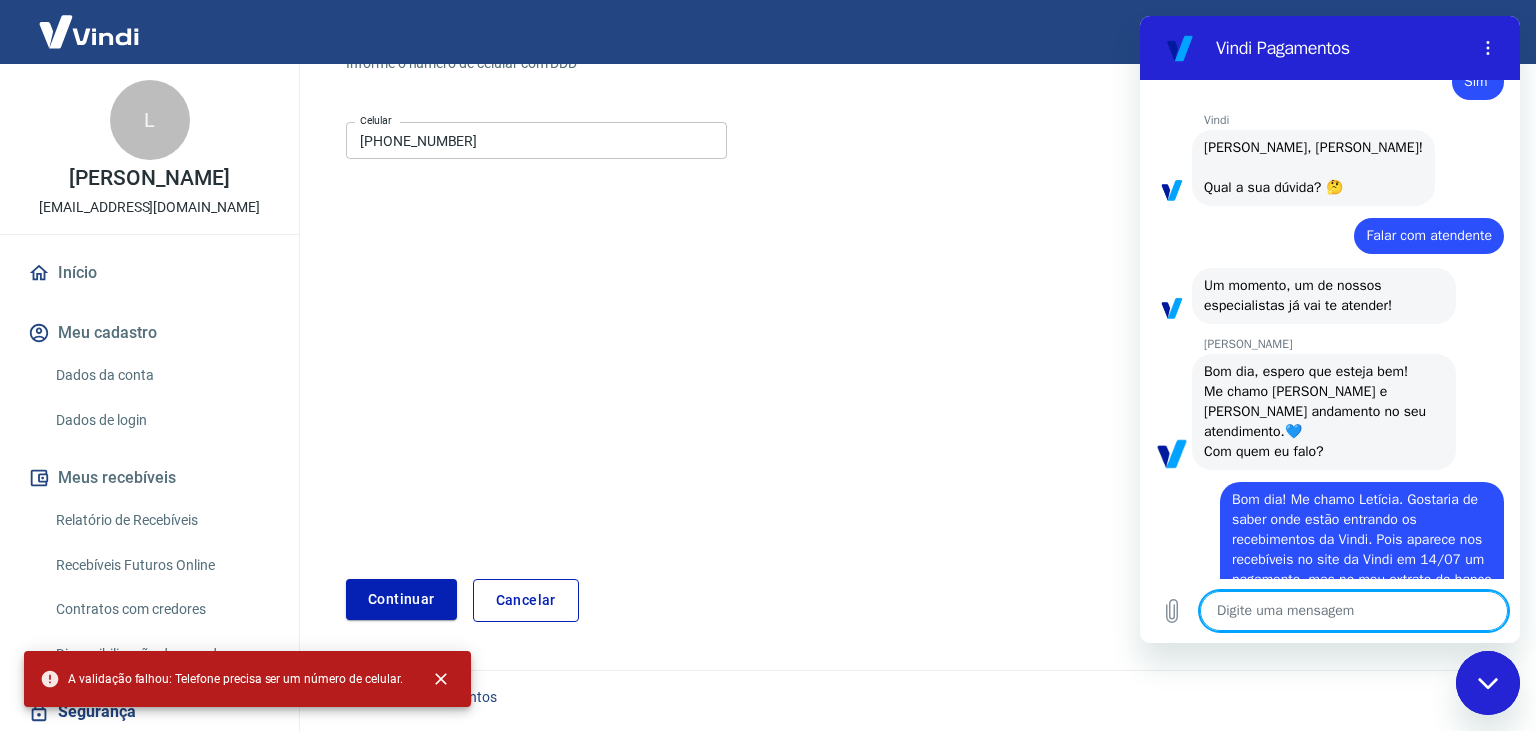 scroll, scrollTop: 1401, scrollLeft: 0, axis: vertical 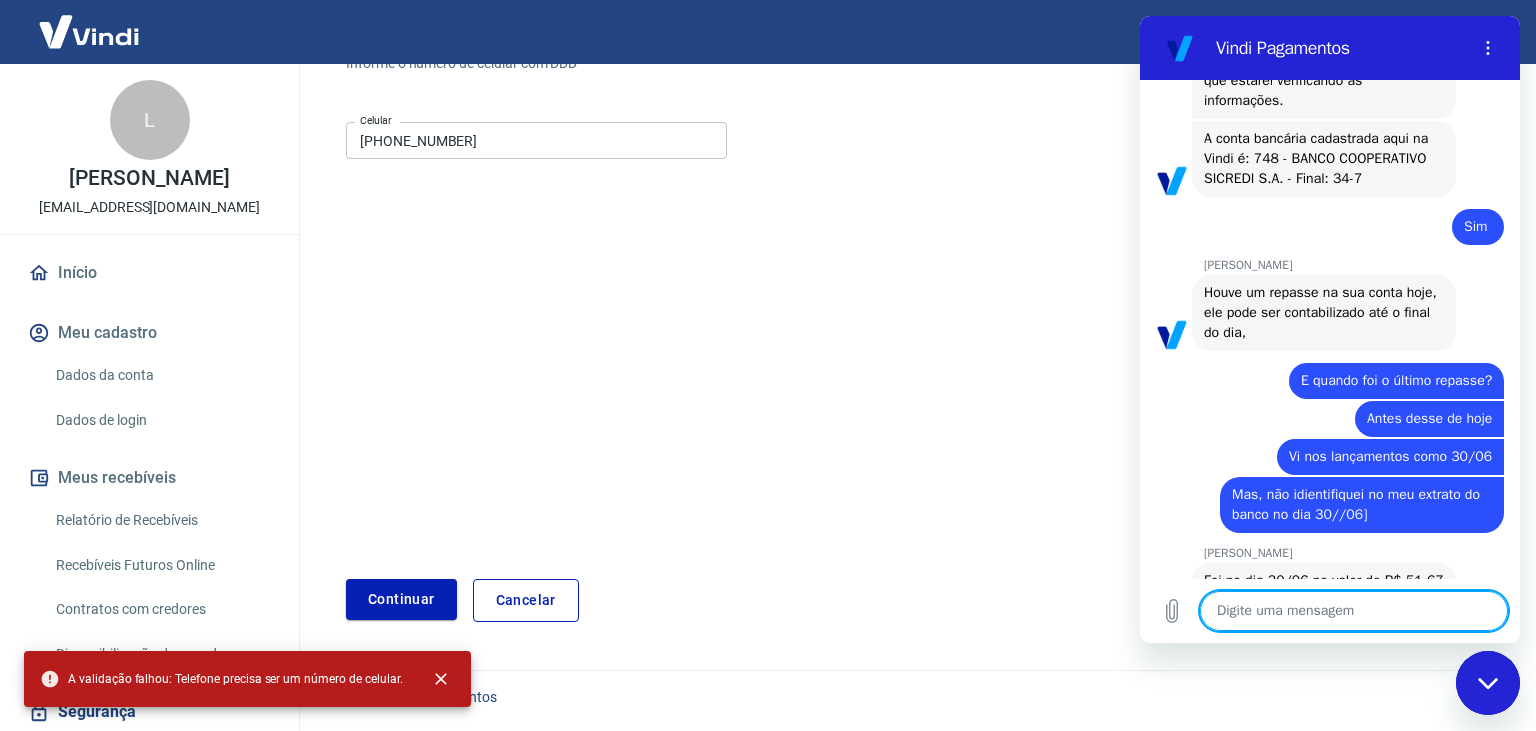 click at bounding box center [1354, 611] 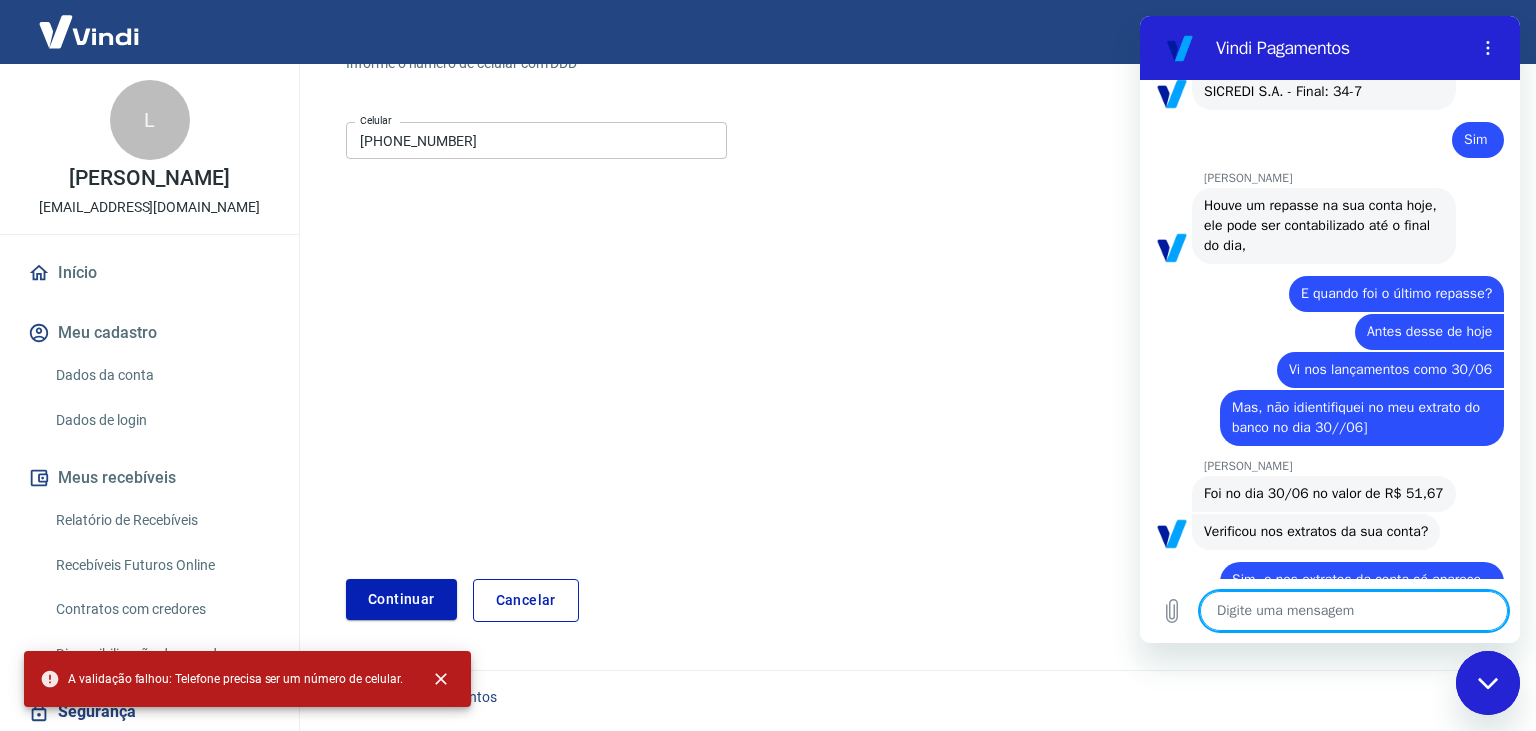 scroll, scrollTop: 2131, scrollLeft: 0, axis: vertical 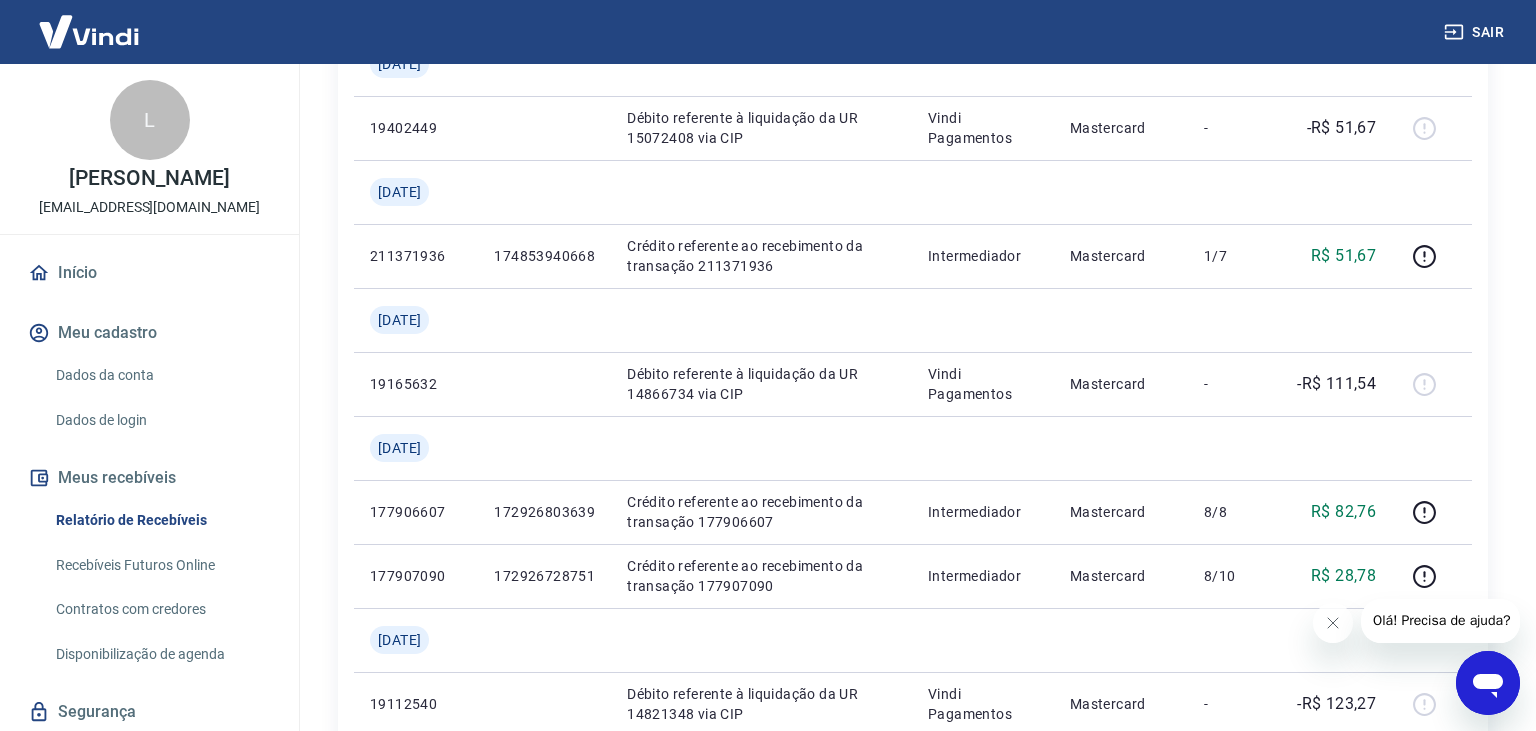 click 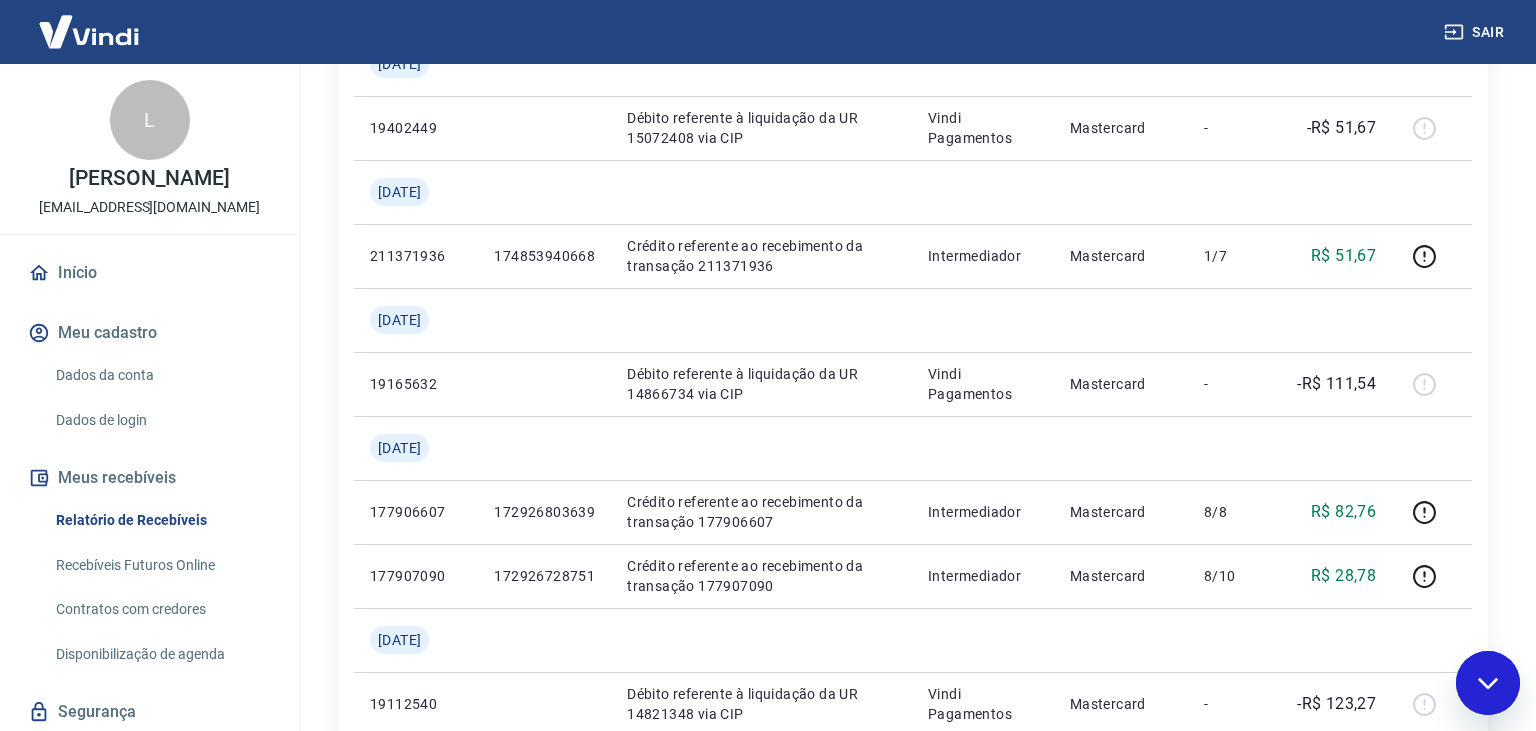 scroll, scrollTop: 0, scrollLeft: 0, axis: both 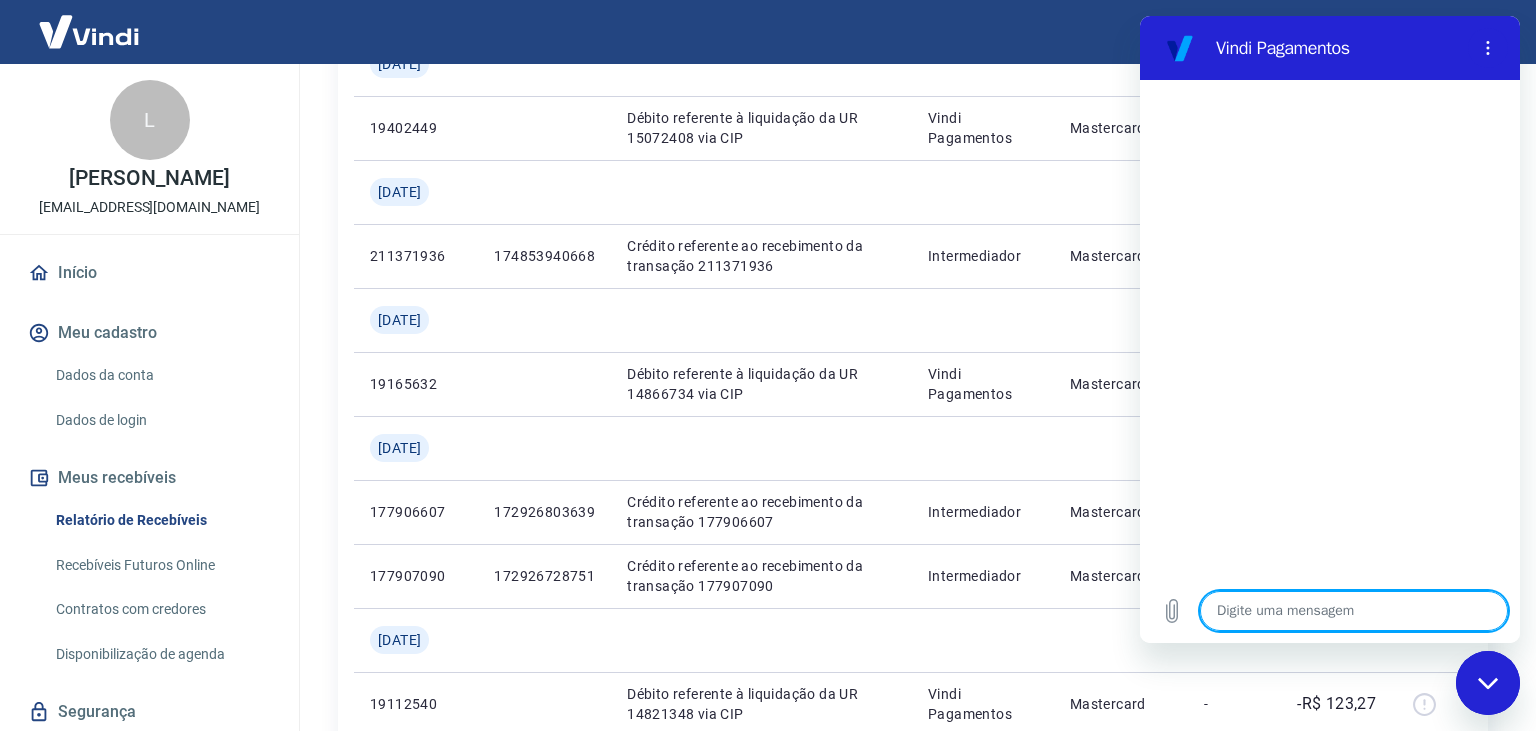 click at bounding box center (1488, 683) 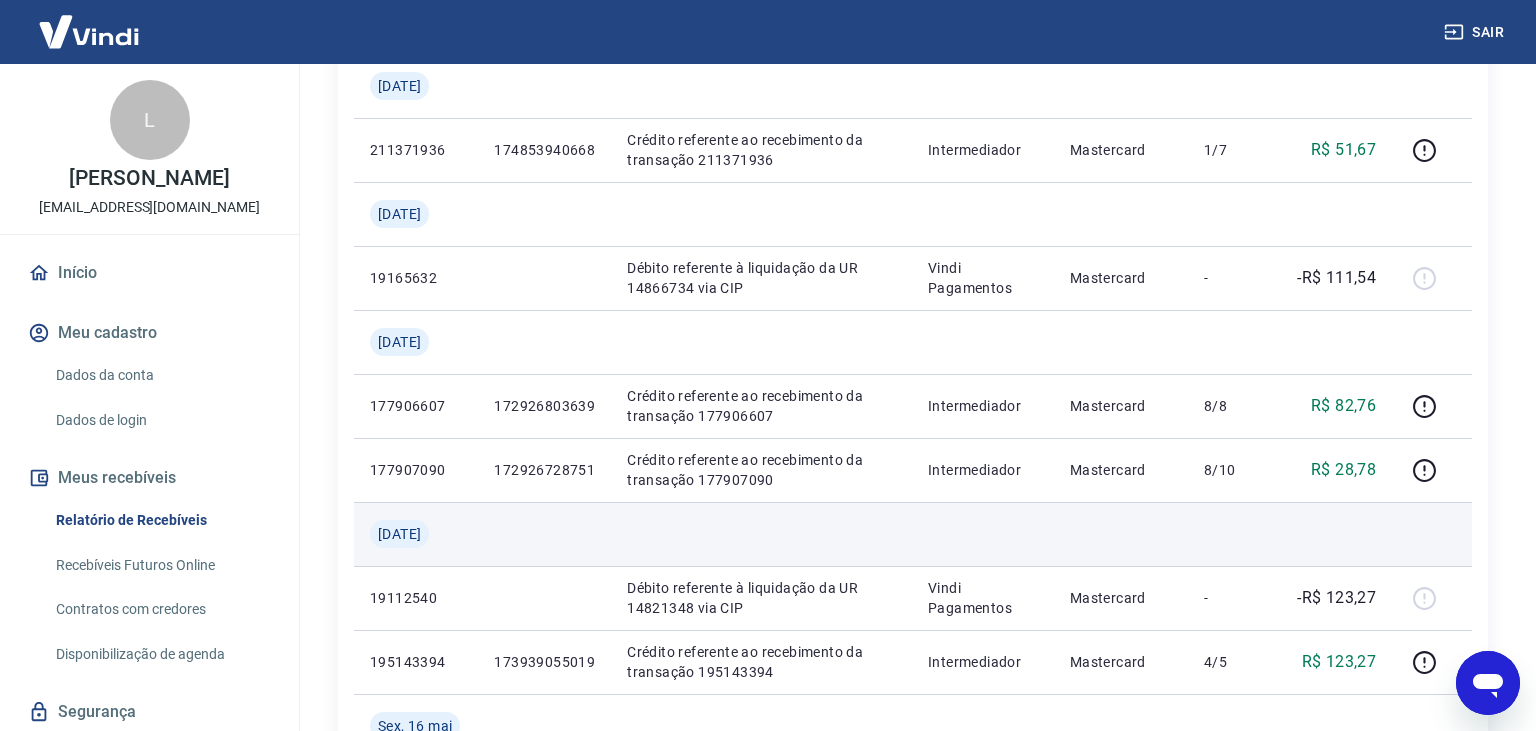 scroll, scrollTop: 844, scrollLeft: 0, axis: vertical 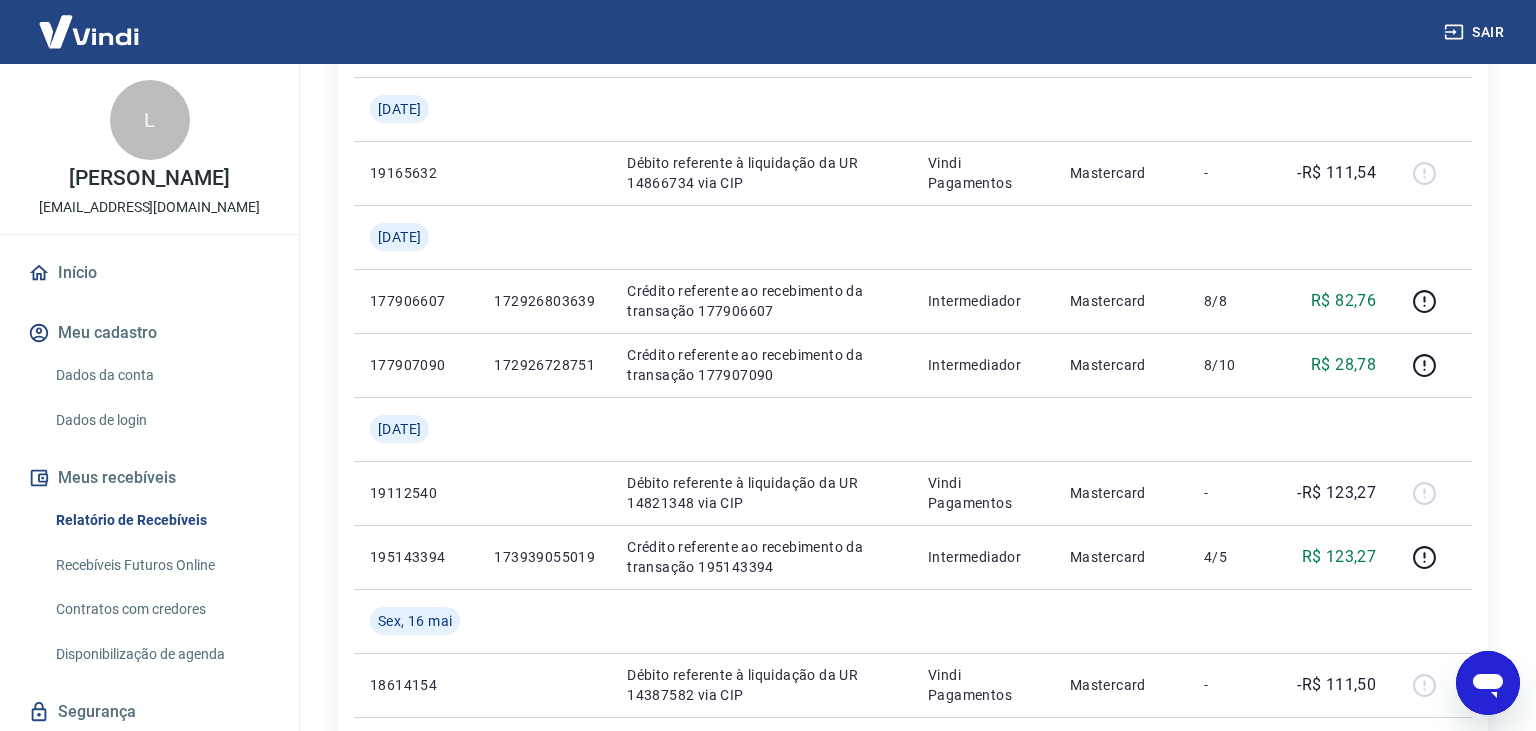 type on "x" 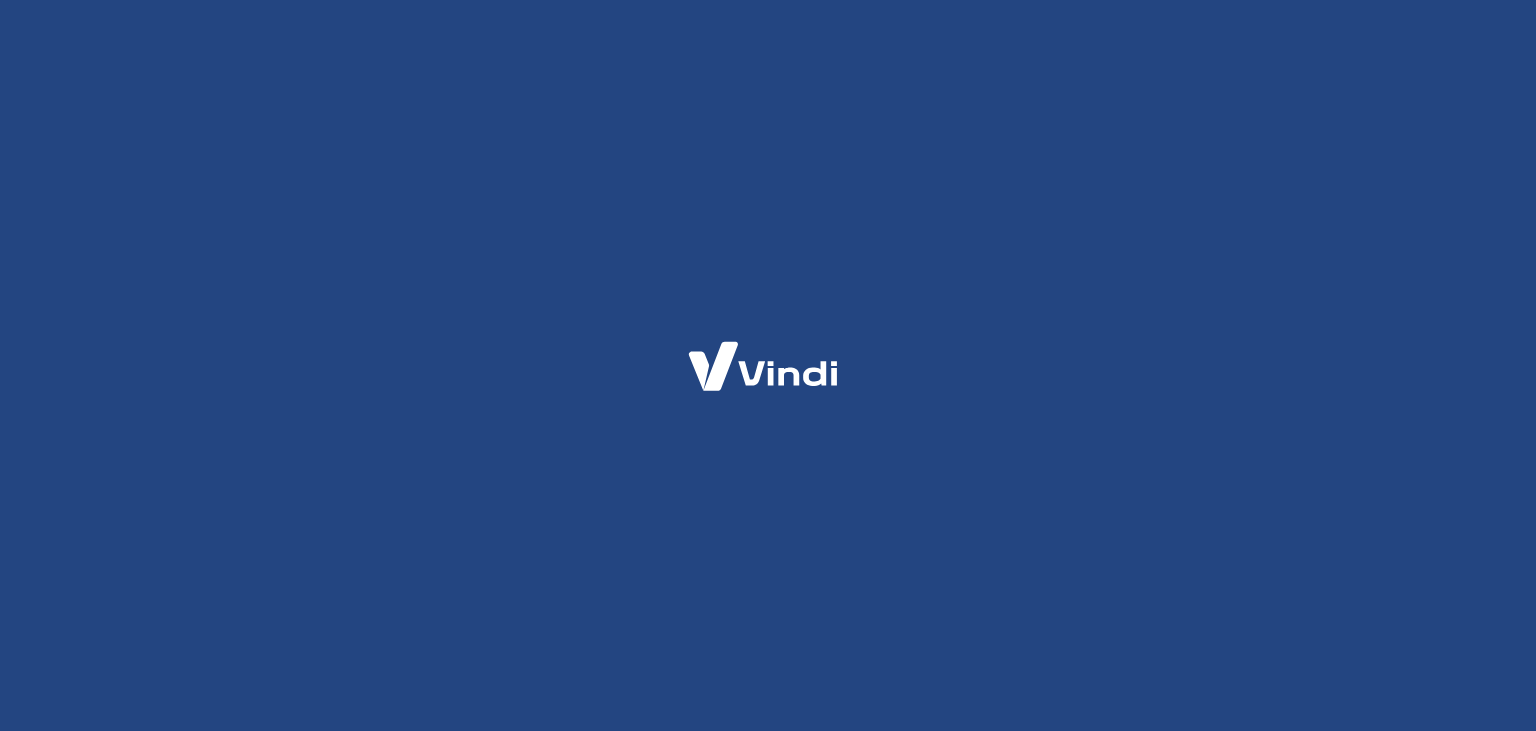 scroll, scrollTop: 0, scrollLeft: 0, axis: both 